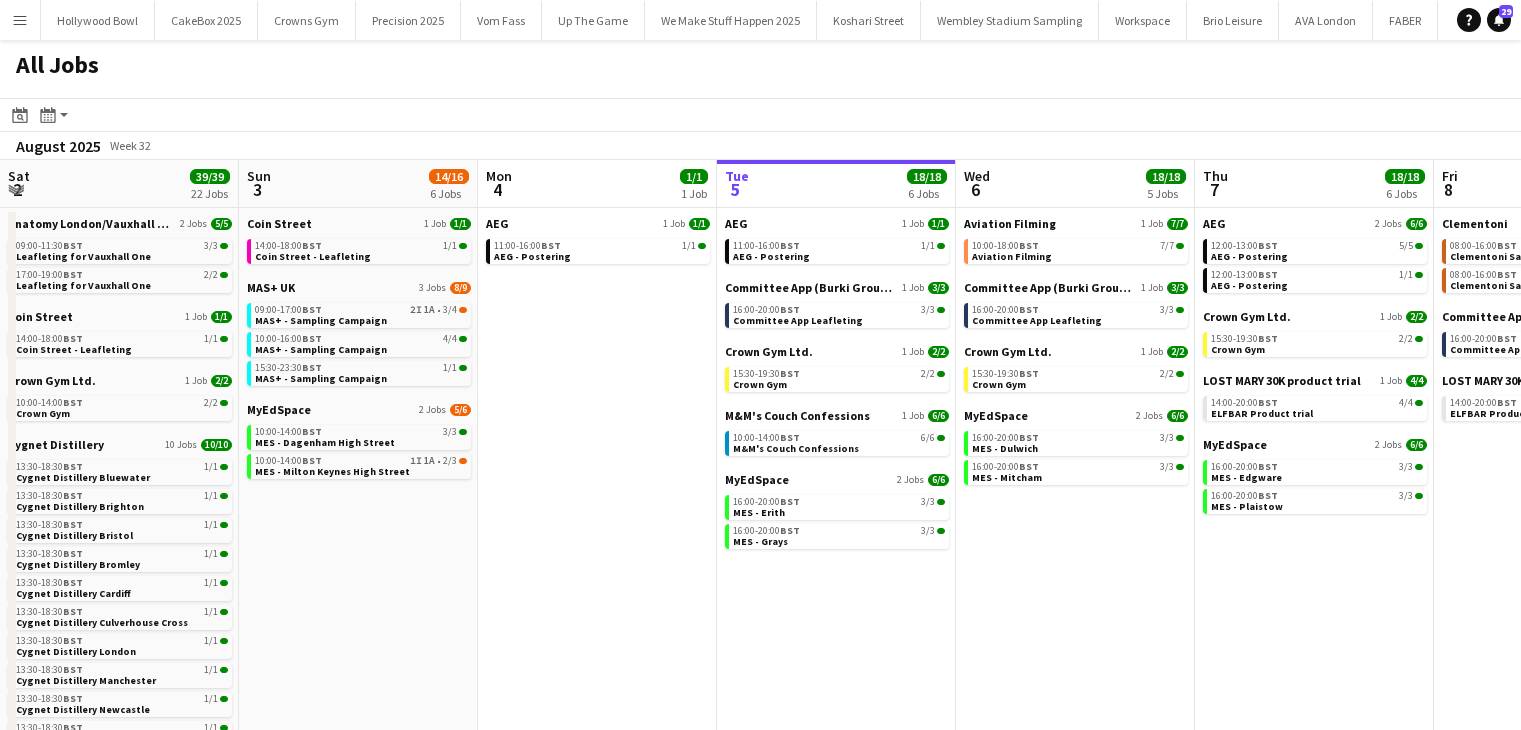 scroll, scrollTop: 0, scrollLeft: 0, axis: both 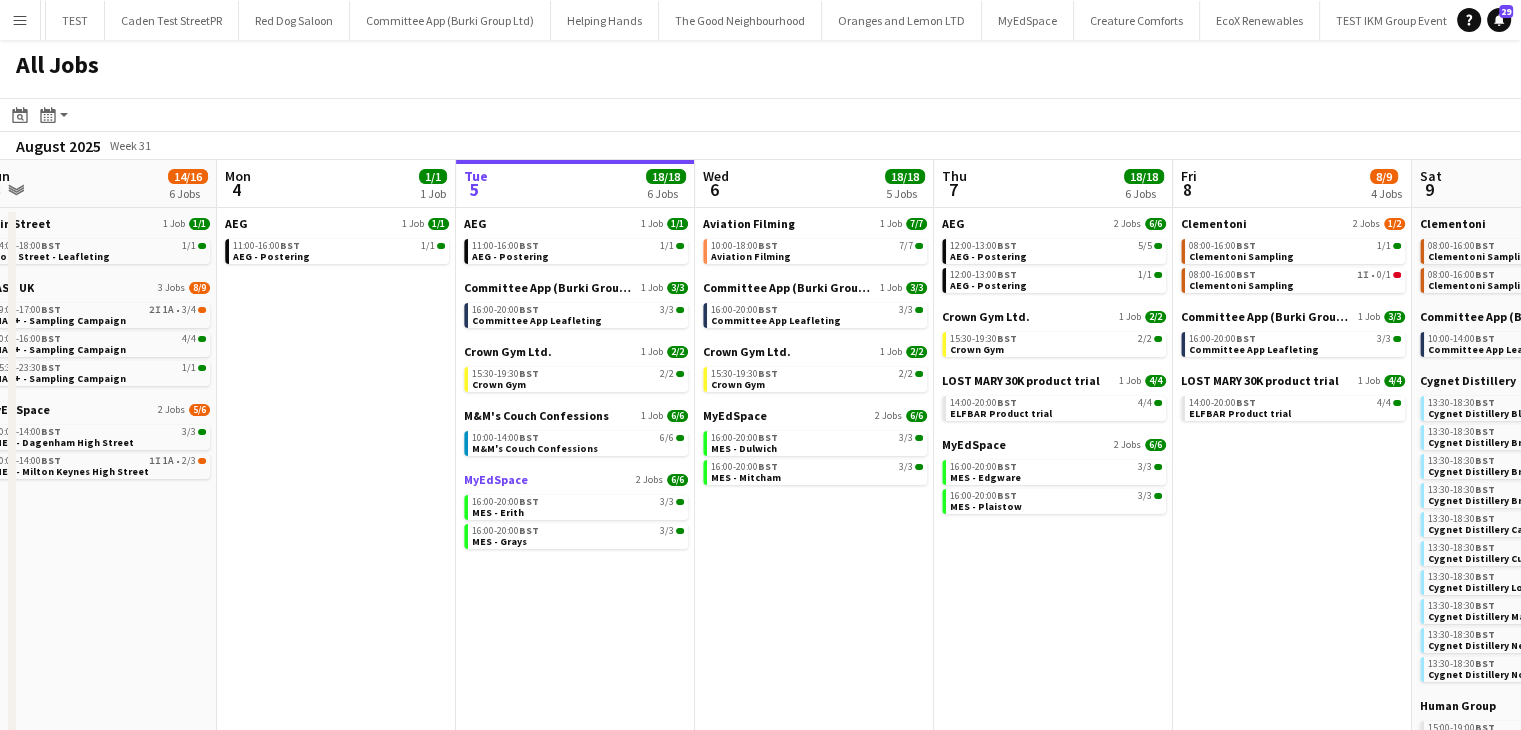 click on "MyEdSpace" 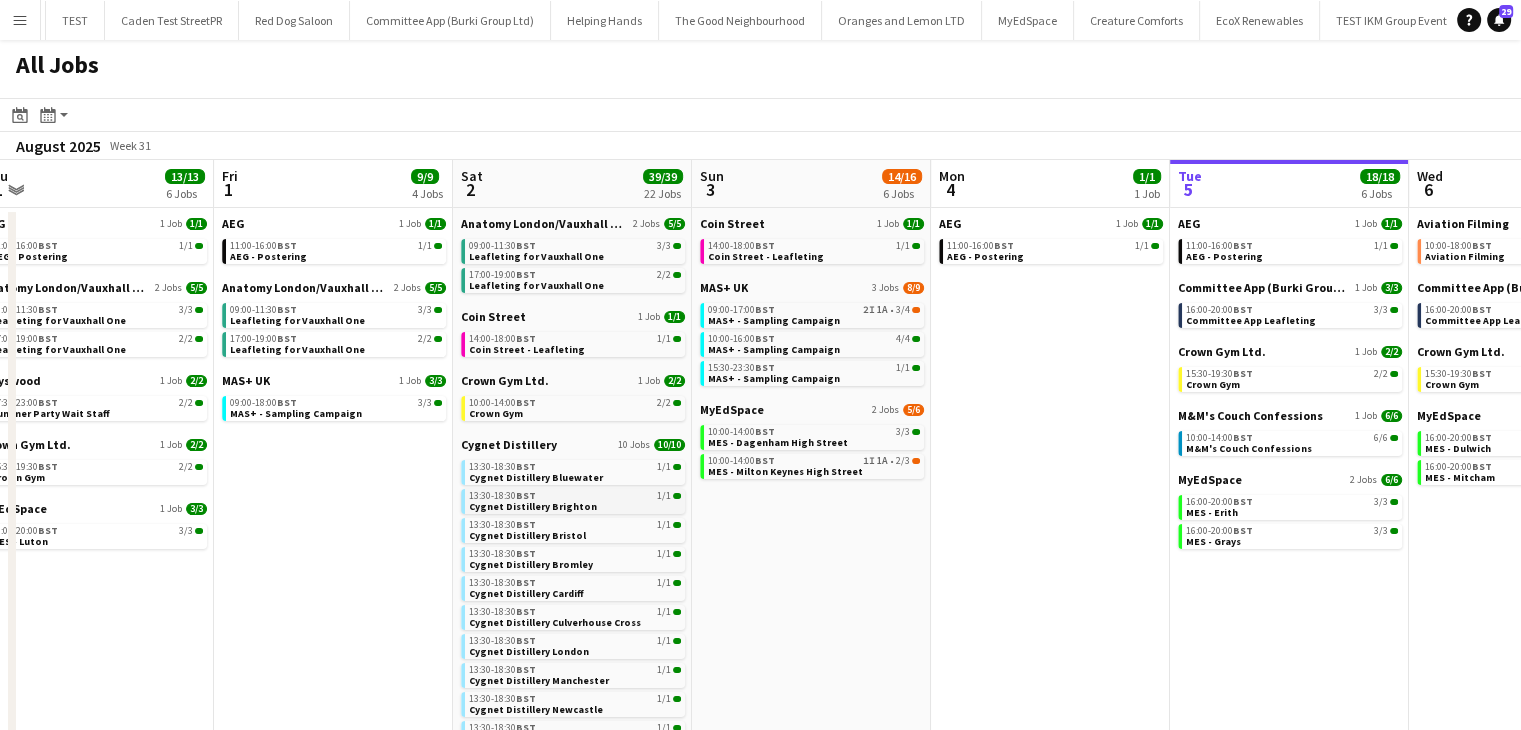 scroll, scrollTop: 0, scrollLeft: 422, axis: horizontal 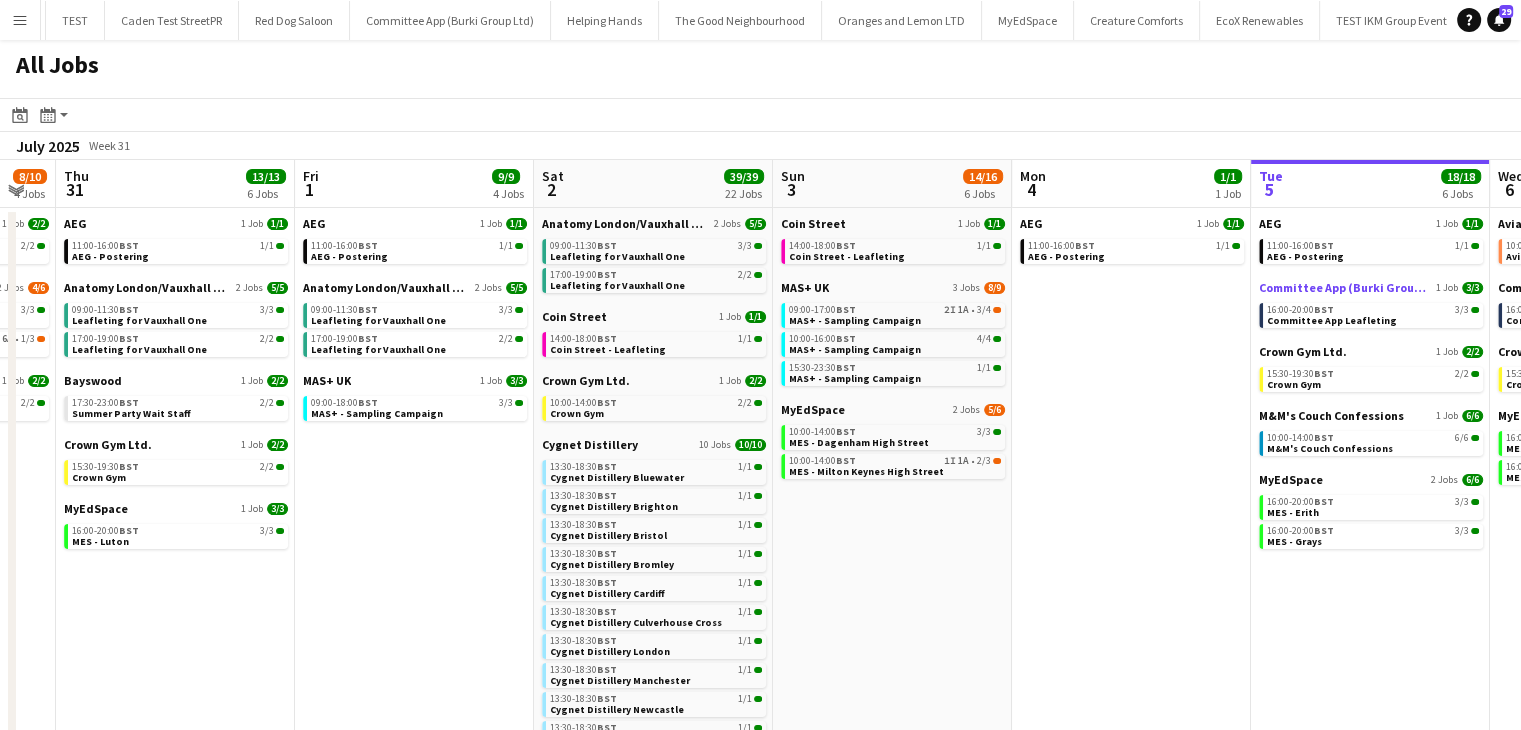 click on "Committee App (Burki Group Ltd)" 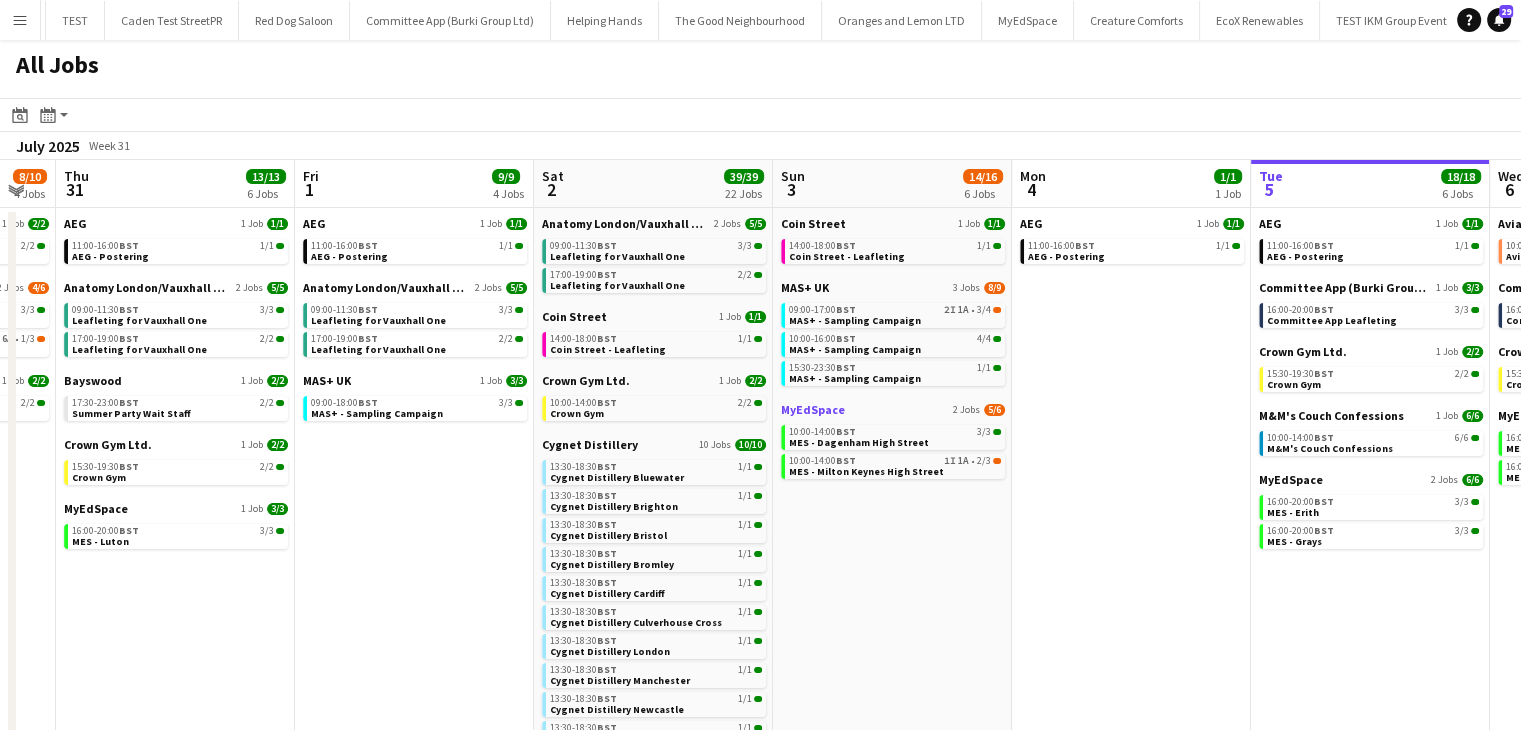 click on "MyEdSpace" 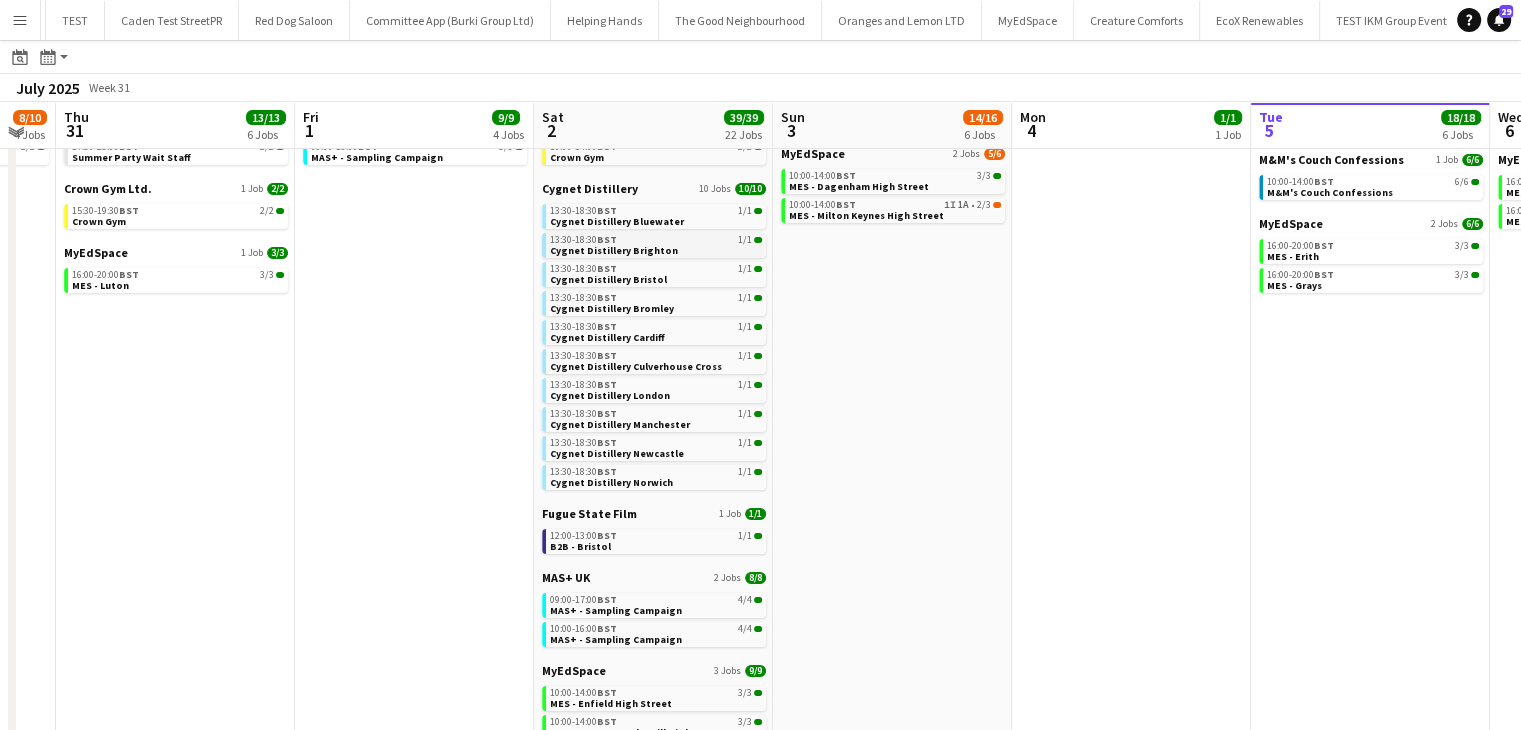 scroll, scrollTop: 252, scrollLeft: 0, axis: vertical 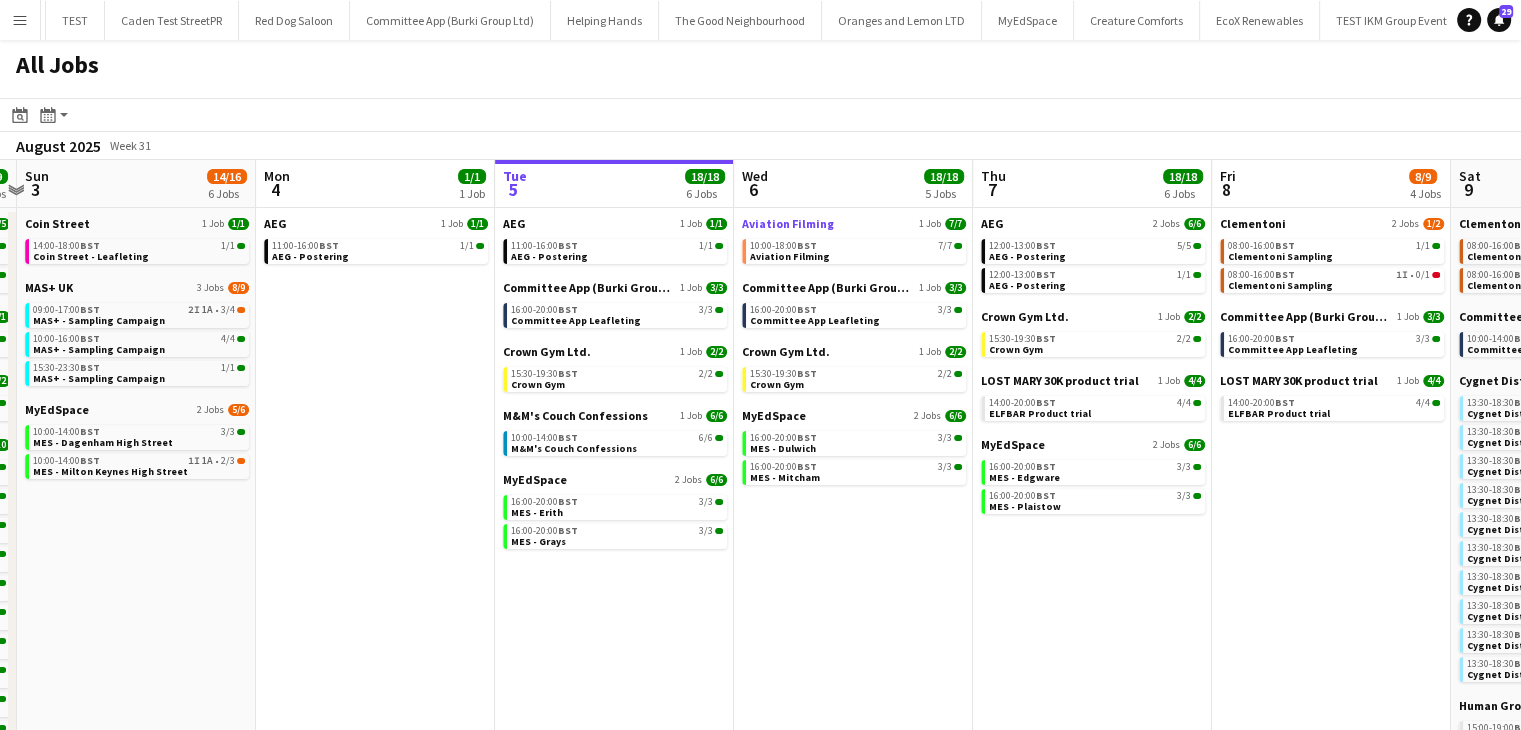 click on "Aviation Filming" 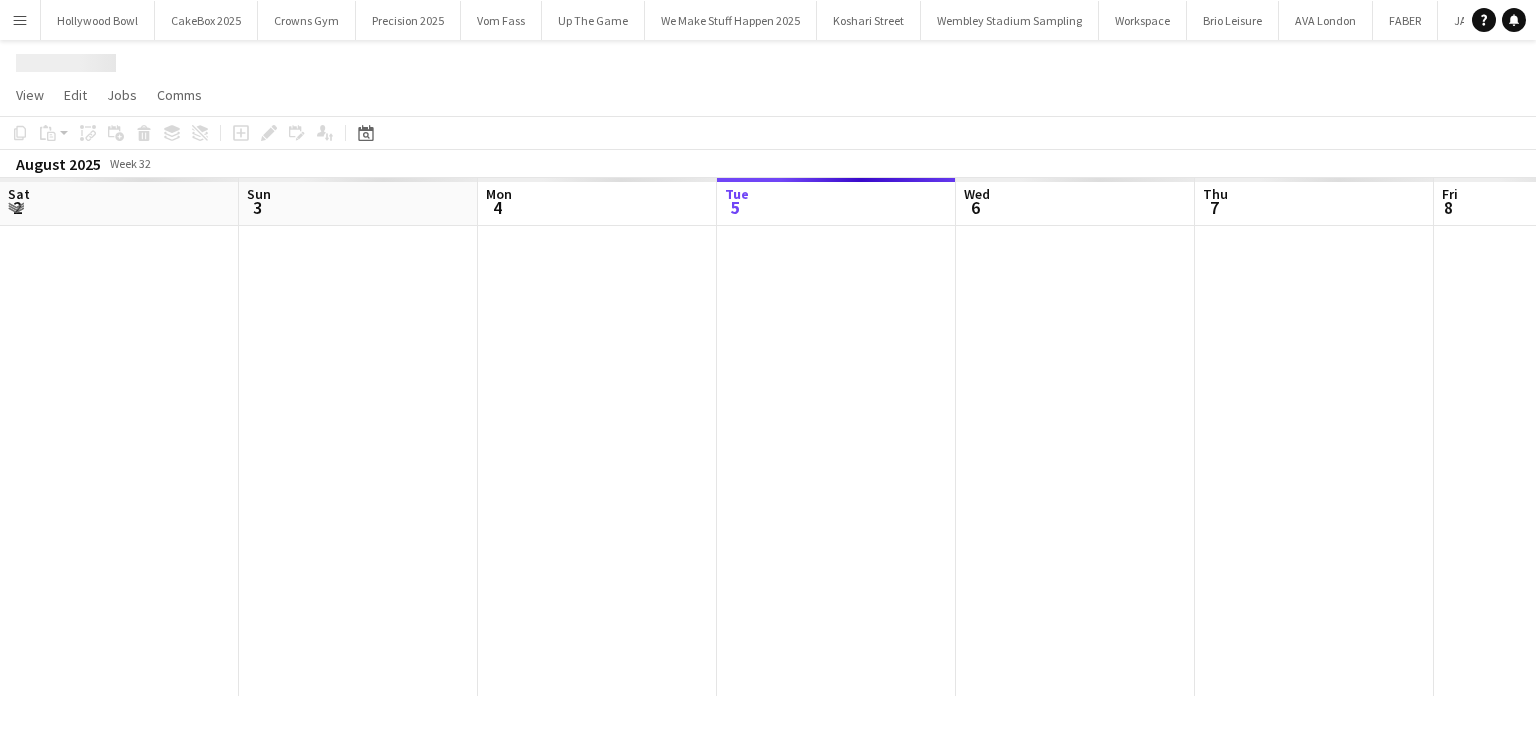 scroll, scrollTop: 0, scrollLeft: 0, axis: both 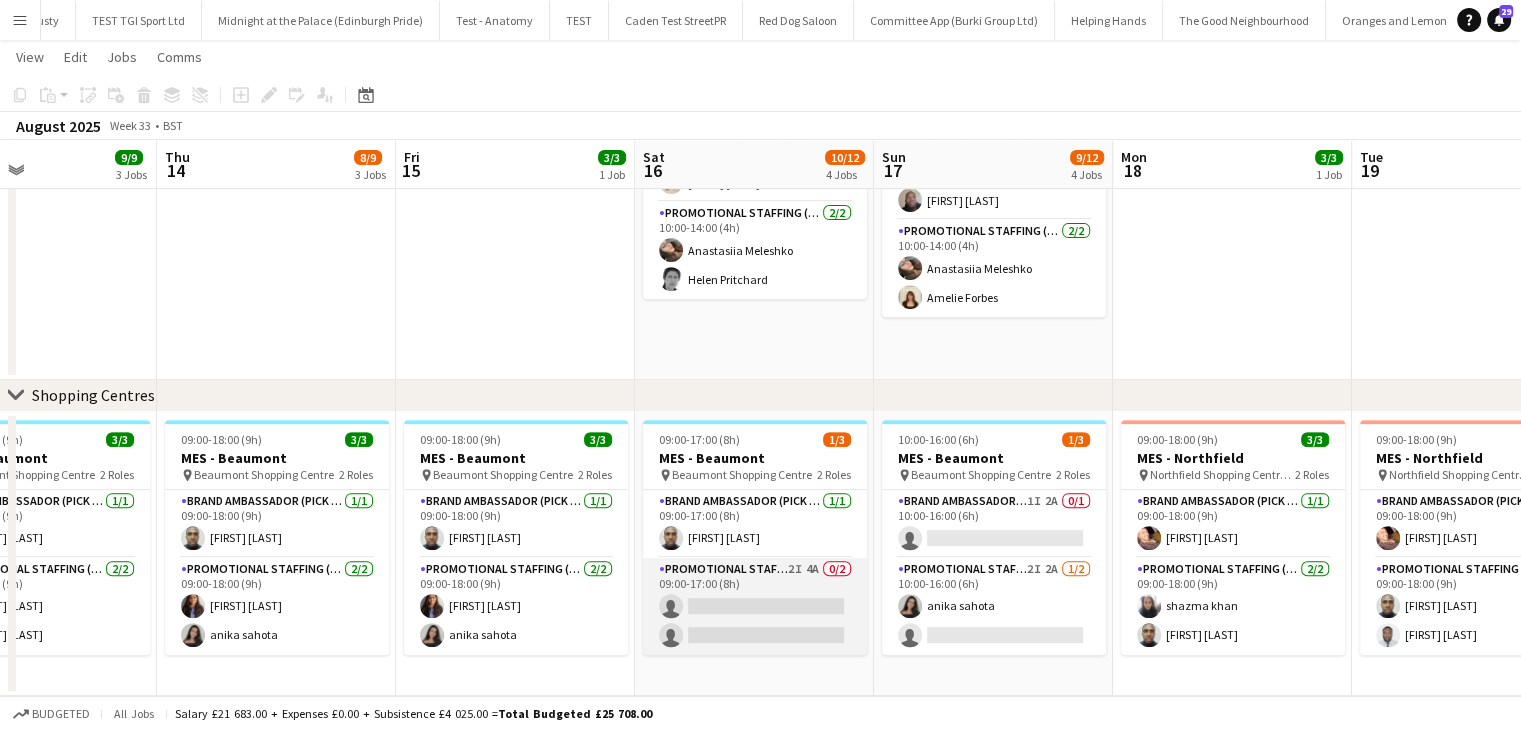 click on "Promotional Staffing (Brand Ambassadors)   2I   4A   0/2   09:00-17:00 (8h)
single-neutral-actions
single-neutral-actions" 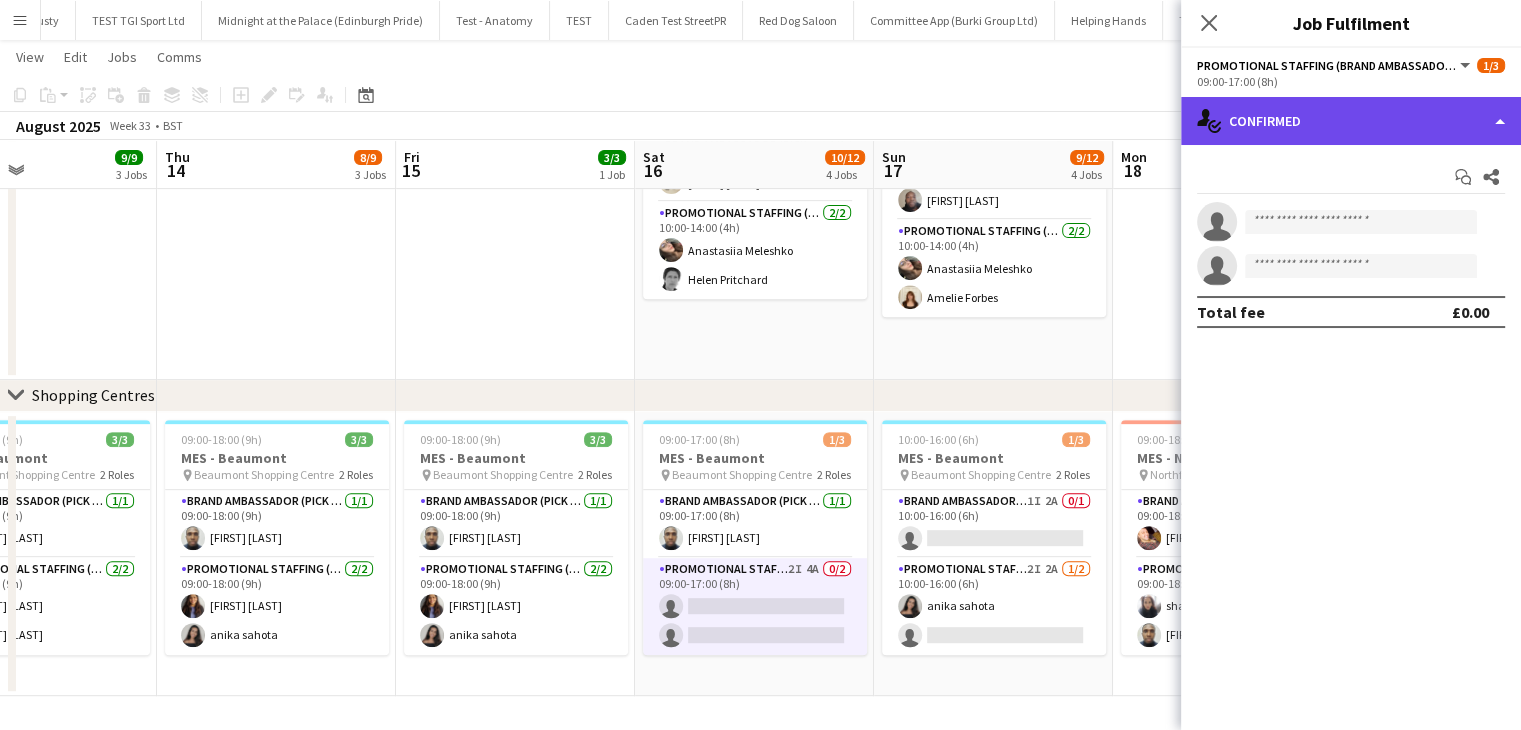 click on "single-neutral-actions-check-2
Confirmed" 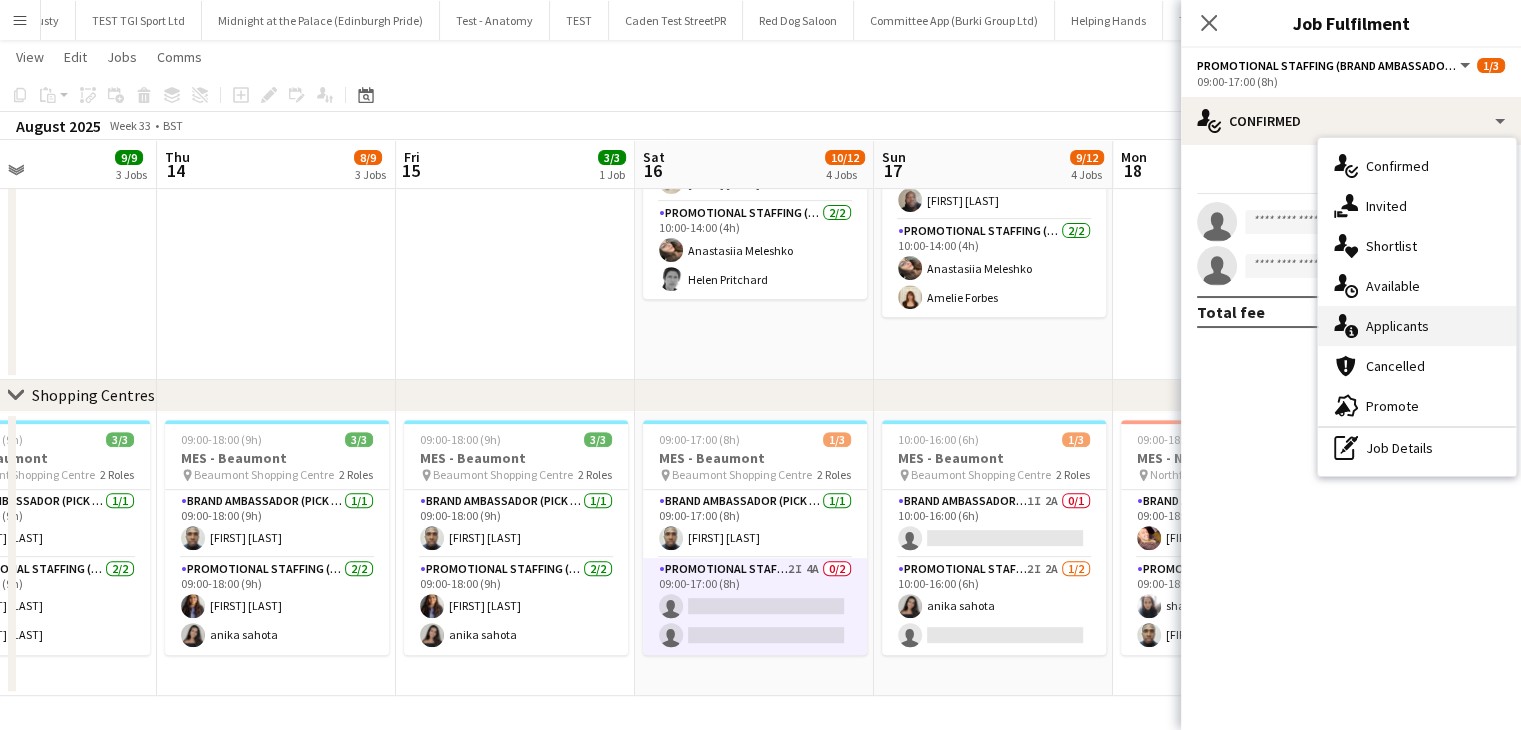 click on "single-neutral-actions-information
Applicants" at bounding box center [1417, 326] 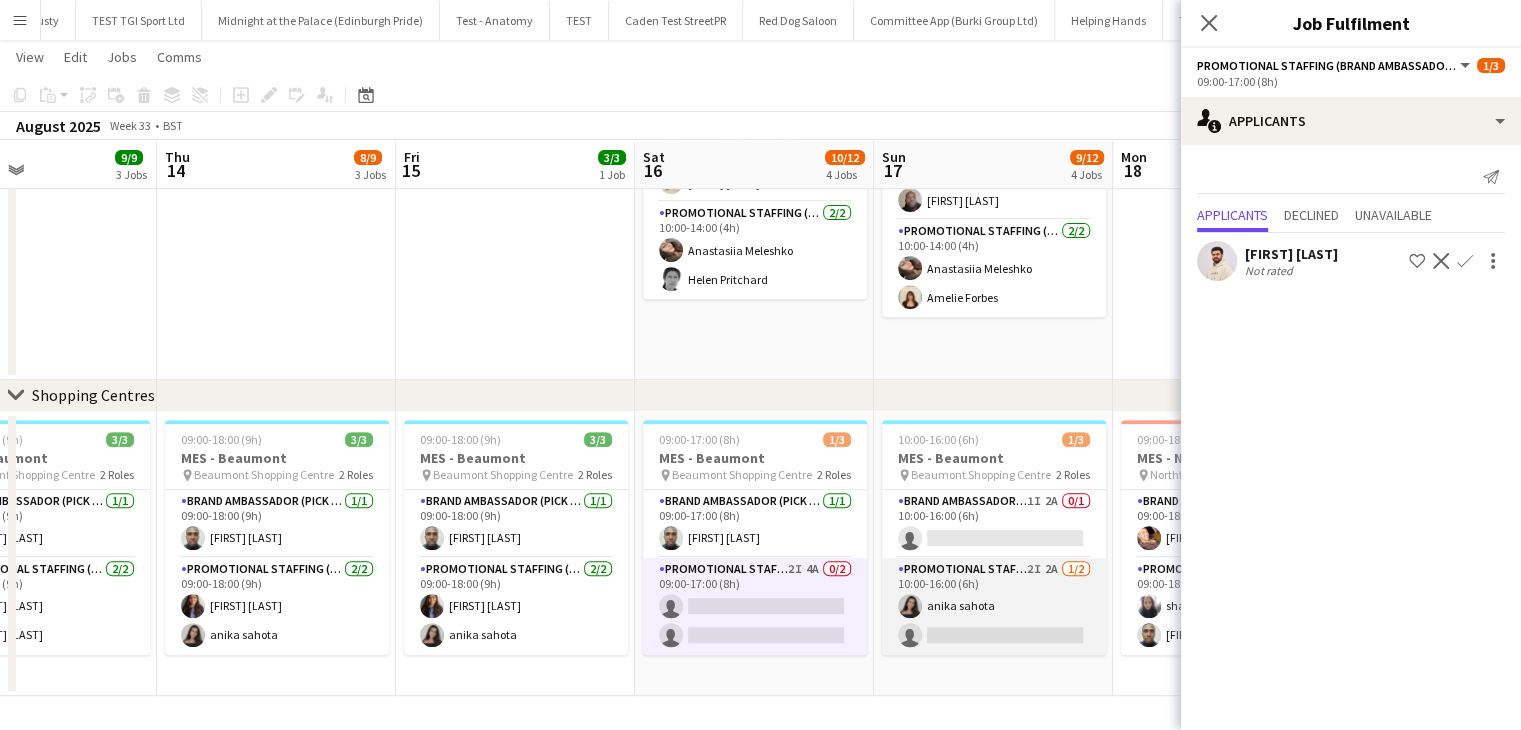 click on "Promotional Staffing (Brand Ambassadors)   2I   2A   1/2   10:00-16:00 (6h)
anika sahota
single-neutral-actions" 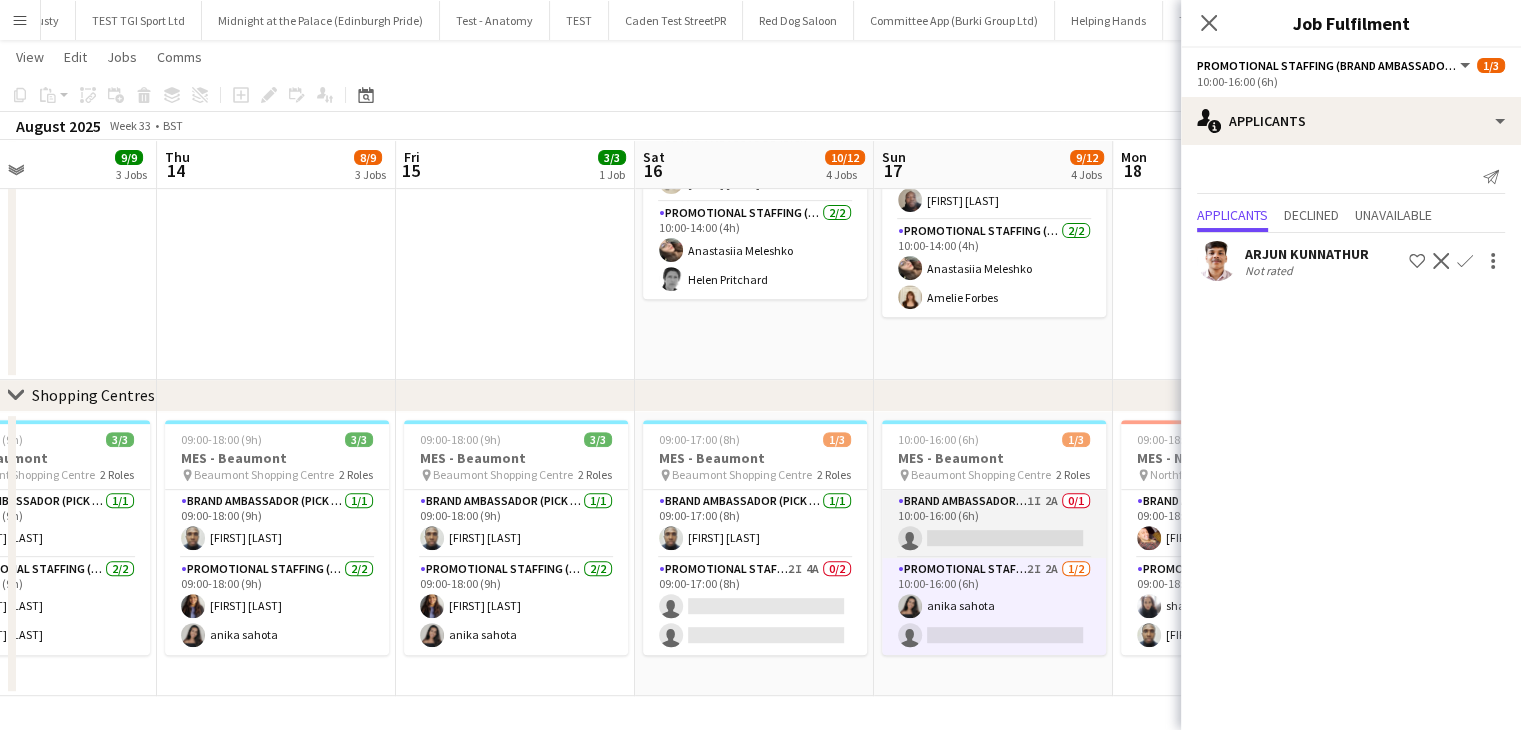 click on "Brand Ambassador (Pick up)   1I   2A   0/1   10:00-16:00 (6h)
single-neutral-actions" 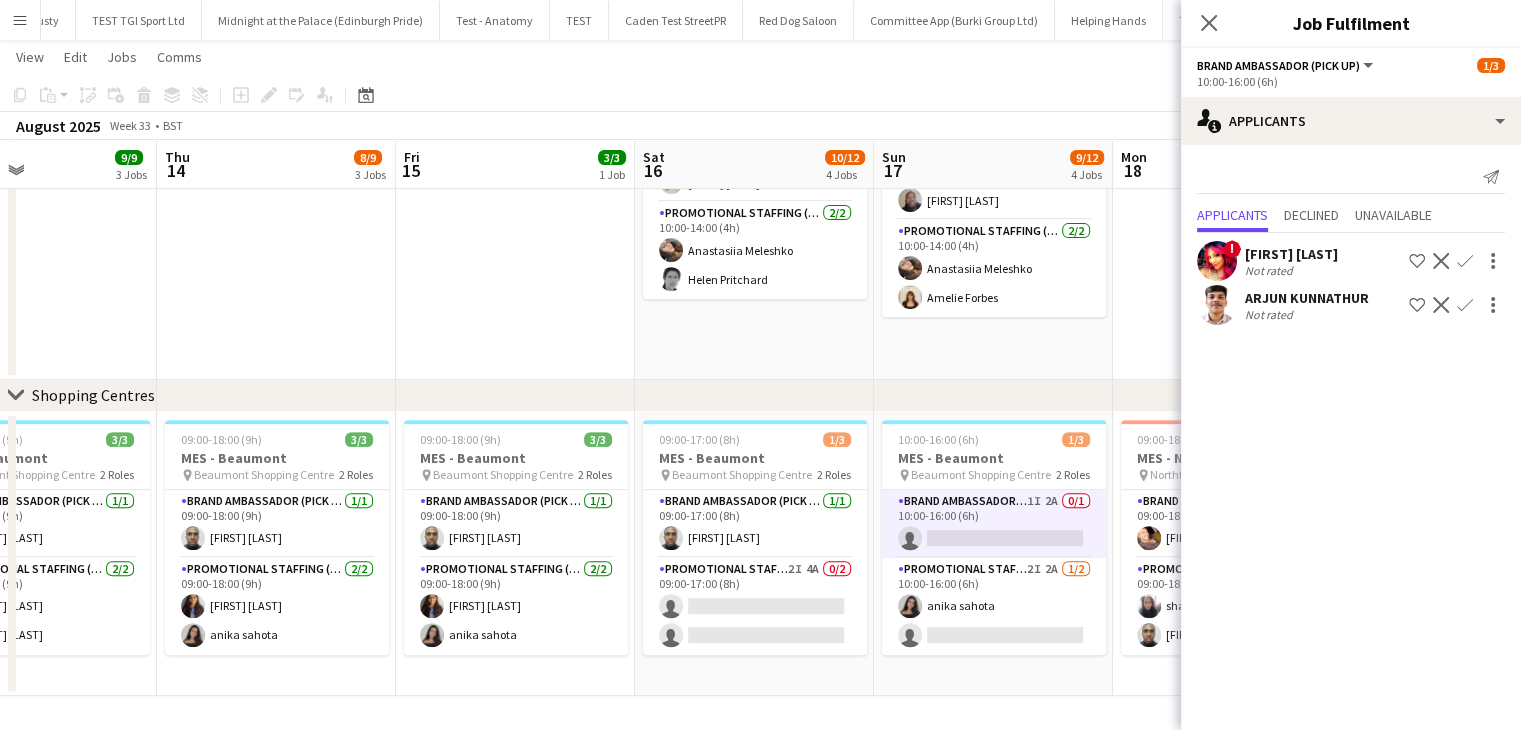 click on "10:00-14:00 (4h)    2/3   MES - Berkhamsted High Street
pin
Berkhamsted High Street   2 Roles   Brand Ambassador (Pick up)   1/1   10:00-14:00 (4h)
Jack Procter  Promotional Staffing (Brand Ambassadors)   1/2   10:00-14:00 (4h)
dalma szigeti
single-neutral-actions
10:00-14:00 (4h)    3/3   MES - Bexleyheath Broadway
pin
Bexleyheath - Broadway   2 Roles   Brand Ambassador (Pick up)   1/1   10:00-14:00 (4h)
Elvis Assadi  Promotional Staffing (Brand Ambassadors)   2/2   10:00-14:00 (4h)
stephen harrison SIMON GREIFF     10:00-14:00 (4h)    3/3   MES - Walthamstow Hoe Street
pin
Walthamstow Hoe Street   2 Roles   Brand Ambassador (Pick up)   1/1   10:00-14:00 (4h)
Joseph Mesioye  Promotional Staffing (Brand Ambassadors)   2/2   10:00-14:00 (4h)
Anastasiia Meleshko Amelie Forbes" 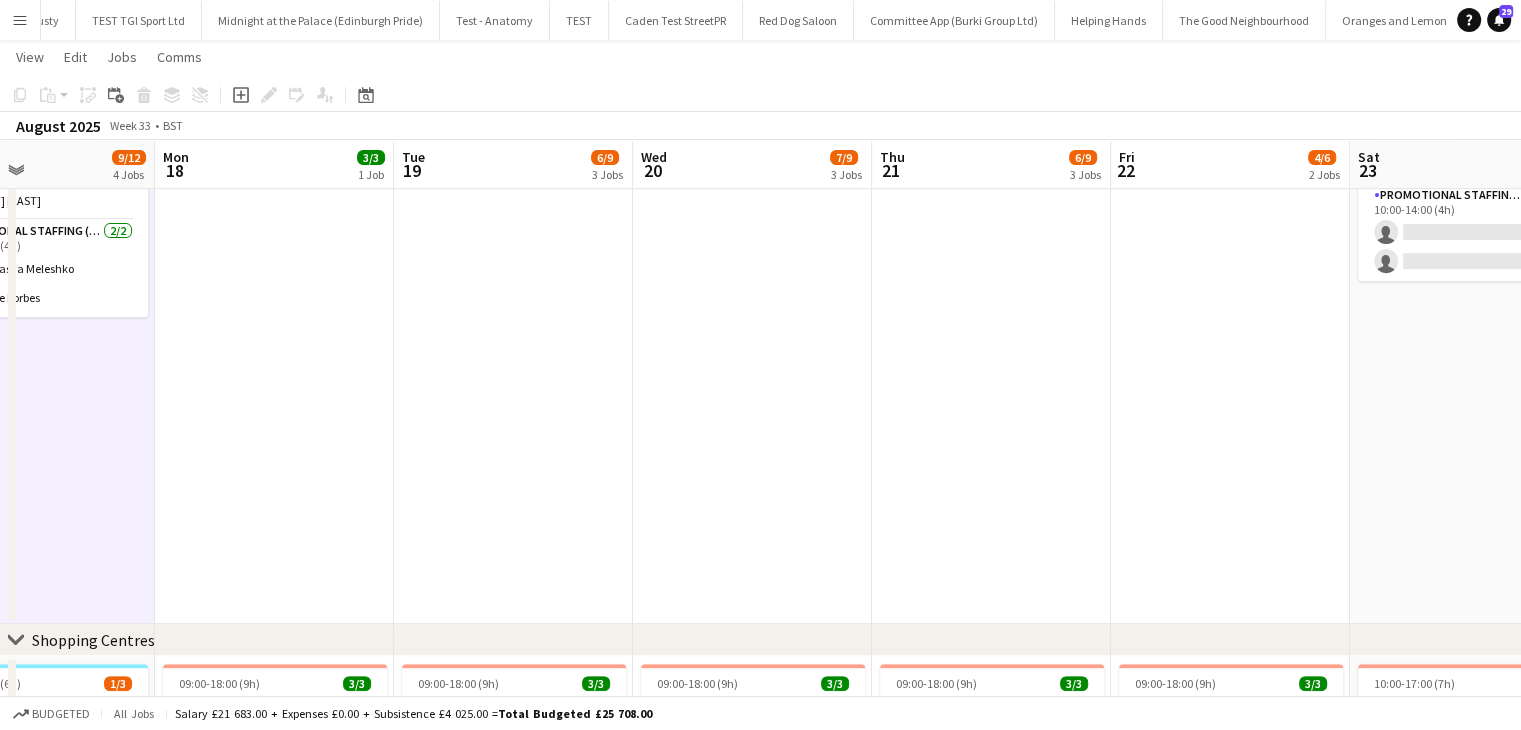 scroll, scrollTop: 0, scrollLeft: 543, axis: horizontal 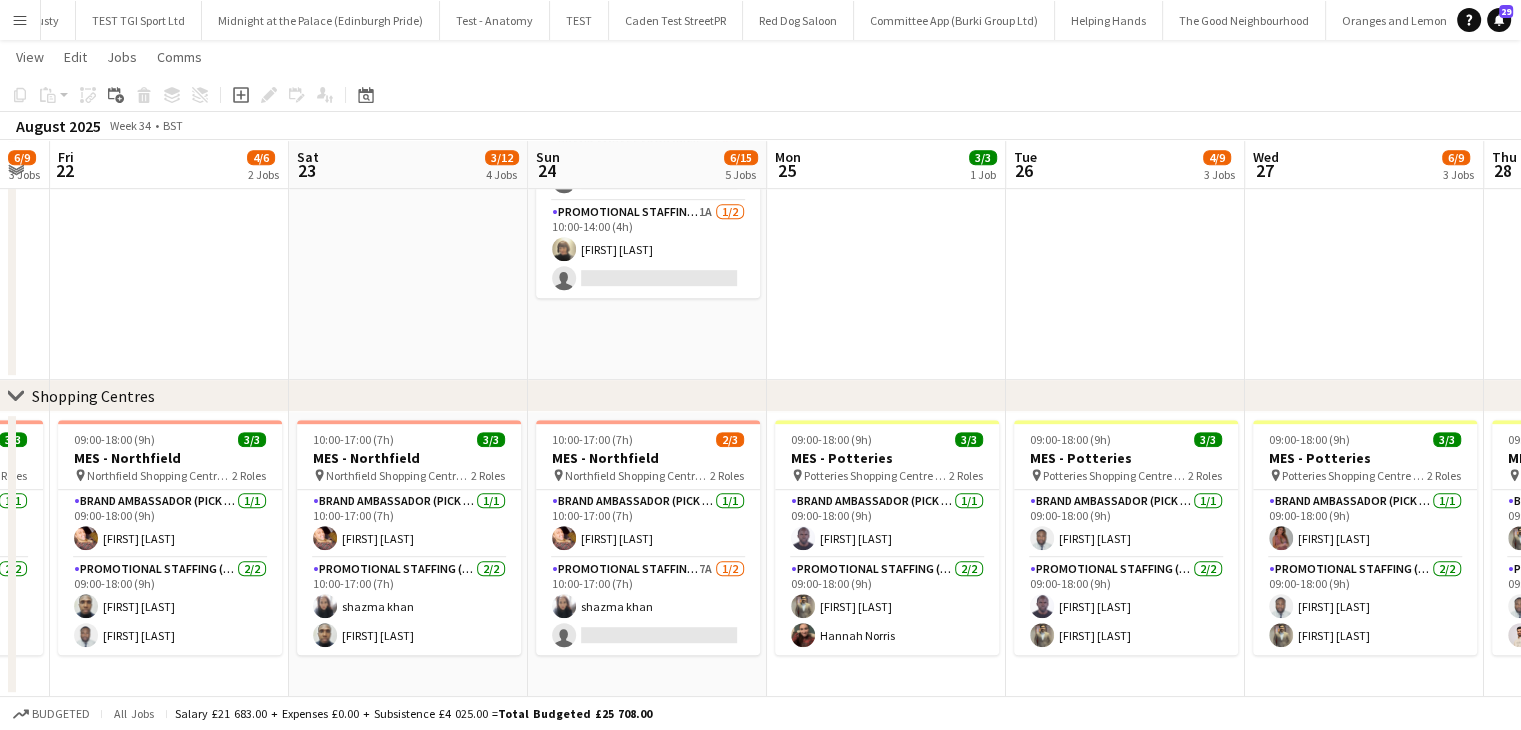 click on "10:00-14:00 (4h)    1/3   MES - Camberley Town Centre
pin
Camberley Town Centre   2 Roles   Brand Ambassador (Pick up)   1/1   10:00-14:00 (4h)
Matthew Stephens  Promotional Staffing (Brand Ambassadors)   0/2   10:00-14:00 (4h)
single-neutral-actions
single-neutral-actions
10:00-14:00 (4h)    1/3   MES - Coventry
pin
Coventry    2 Roles   Brand Ambassador (Pick up)   1/1   10:00-14:00 (4h)
Ayomipo Adegeye  Promotional Staffing (Brand Ambassadors)   1I   3A   0/2   10:00-14:00 (4h)
single-neutral-actions
single-neutral-actions
10:00-14:00 (4h)    1/3   MES - KingstonTown Centre
pin
Kingston Union Street Town Centre   2 Roles   Brand Ambassador (Pick up)   0/1   10:00-14:00 (4h)
single-neutral-actions
1A" 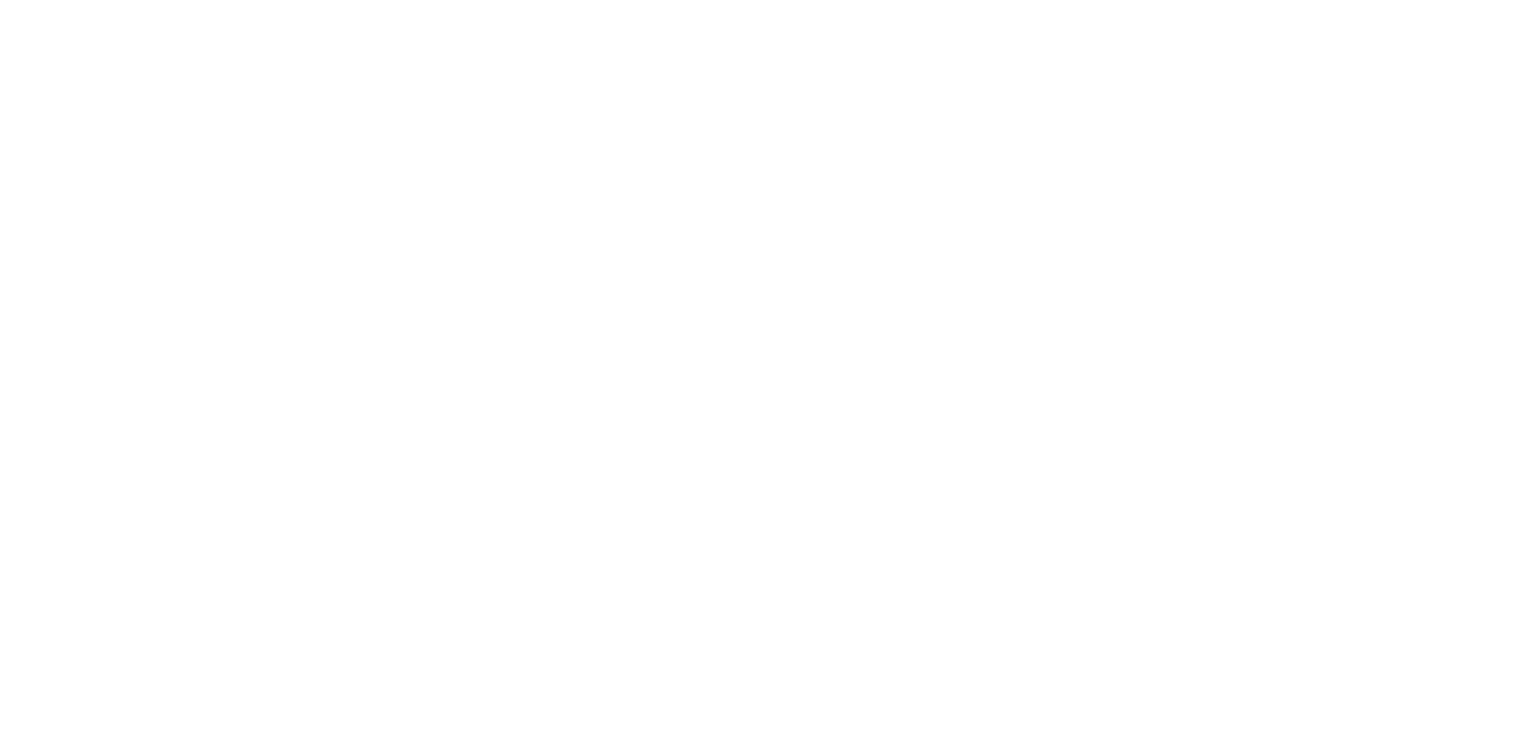 scroll, scrollTop: 0, scrollLeft: 0, axis: both 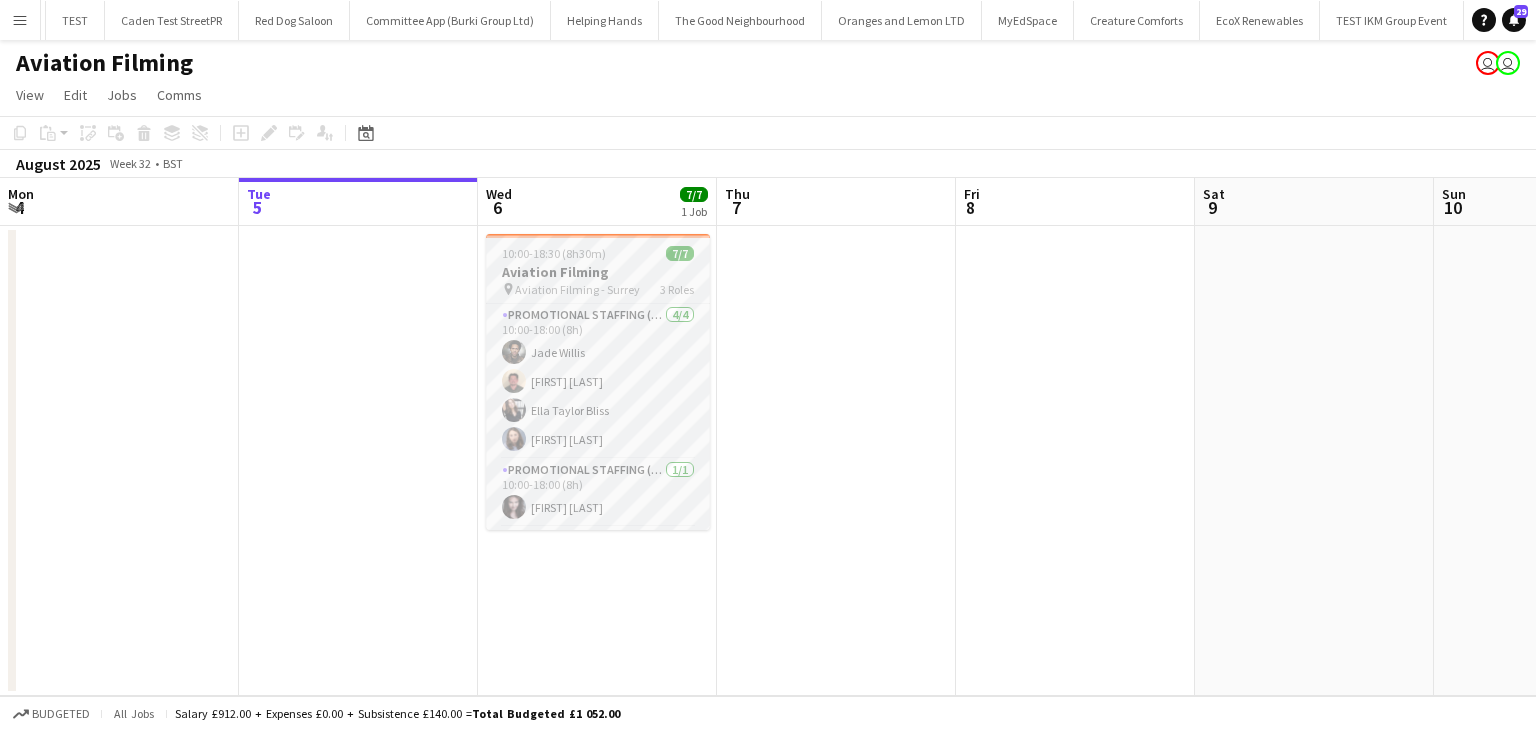 click on "Aviation Filming - Surrey" 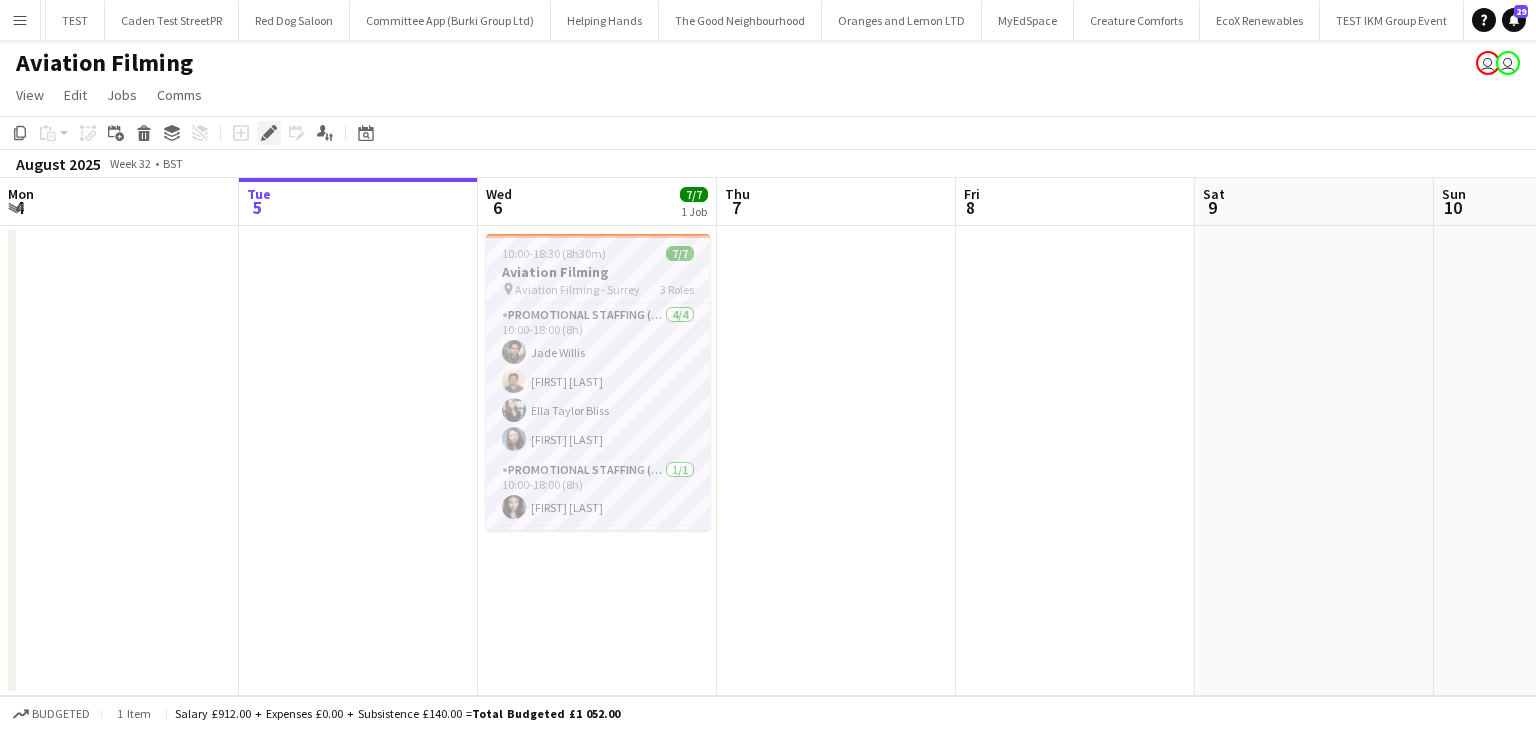 click 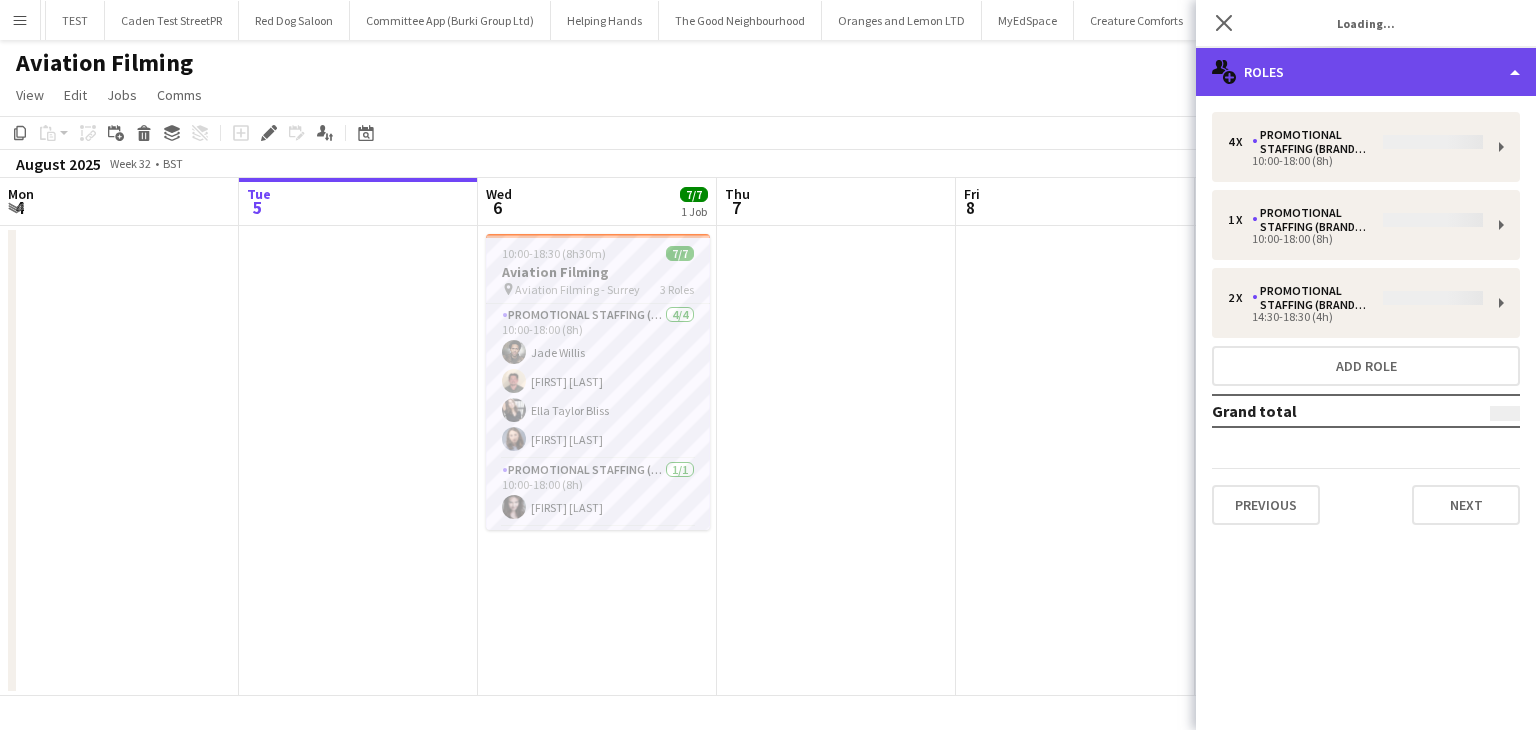 click on "multiple-users-add
Roles" 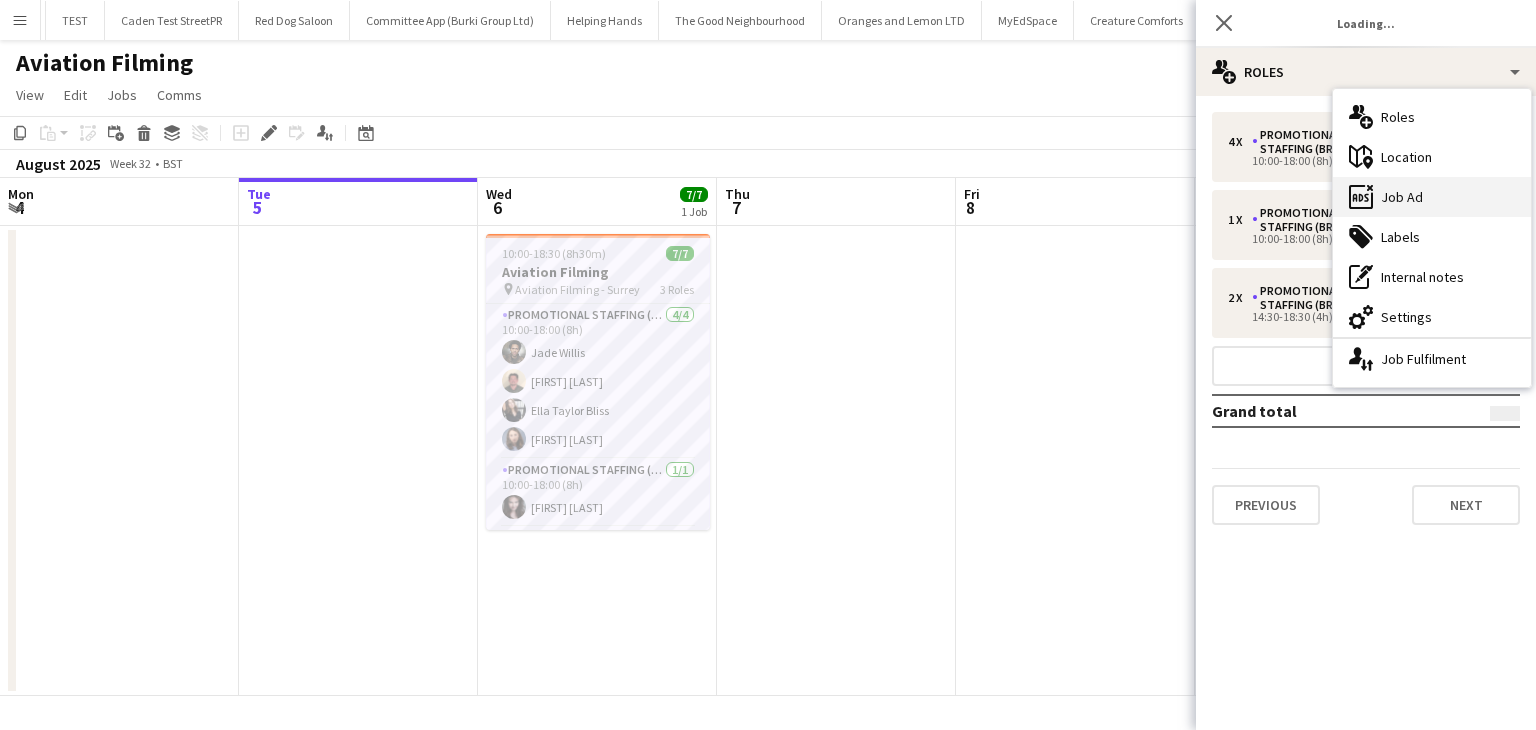 click on "ads-window
Job Ad" at bounding box center (1432, 197) 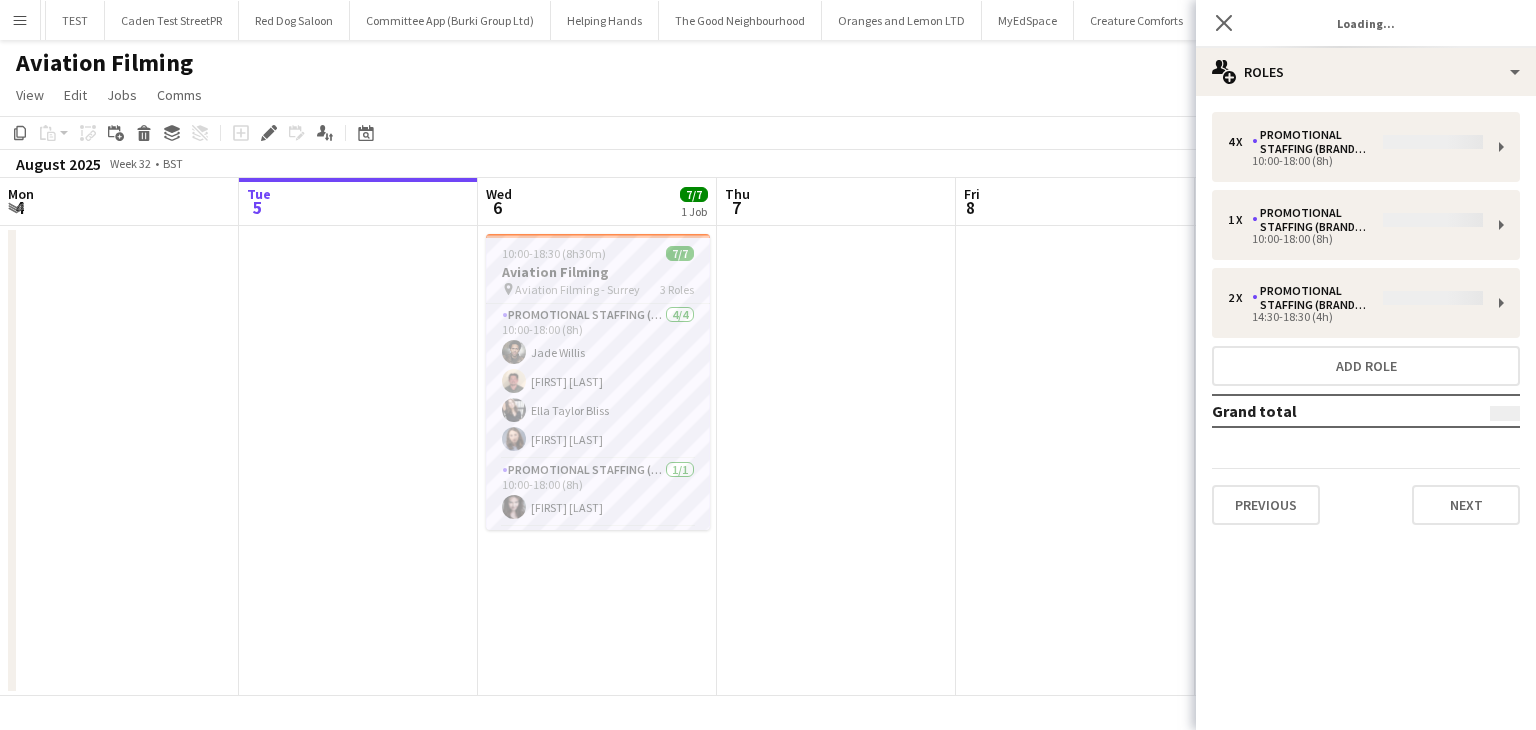 click on "View  Day view expanded Day view collapsed Month view Date picker Jump to today  Edit  Copy Ctrl+C  Paste  Without Crew Ctrl+V With Crew Ctrl+Shift+V Paste as linked job  Group  Group Ungroup  Jobs  New Job Edit Job Delete Job New Linked Job Edit Linked Jobs Job fulfilment Promote Role Copy Role URL  Comms  Notify confirmed crew Create chat" 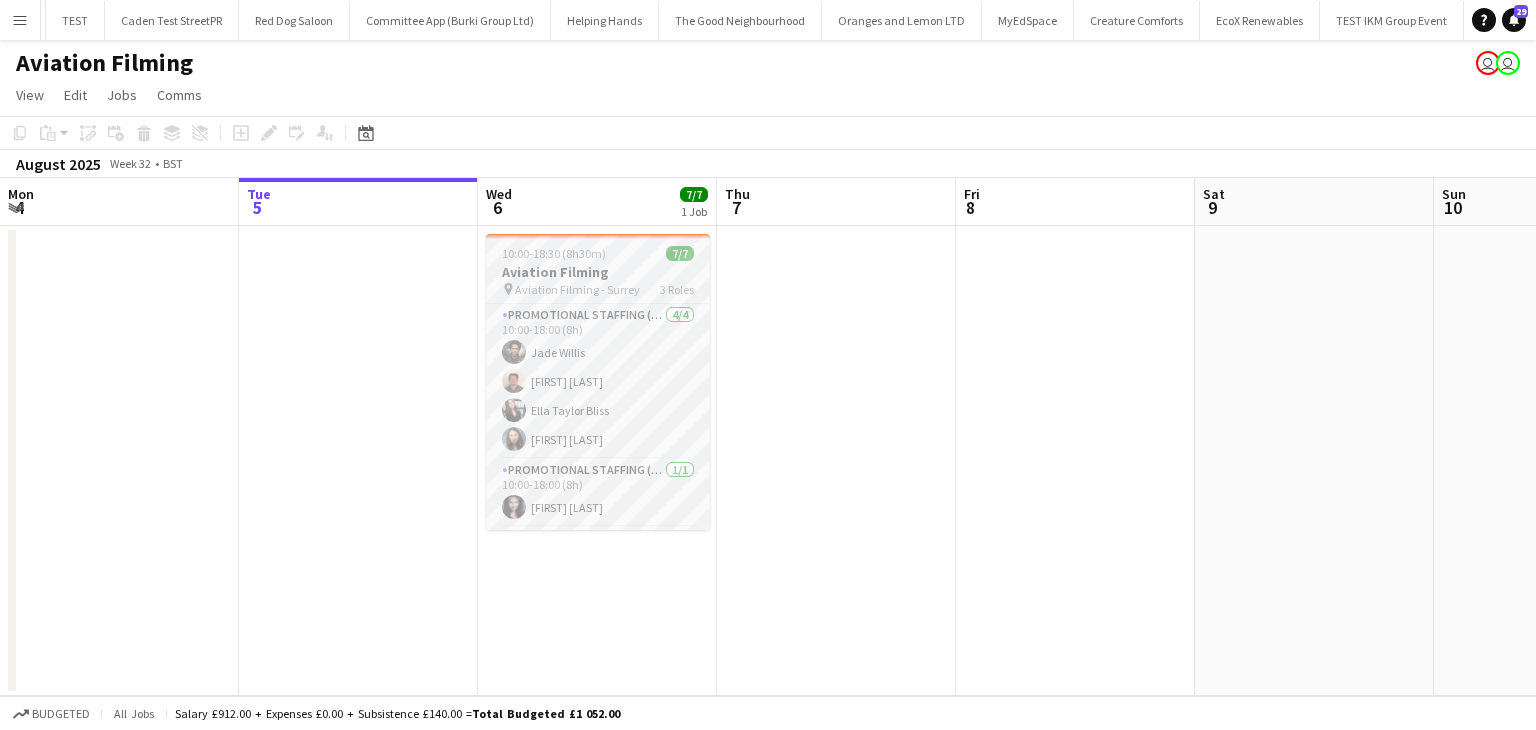 click on "pin" 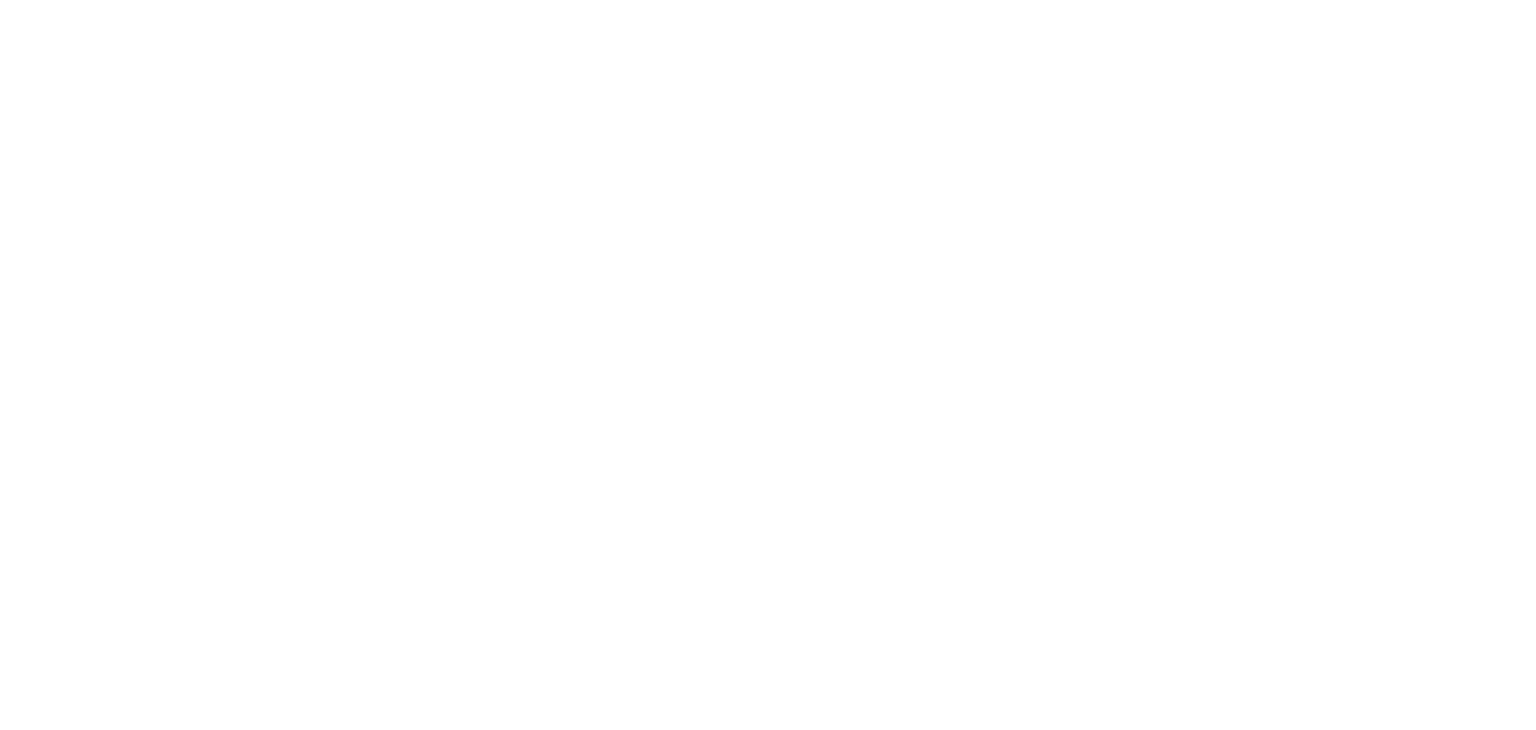 scroll, scrollTop: 0, scrollLeft: 0, axis: both 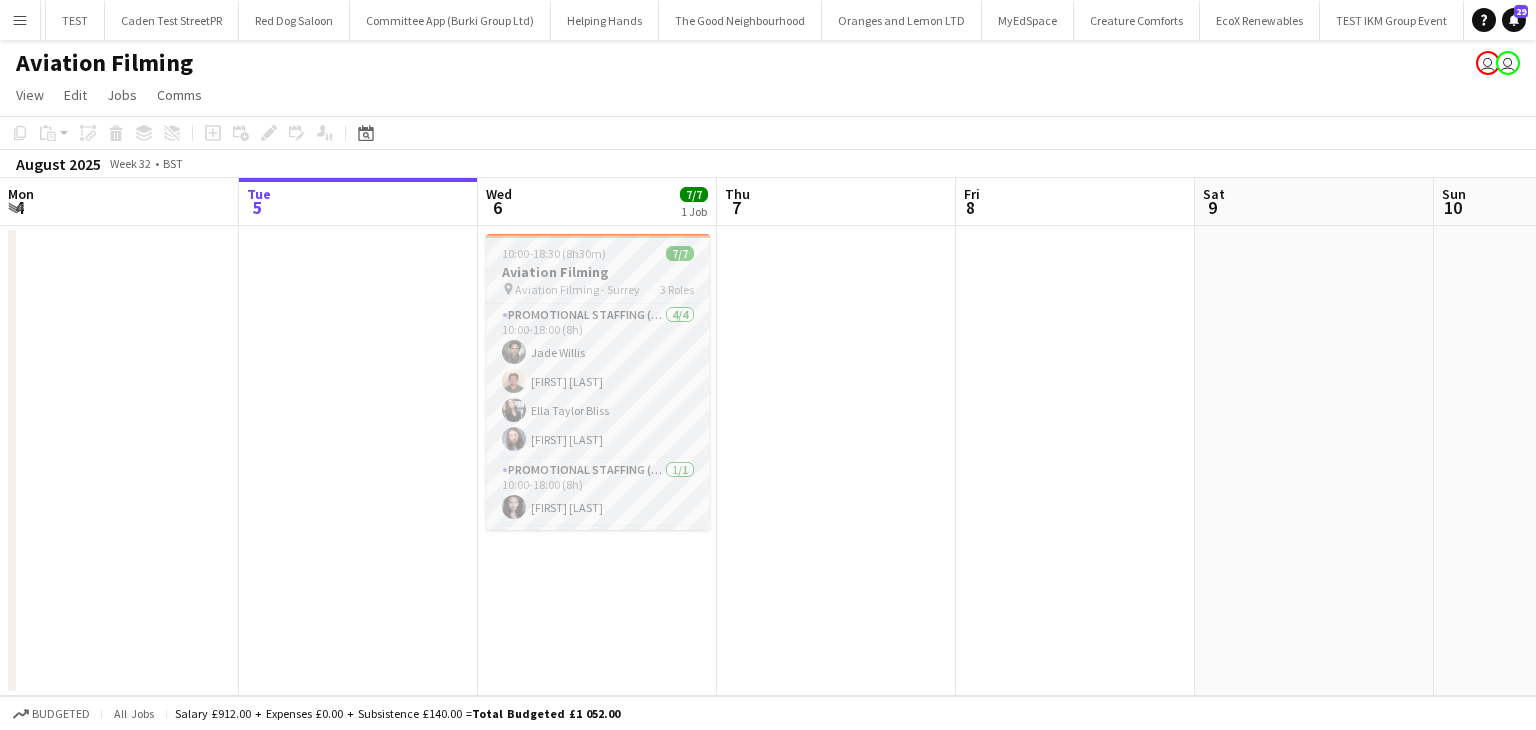 click on "Aviation Filming" at bounding box center (598, 272) 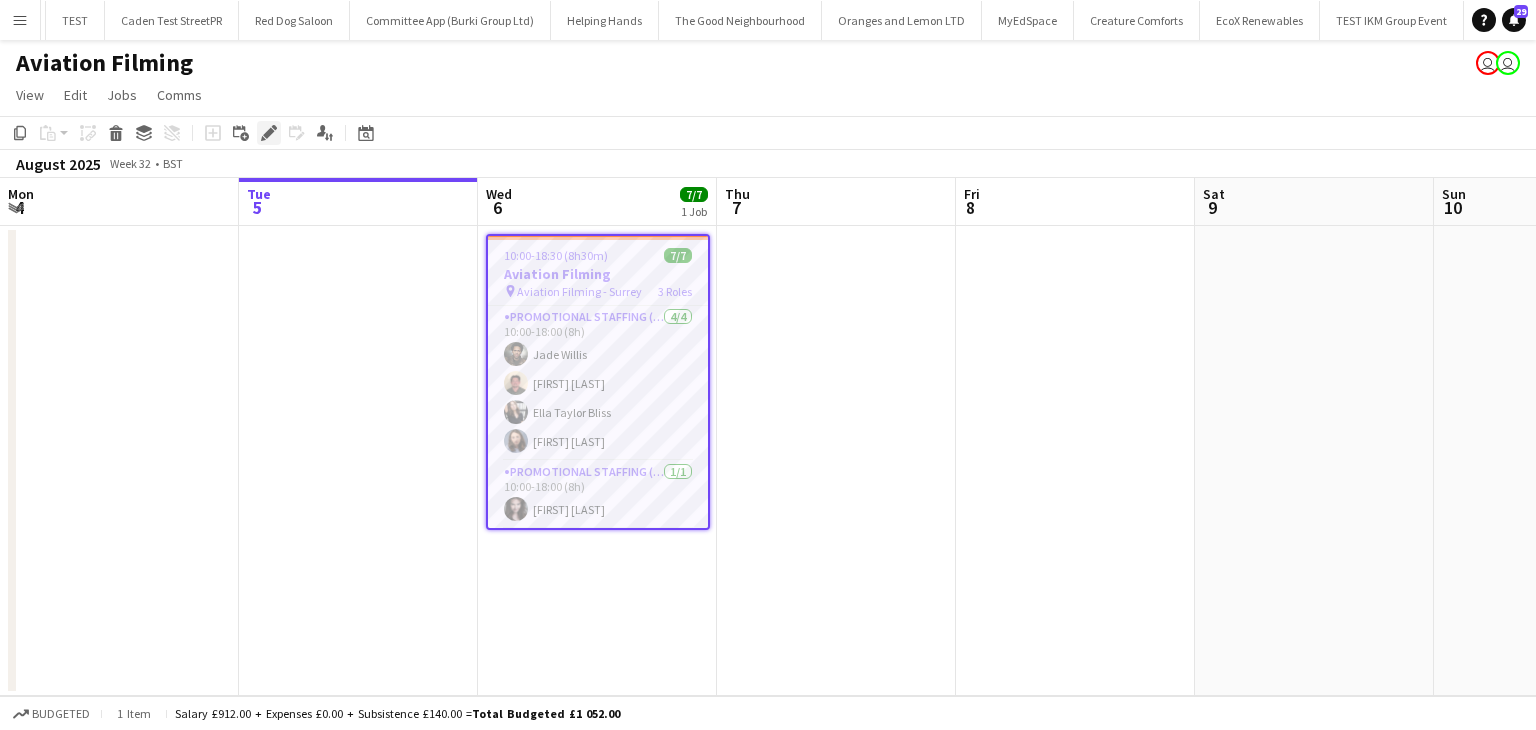 click 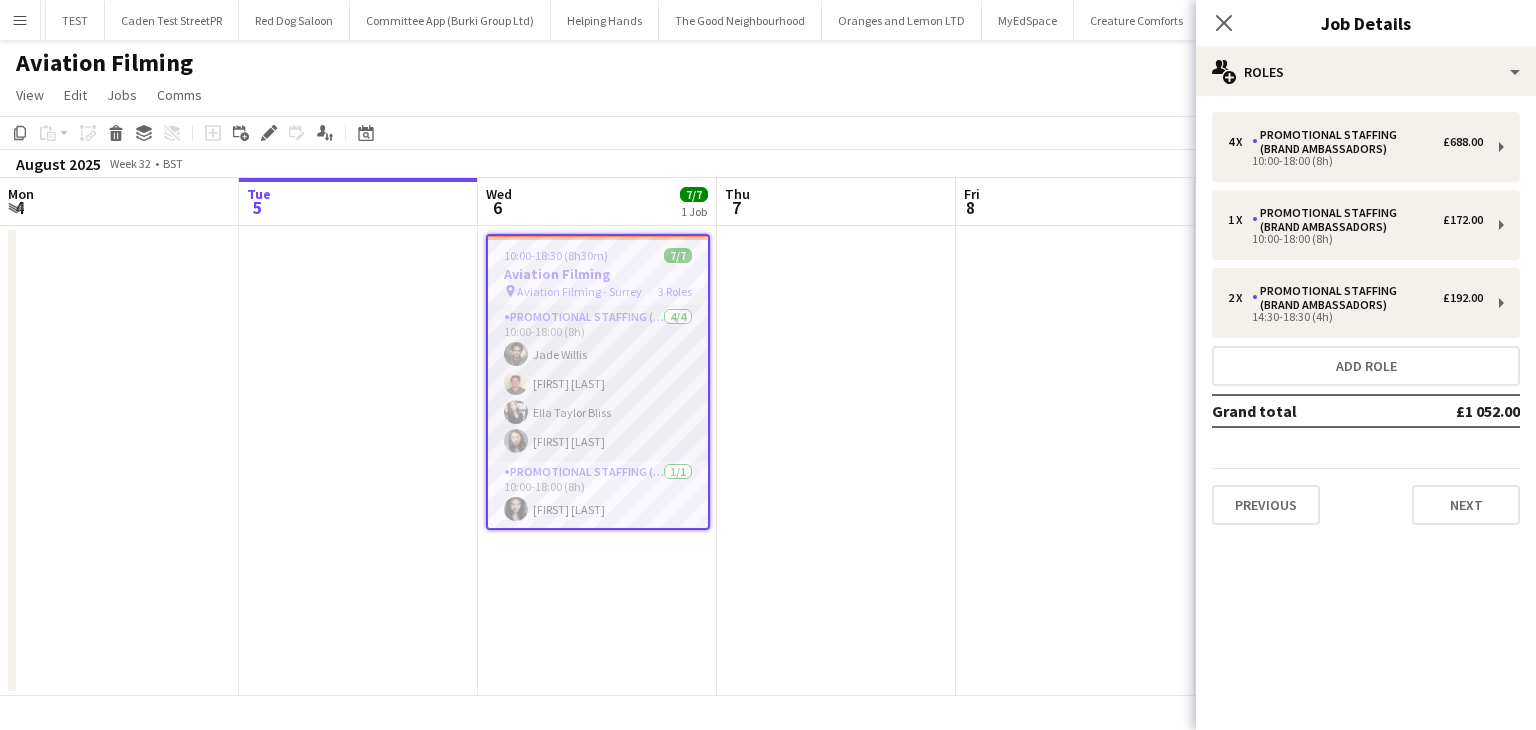 scroll, scrollTop: 96, scrollLeft: 0, axis: vertical 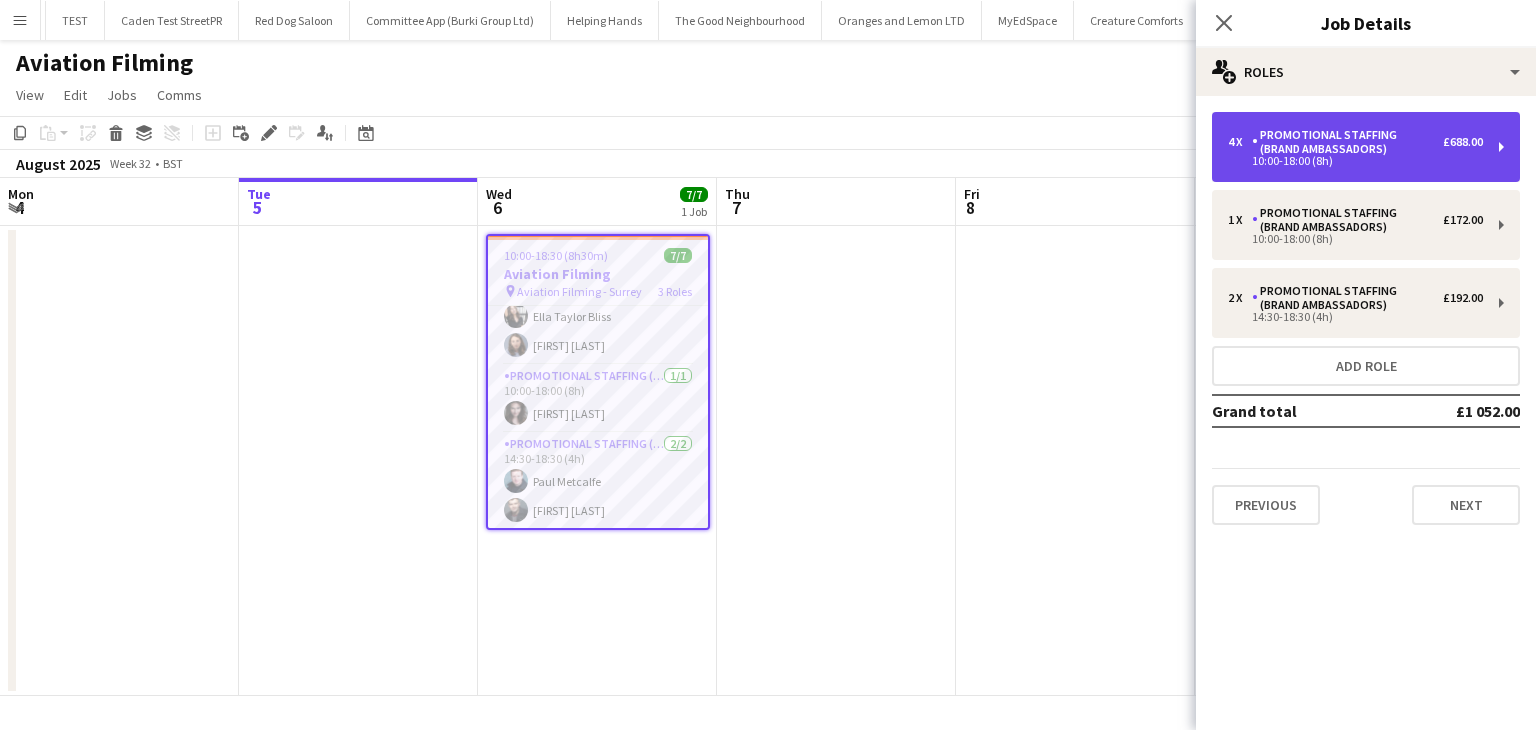 click on "4 x   Promotional Staffing (Brand Ambassadors)   £688.00   10:00-18:00 (8h)" at bounding box center [1366, 147] 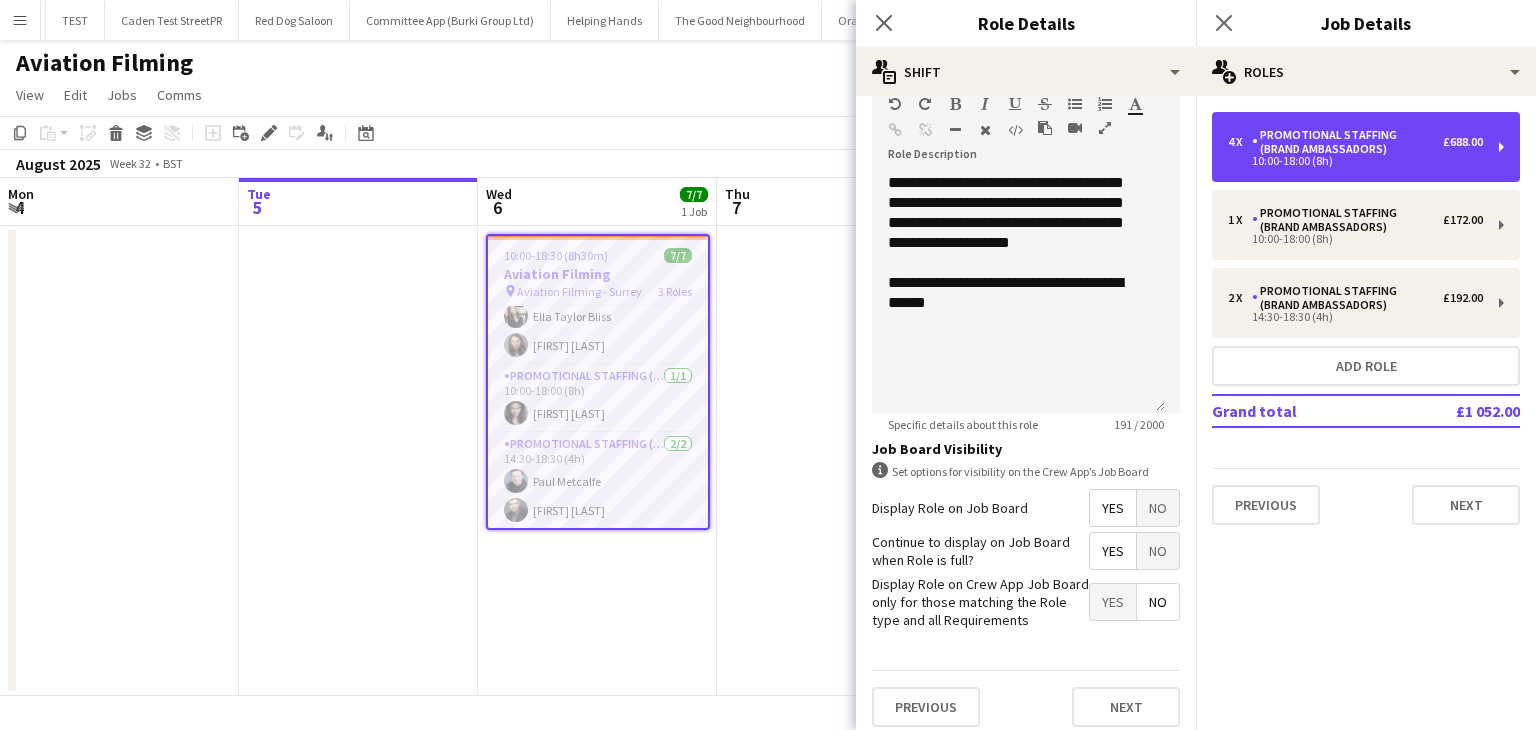scroll, scrollTop: 620, scrollLeft: 0, axis: vertical 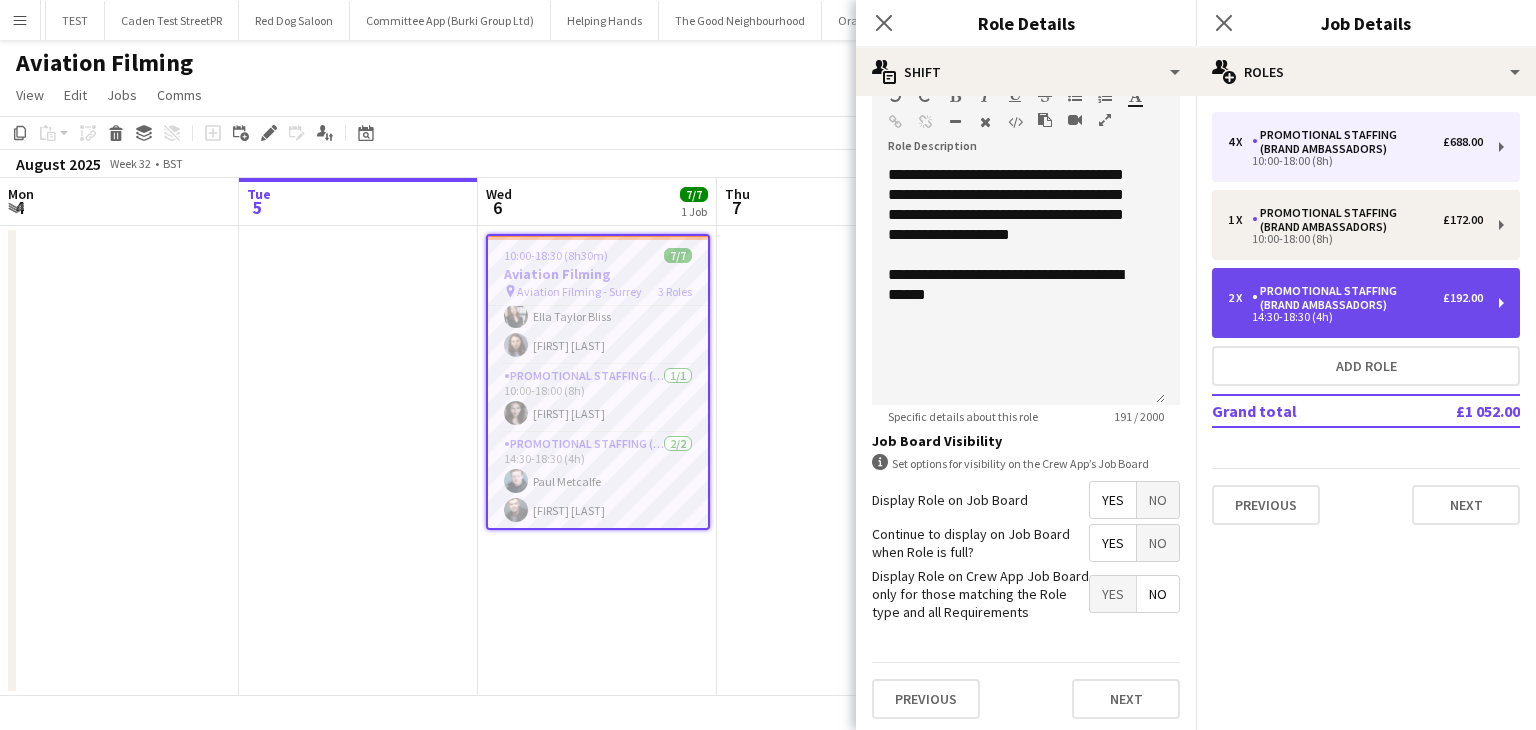 click on "Promotional Staffing (Brand Ambassadors)" at bounding box center [1347, 298] 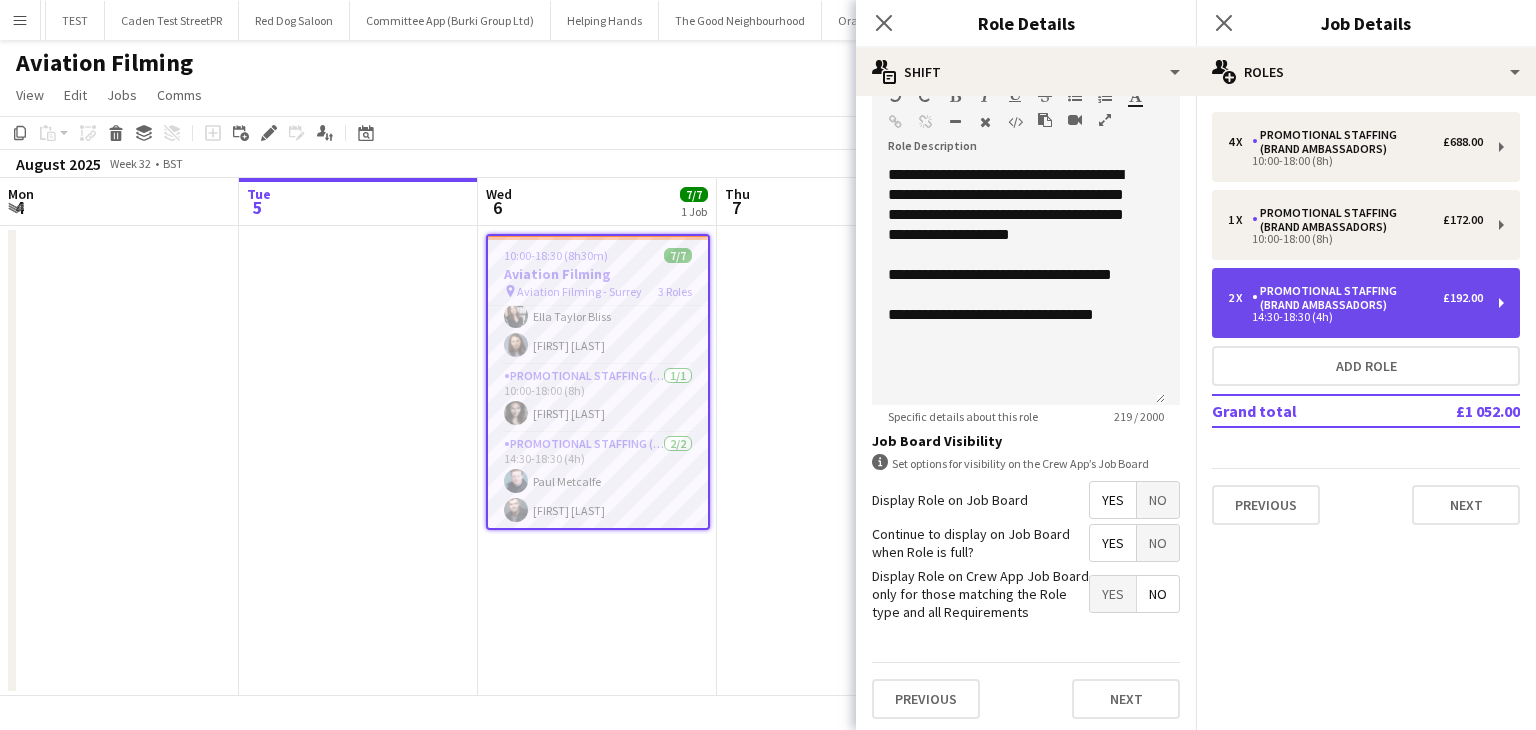 type on "*****" 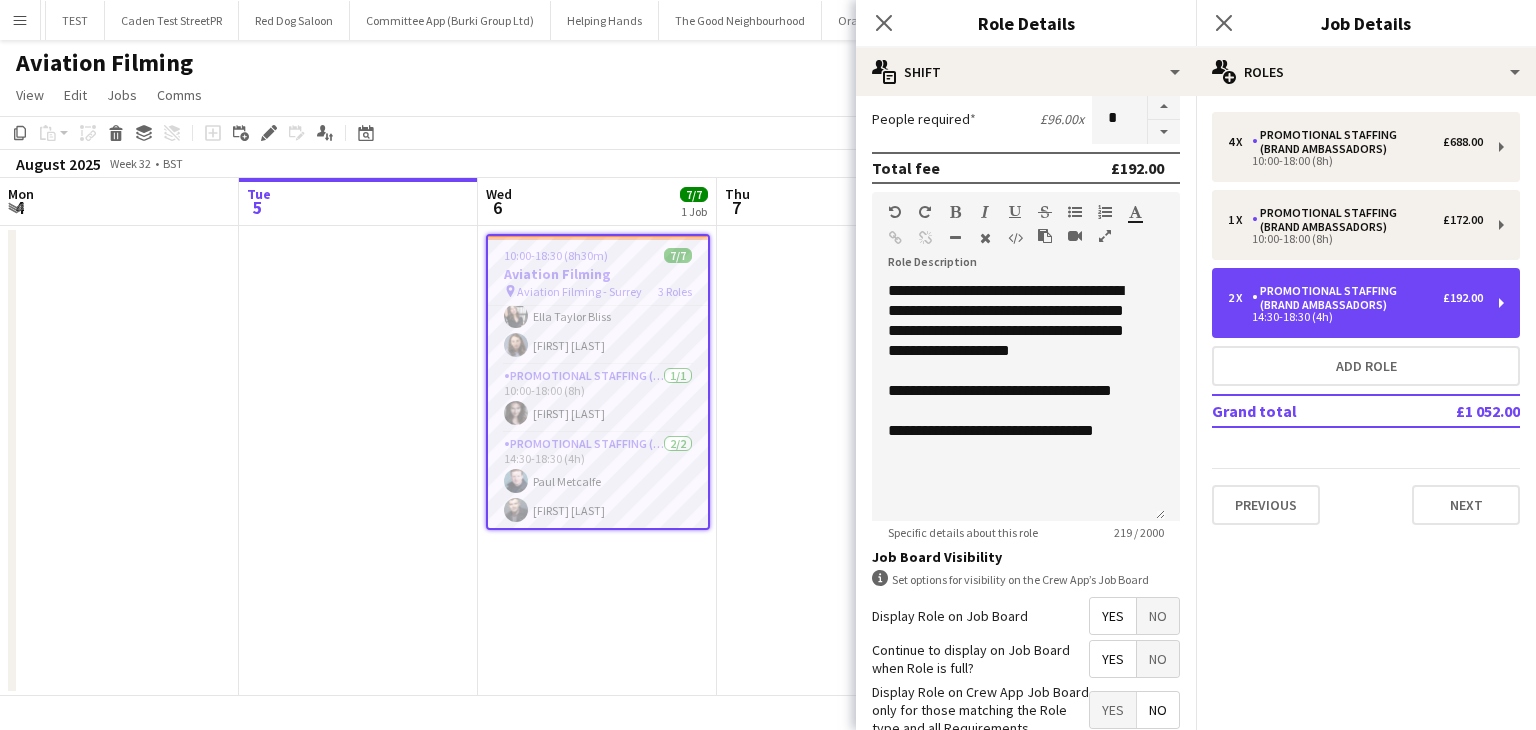 scroll, scrollTop: 512, scrollLeft: 0, axis: vertical 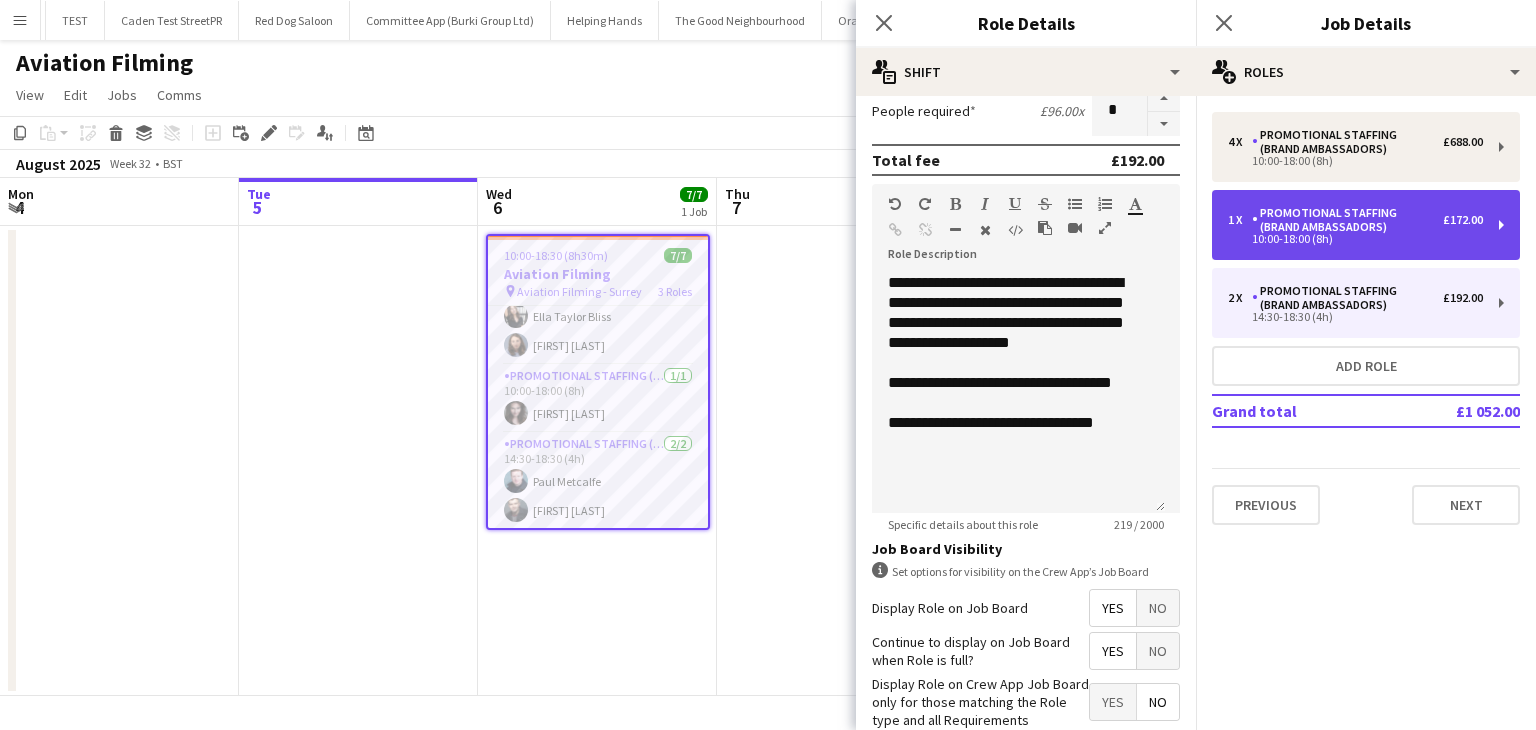 click on "Promotional Staffing (Brand Ambassadors)" at bounding box center (1347, 220) 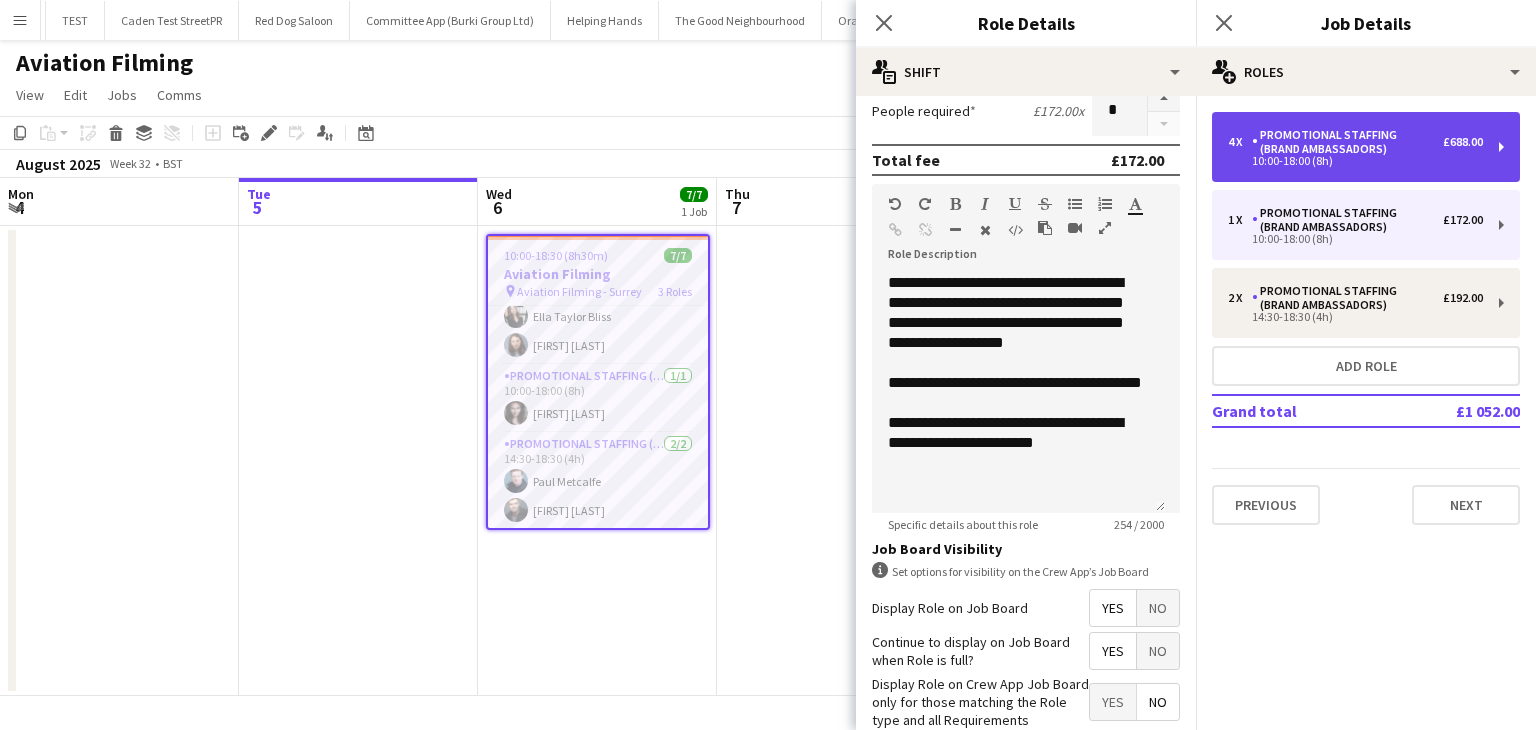 click on "Promotional Staffing (Brand Ambassadors)" at bounding box center [1347, 142] 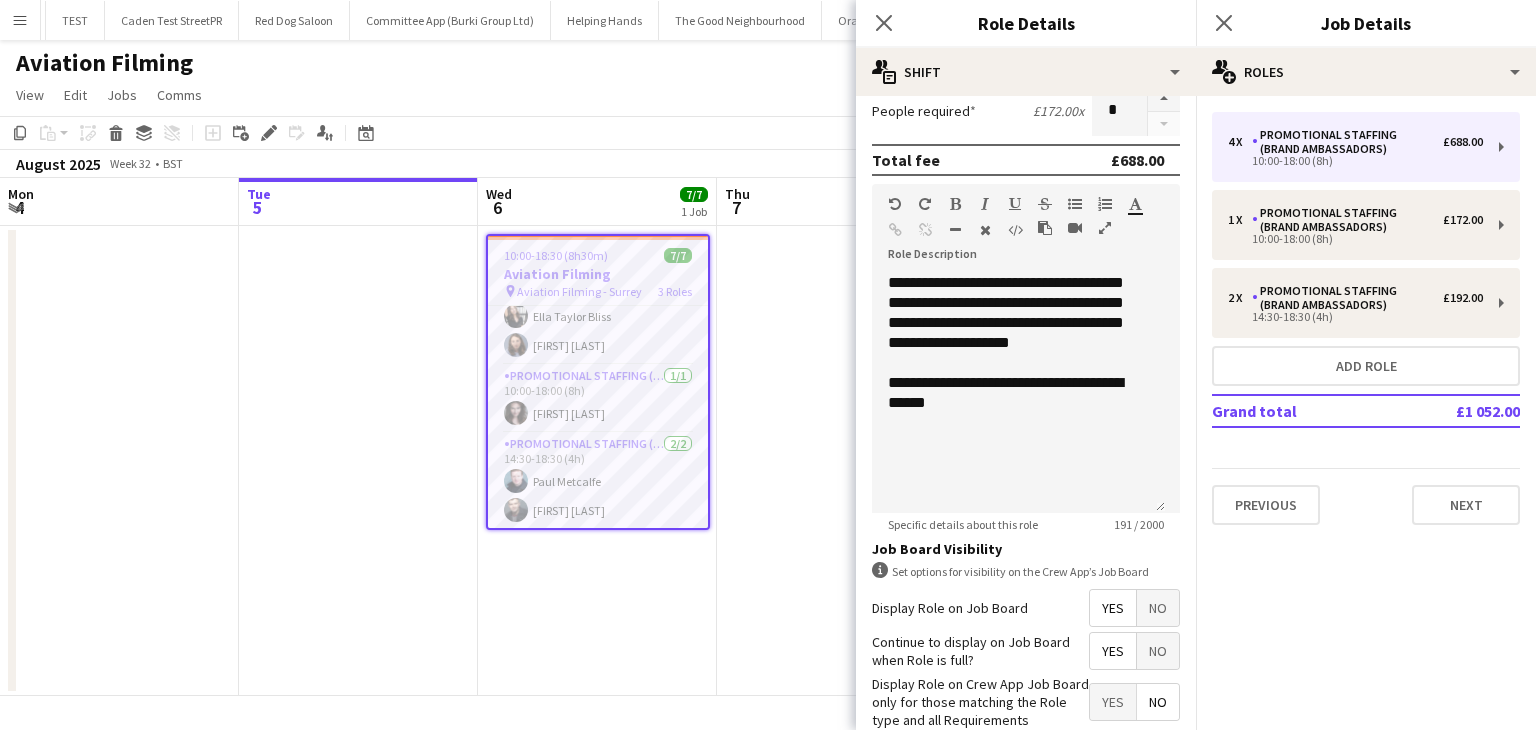 click at bounding box center [836, 461] 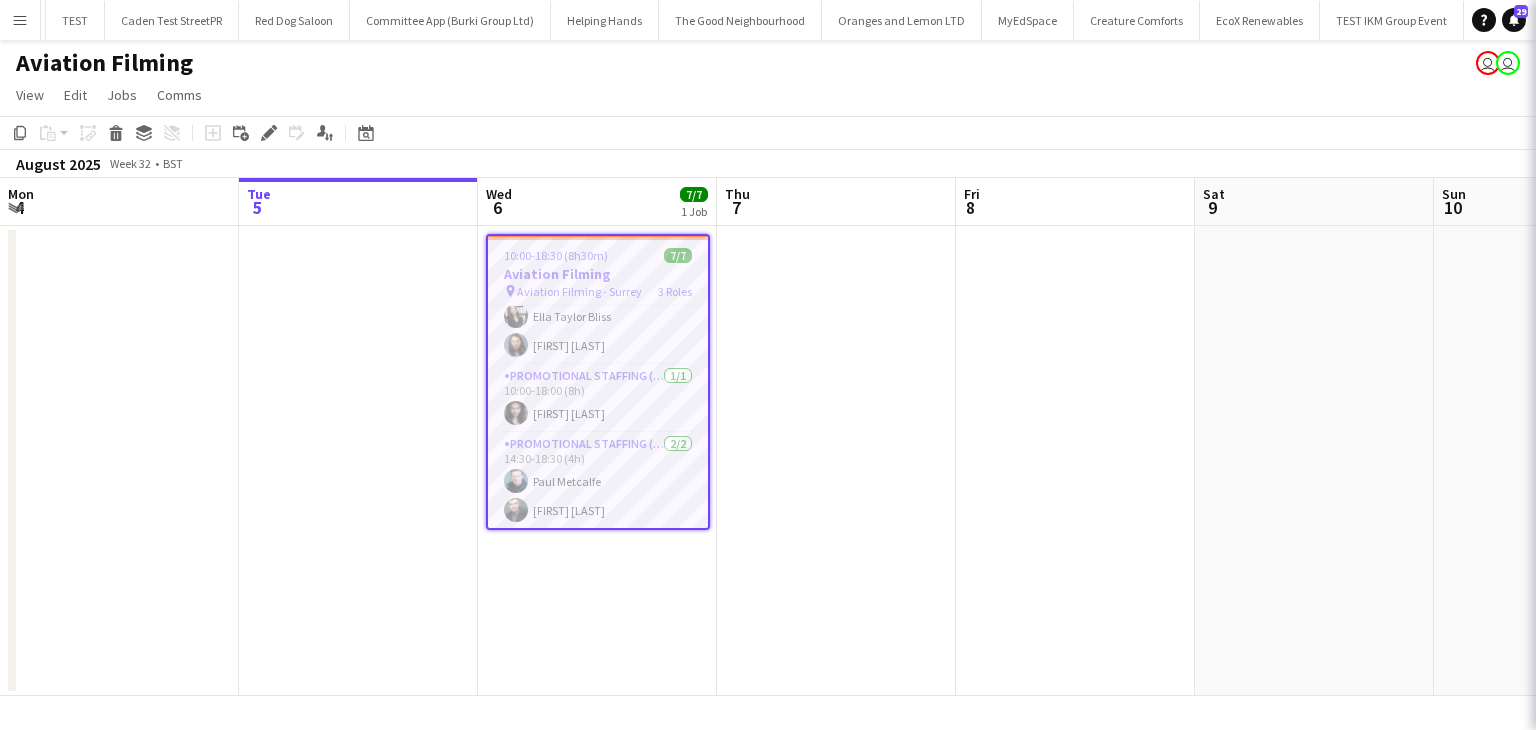 scroll, scrollTop: 93, scrollLeft: 0, axis: vertical 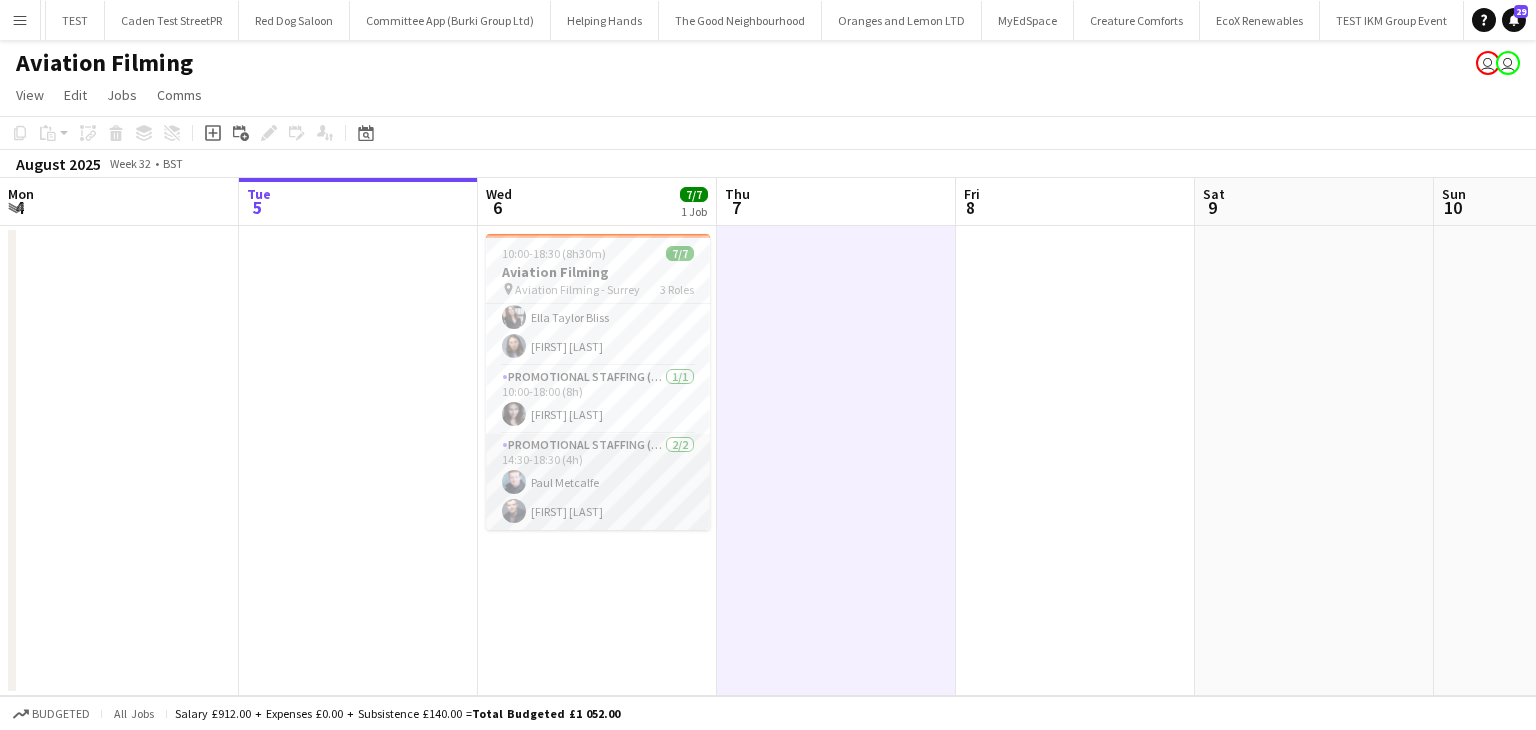 click on "Promotional Staffing (Brand Ambassadors)   2/2   14:30-18:30 (4h)
Paul Metcalfe Adam Stickler" at bounding box center (598, 482) 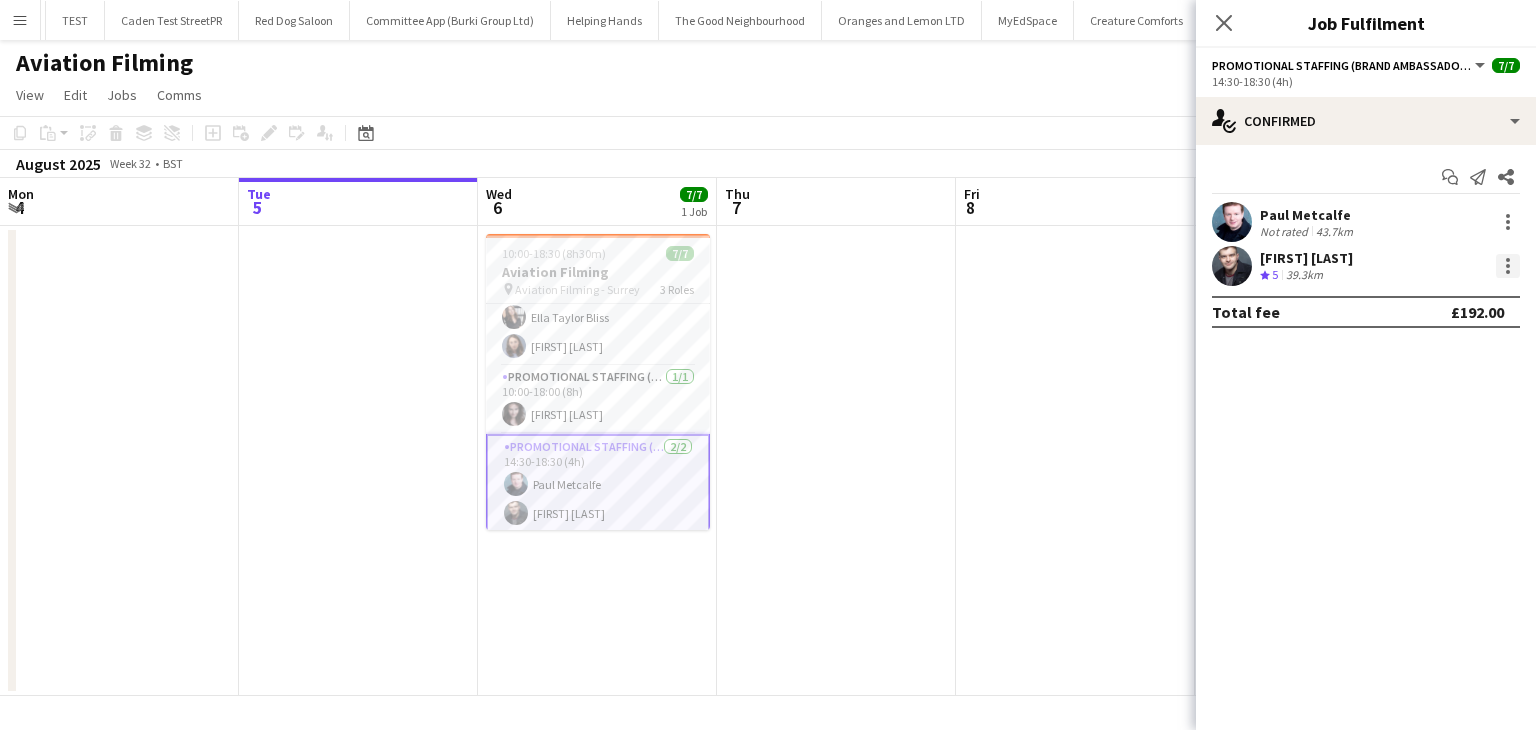 click at bounding box center (1508, 266) 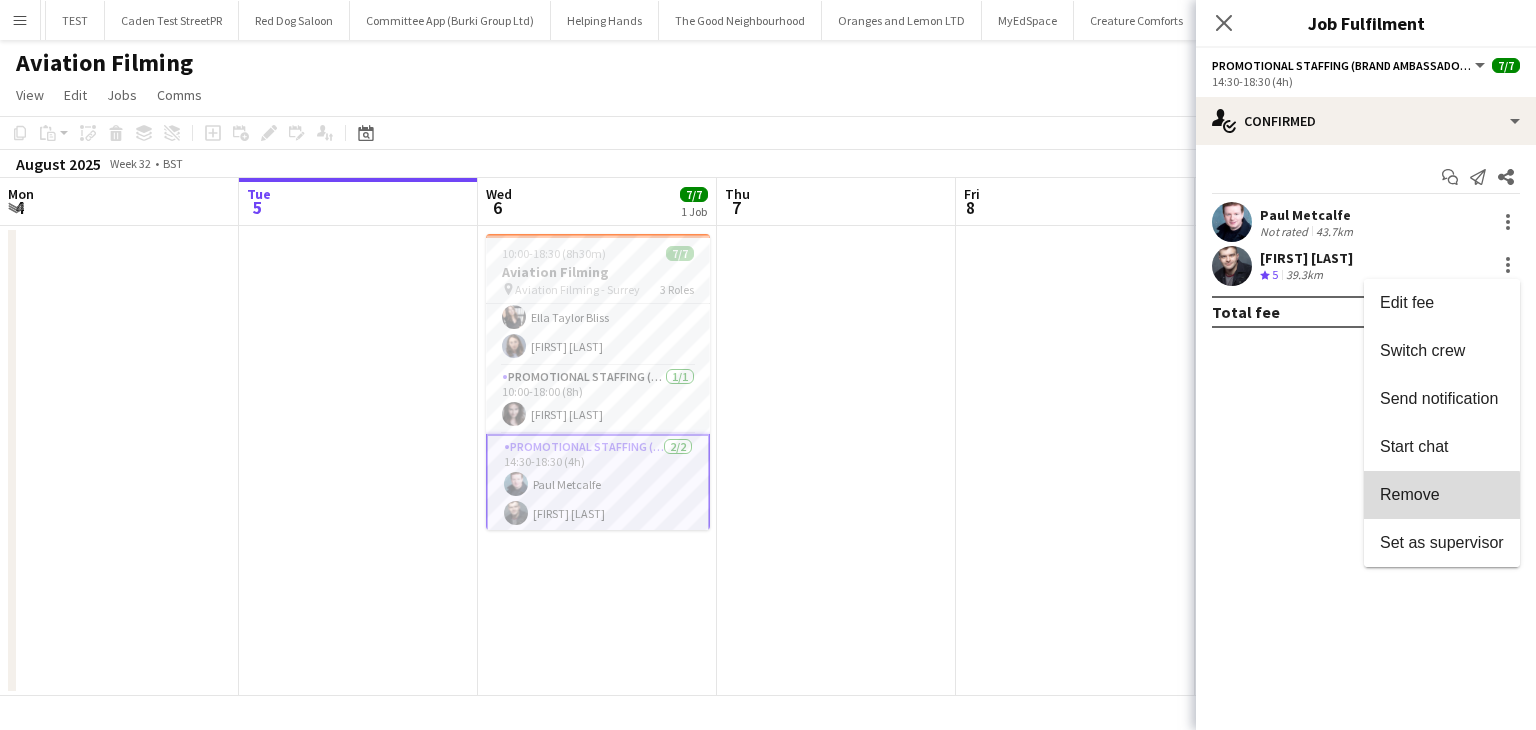 click on "Remove" at bounding box center [1442, 495] 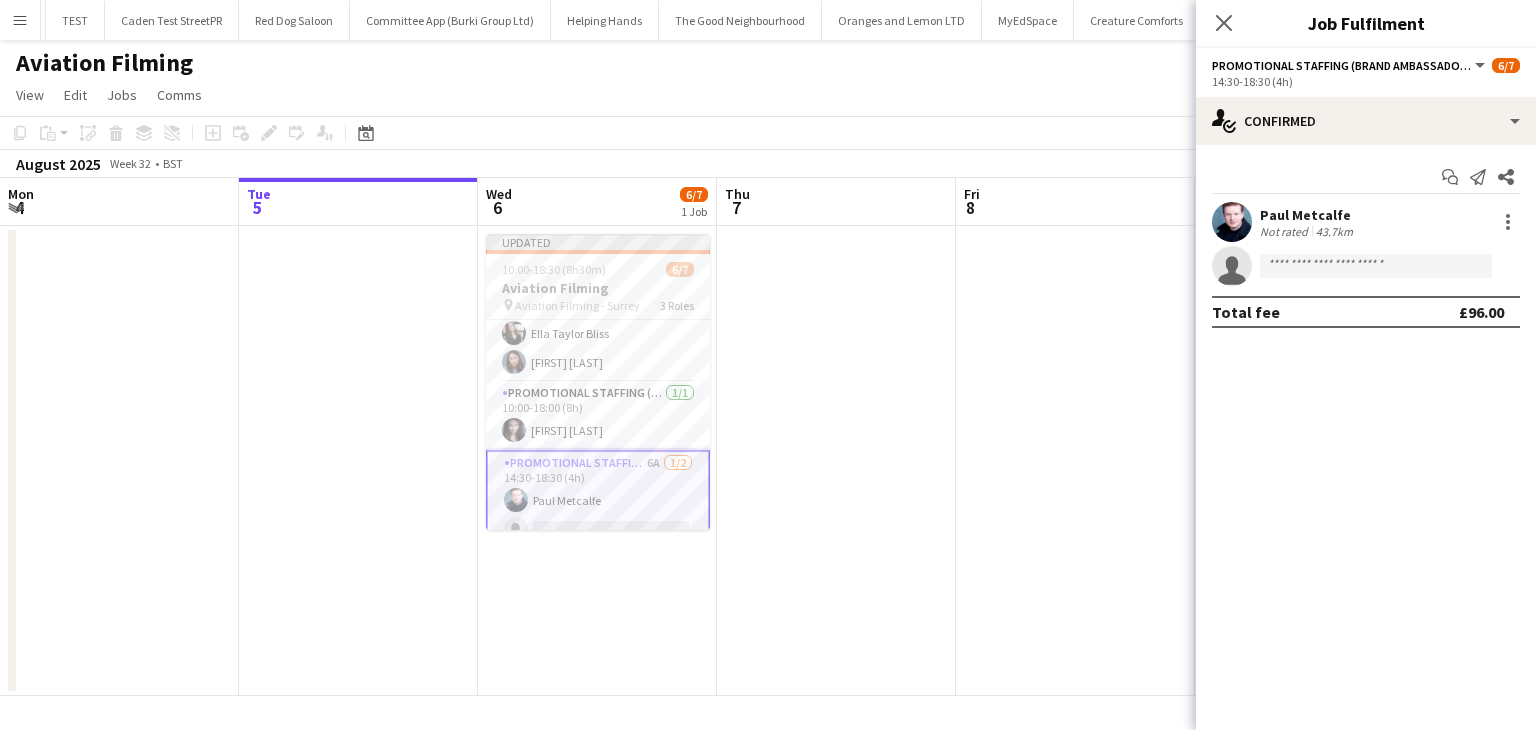 click at bounding box center (1075, 461) 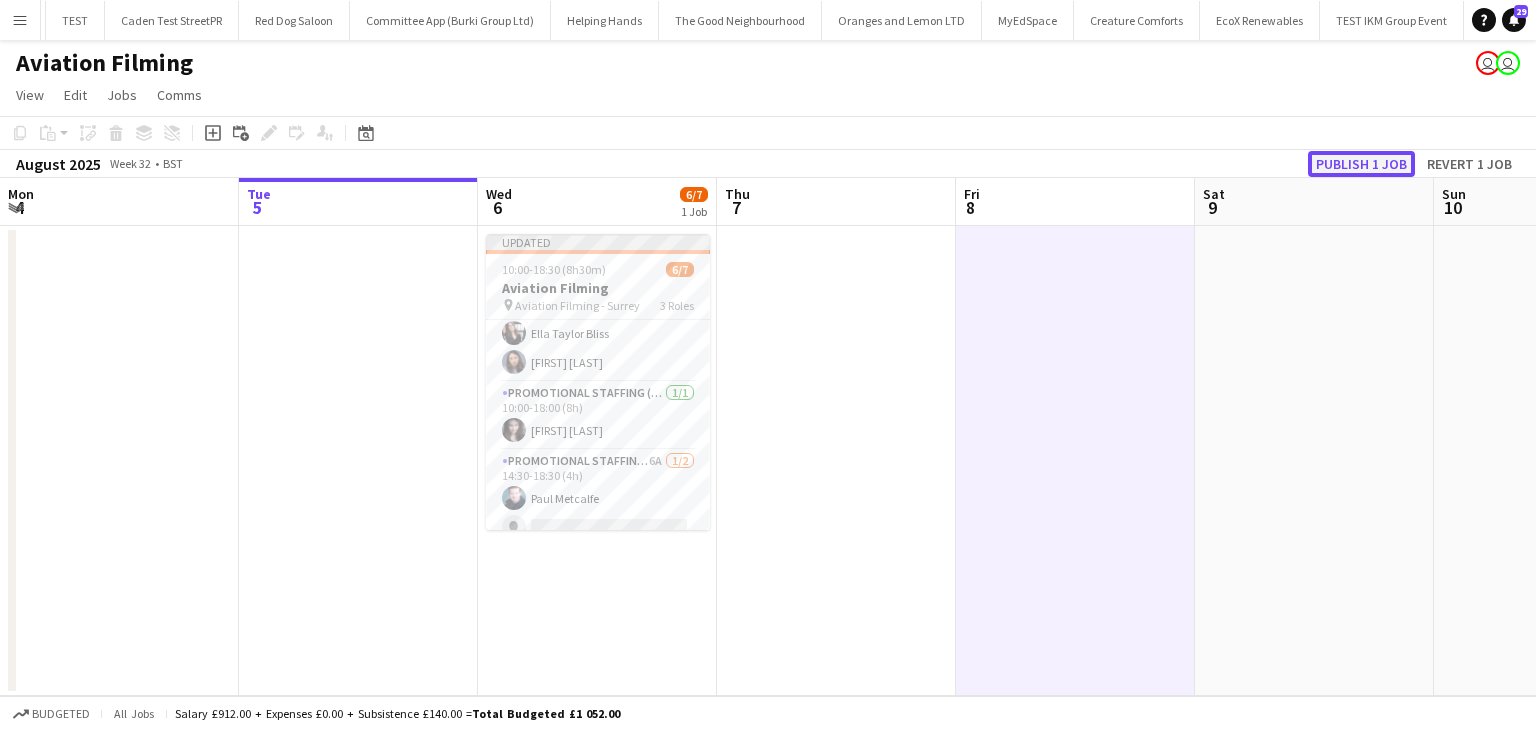 click on "Publish 1 job" 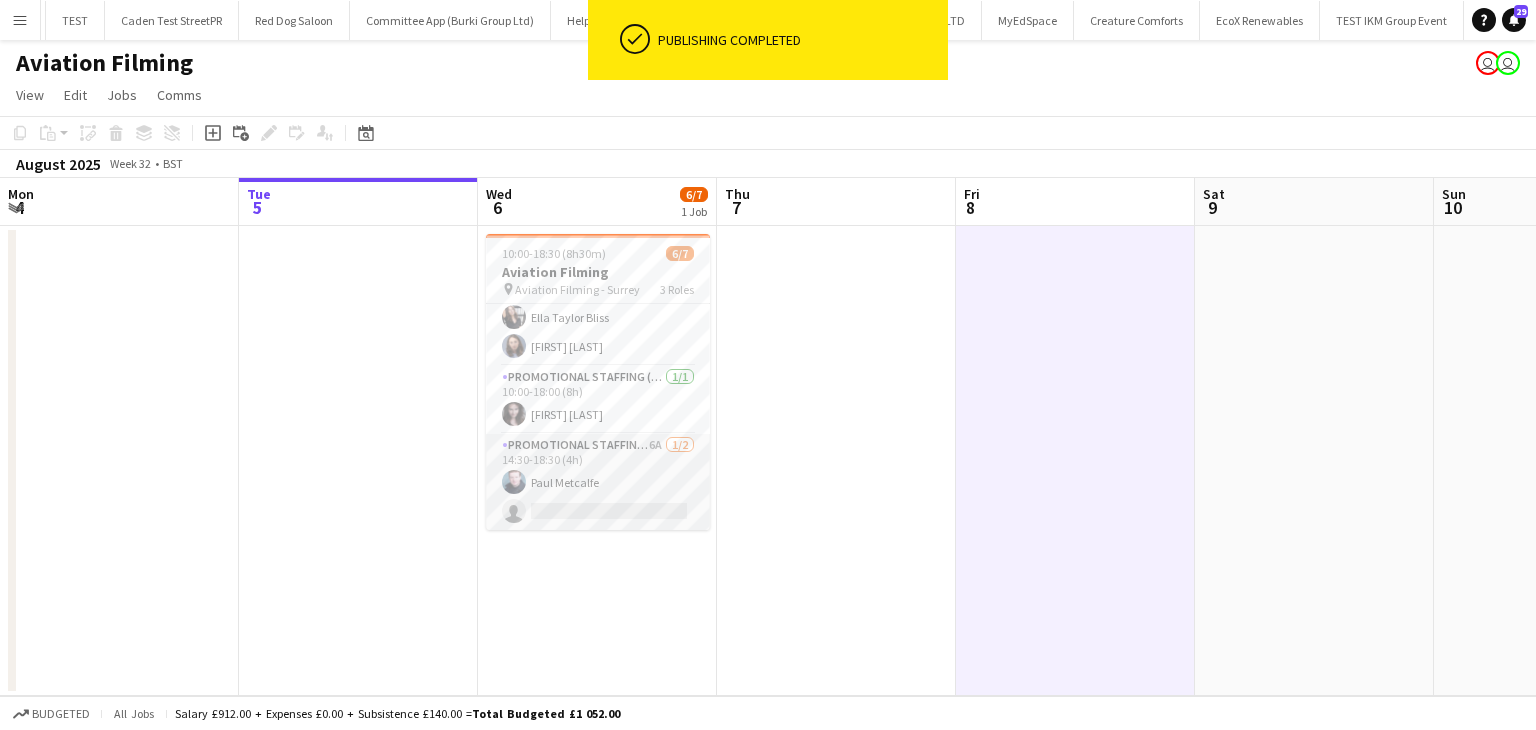 click on "Promotional Staffing (Brand Ambassadors)   6A   1/2   [TIME]-[TIME] ([DURATION]h)
[FIRST] [LAST]
single-neutral-actions" at bounding box center (598, 482) 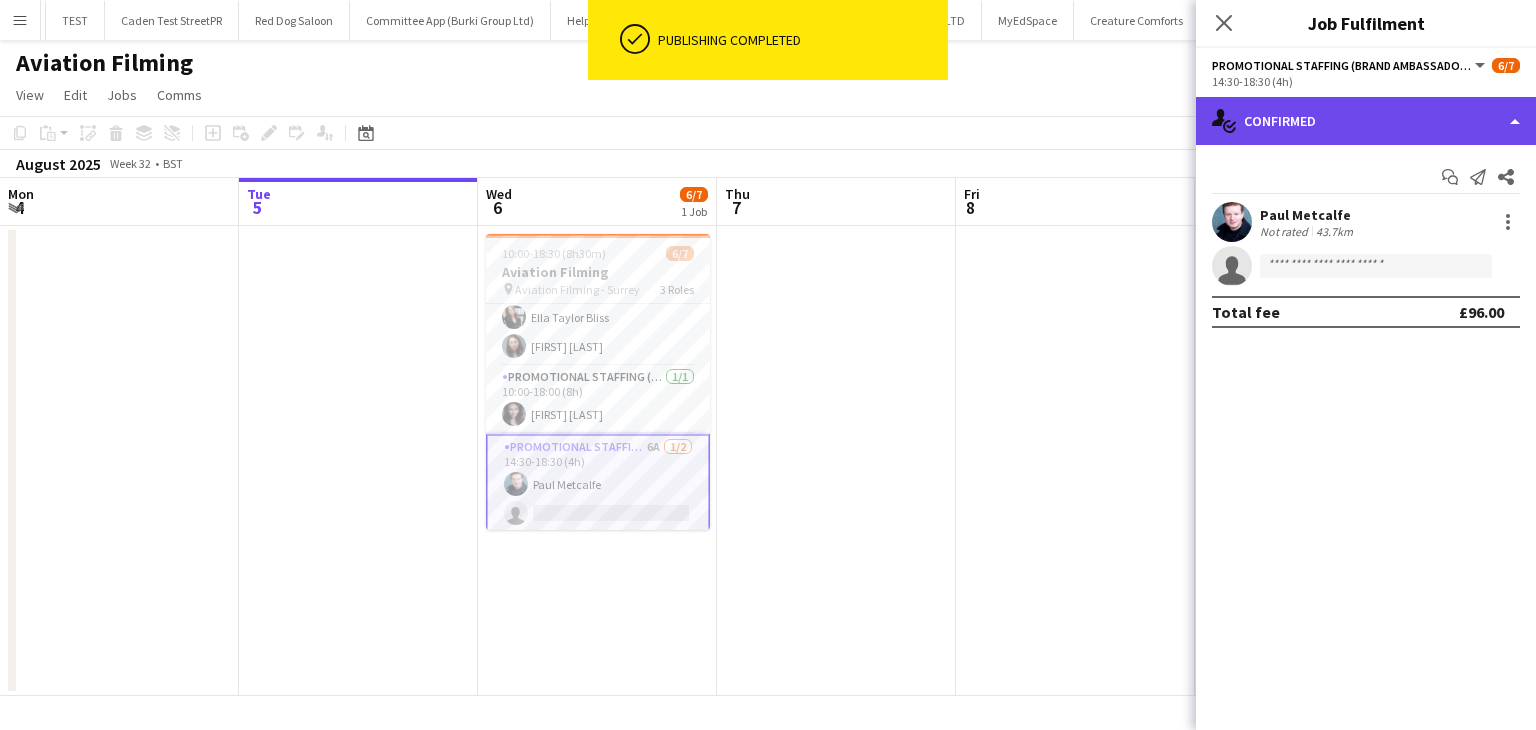 click on "single-neutral-actions-check-2
Confirmed" 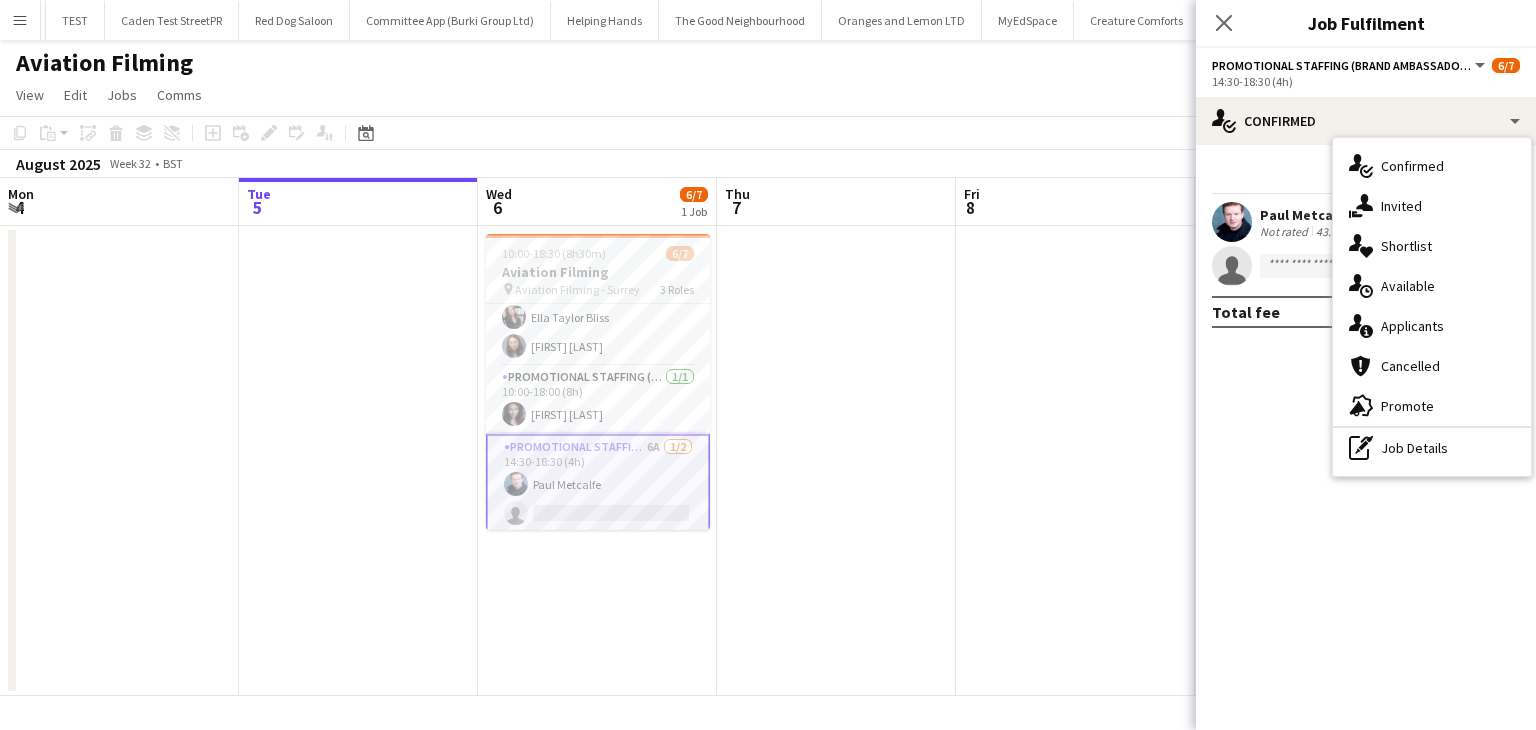 click at bounding box center [1232, 222] 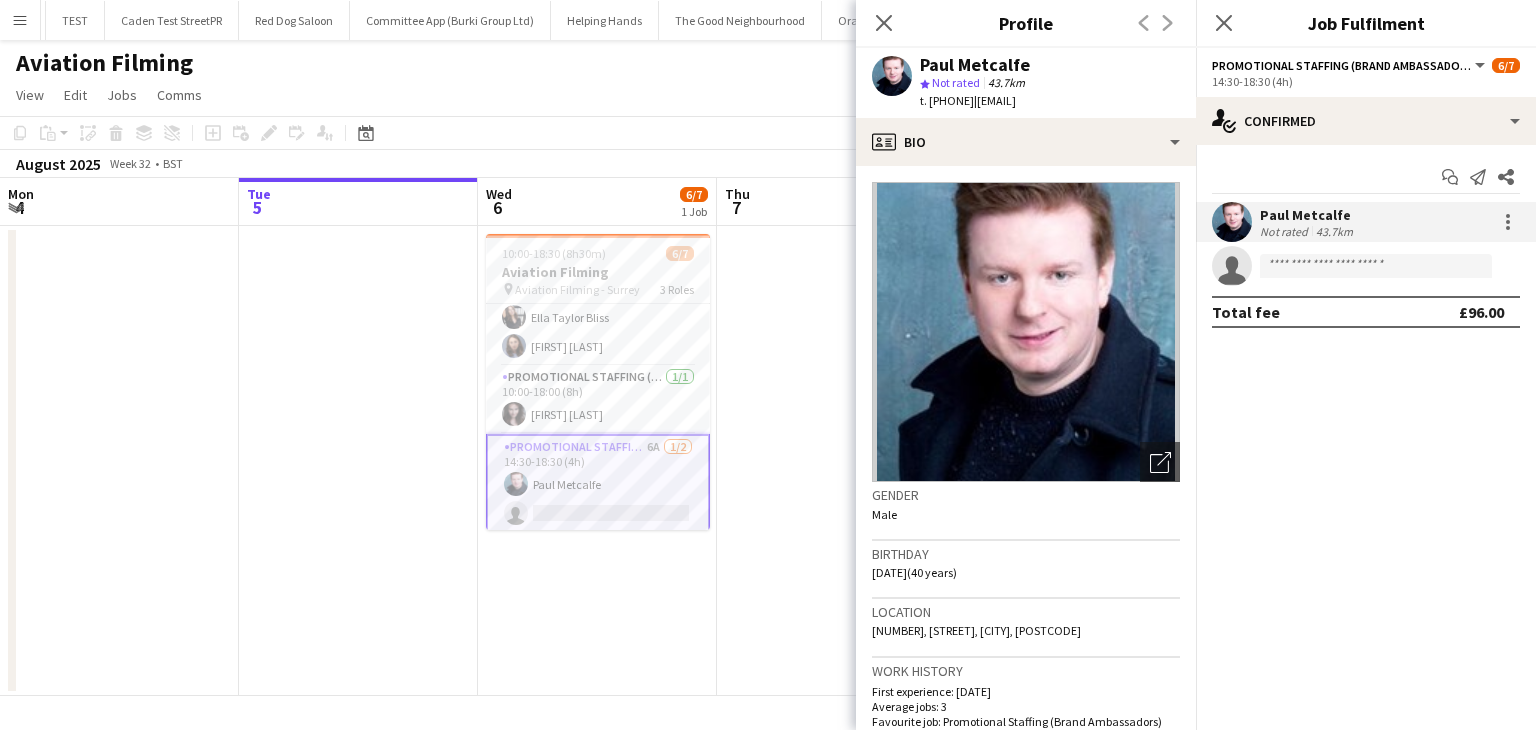 click at bounding box center (1506, 222) 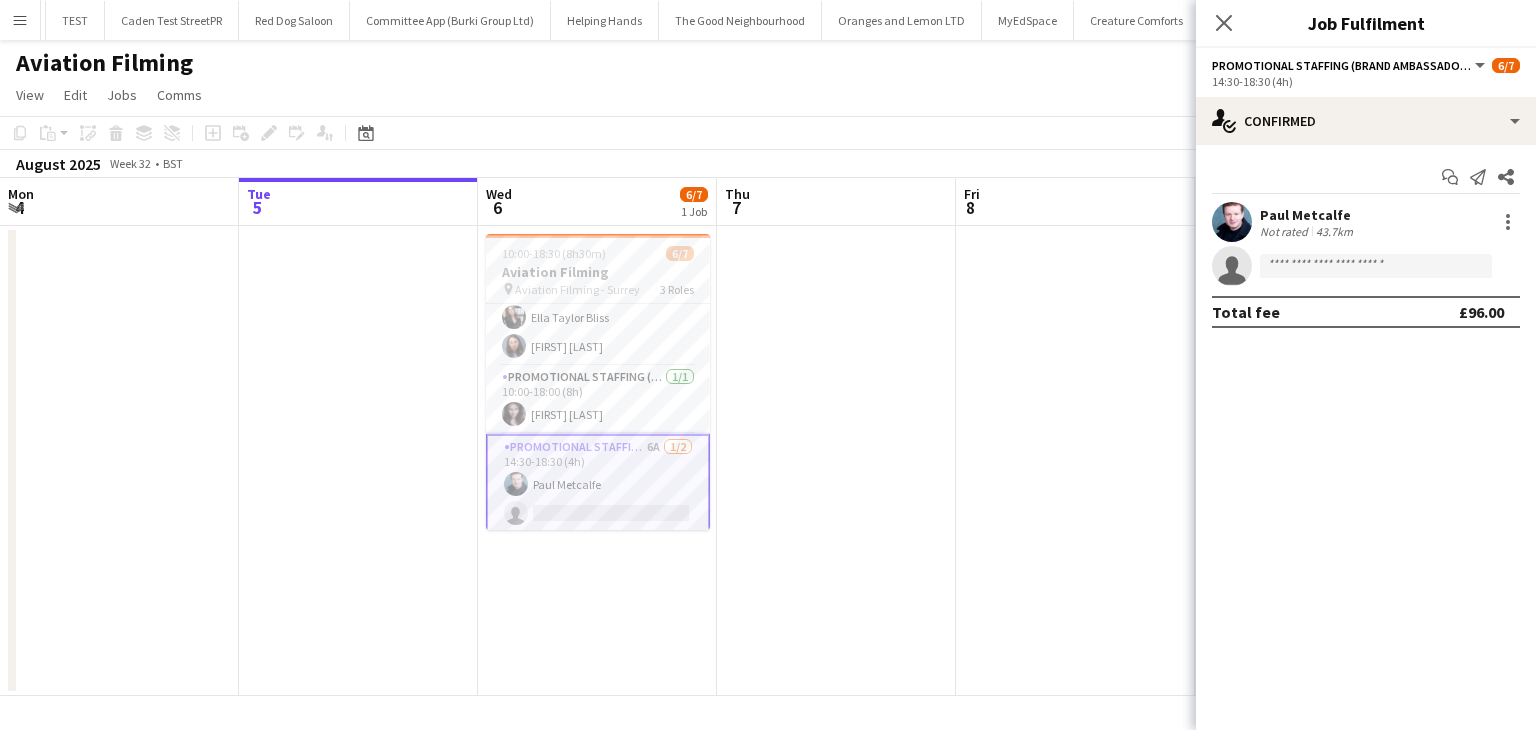 click at bounding box center (1506, 222) 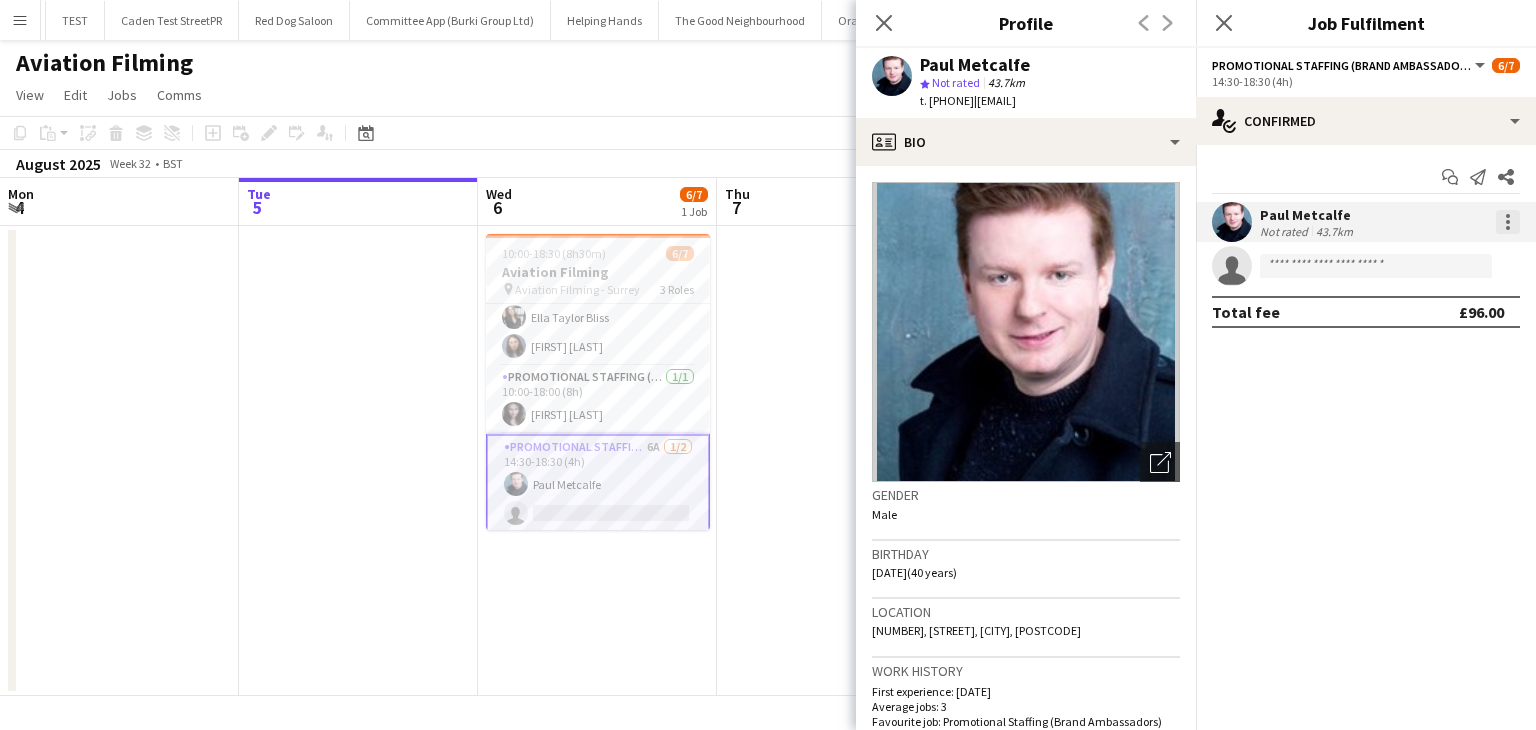 click at bounding box center [1508, 222] 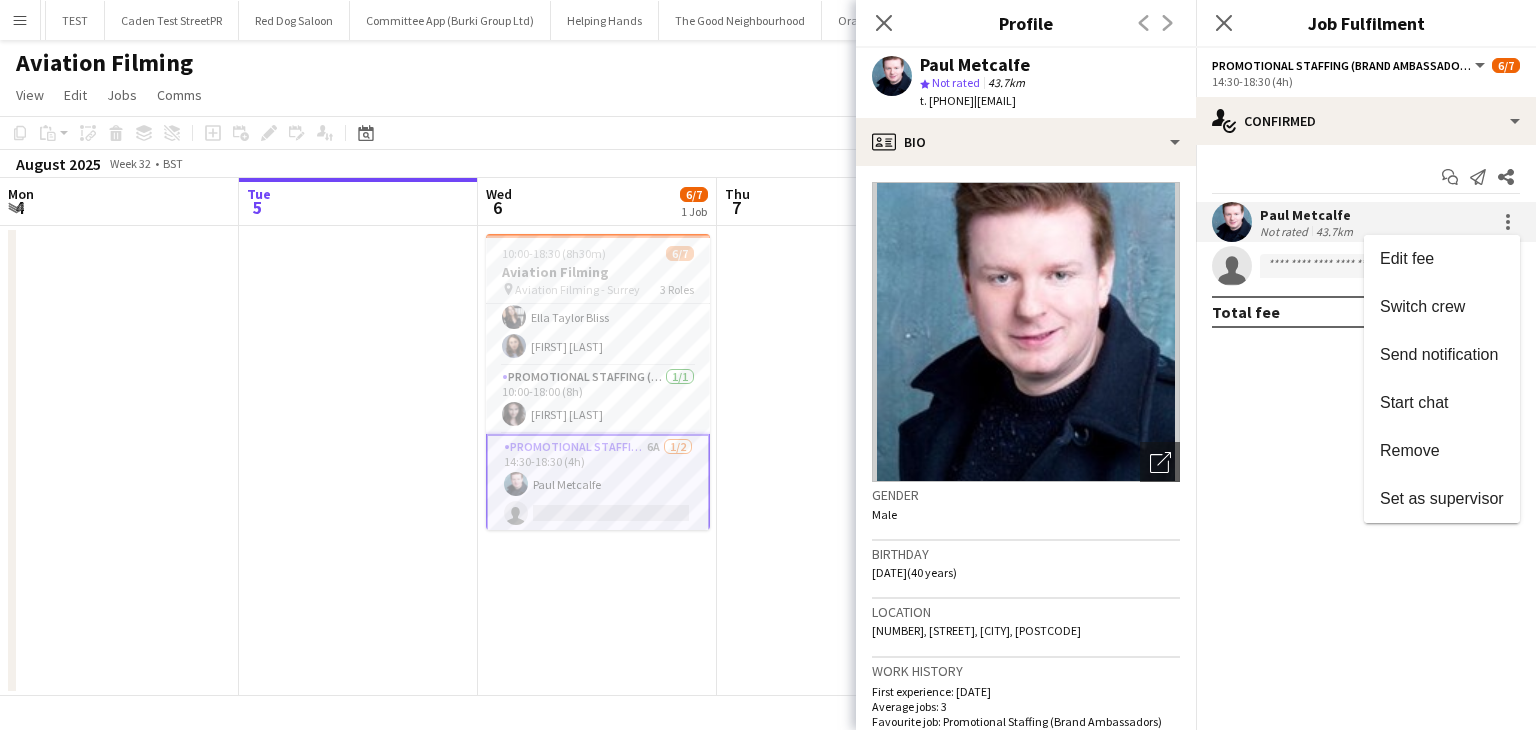 click at bounding box center (768, 365) 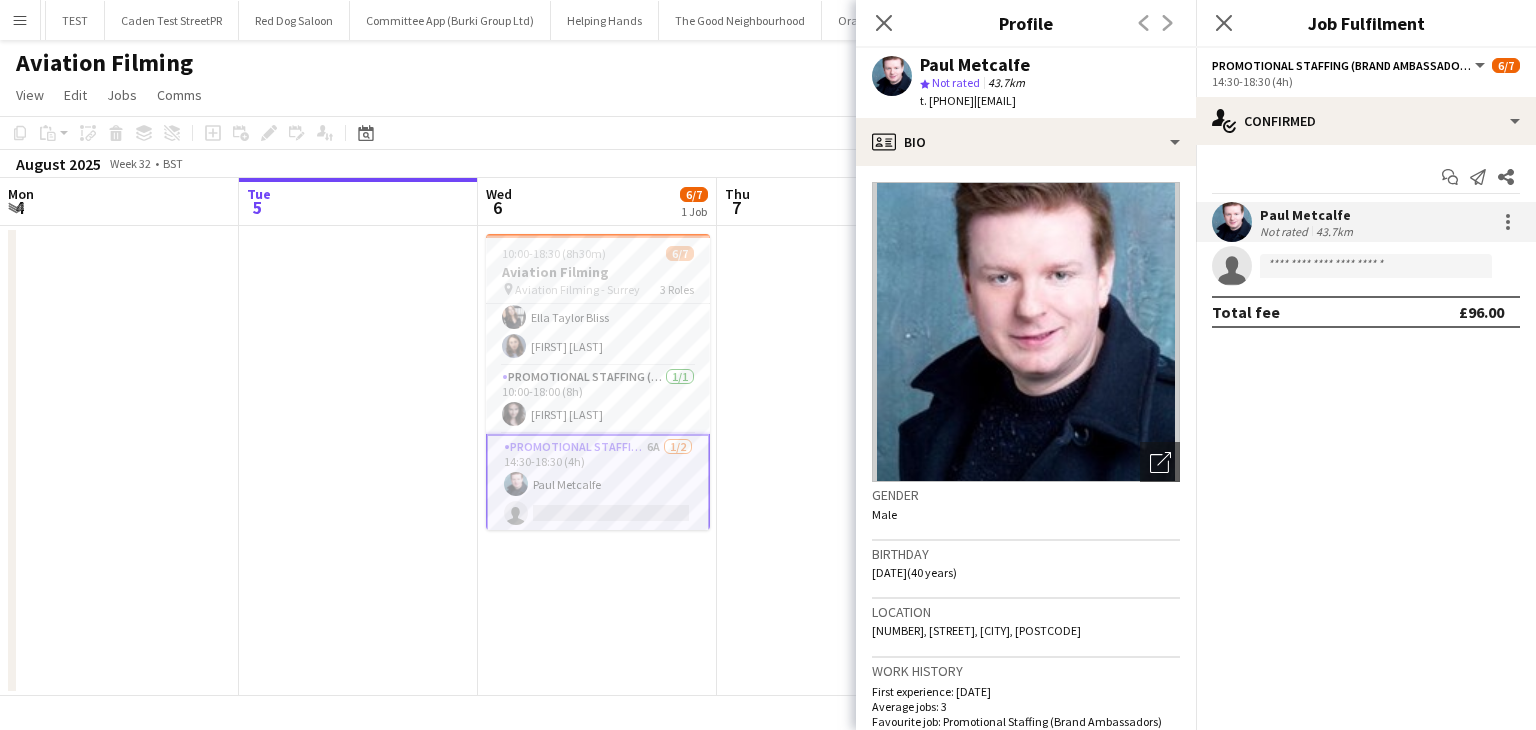 click at bounding box center [836, 461] 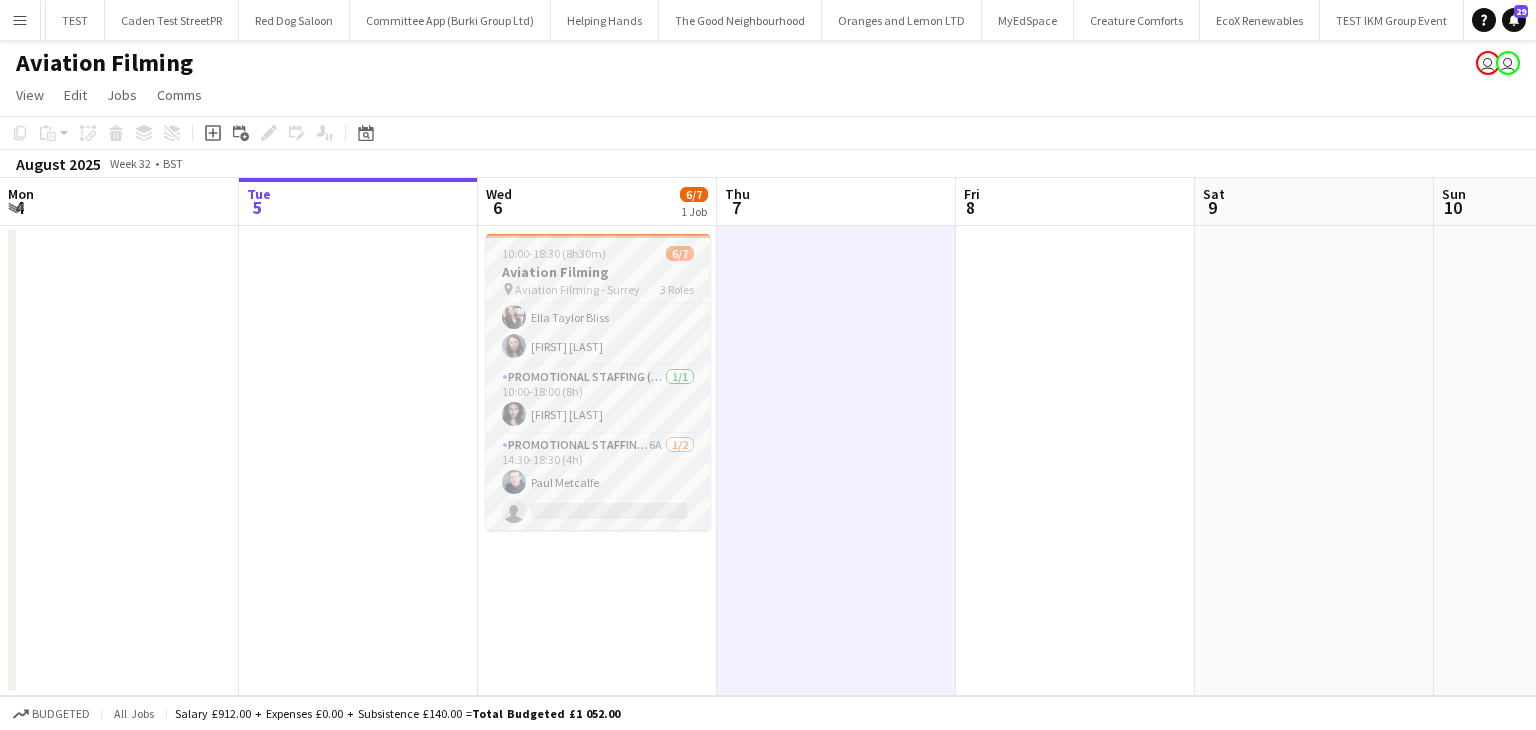 click on "Aviation Filming - Surrey" at bounding box center [577, 289] 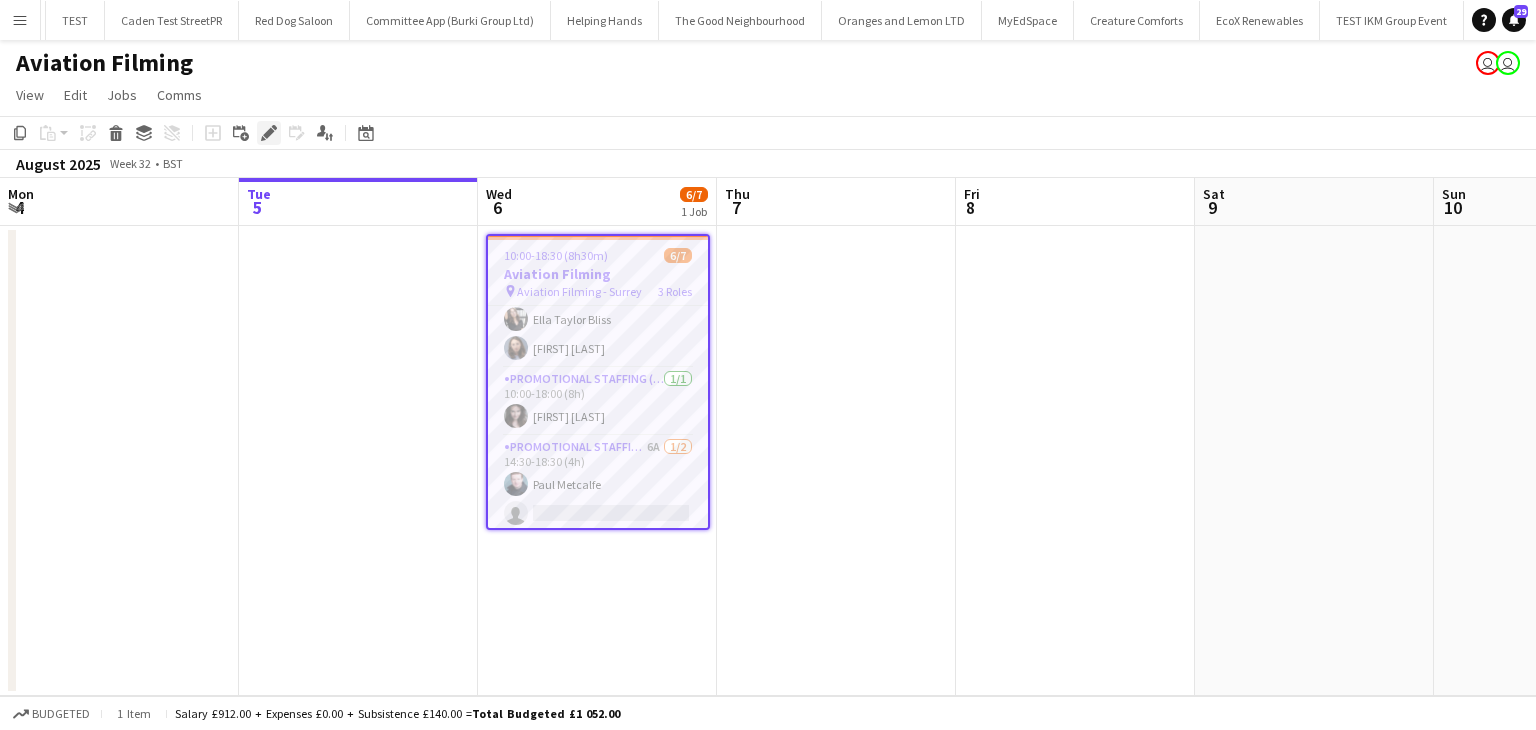 click on "Edit" 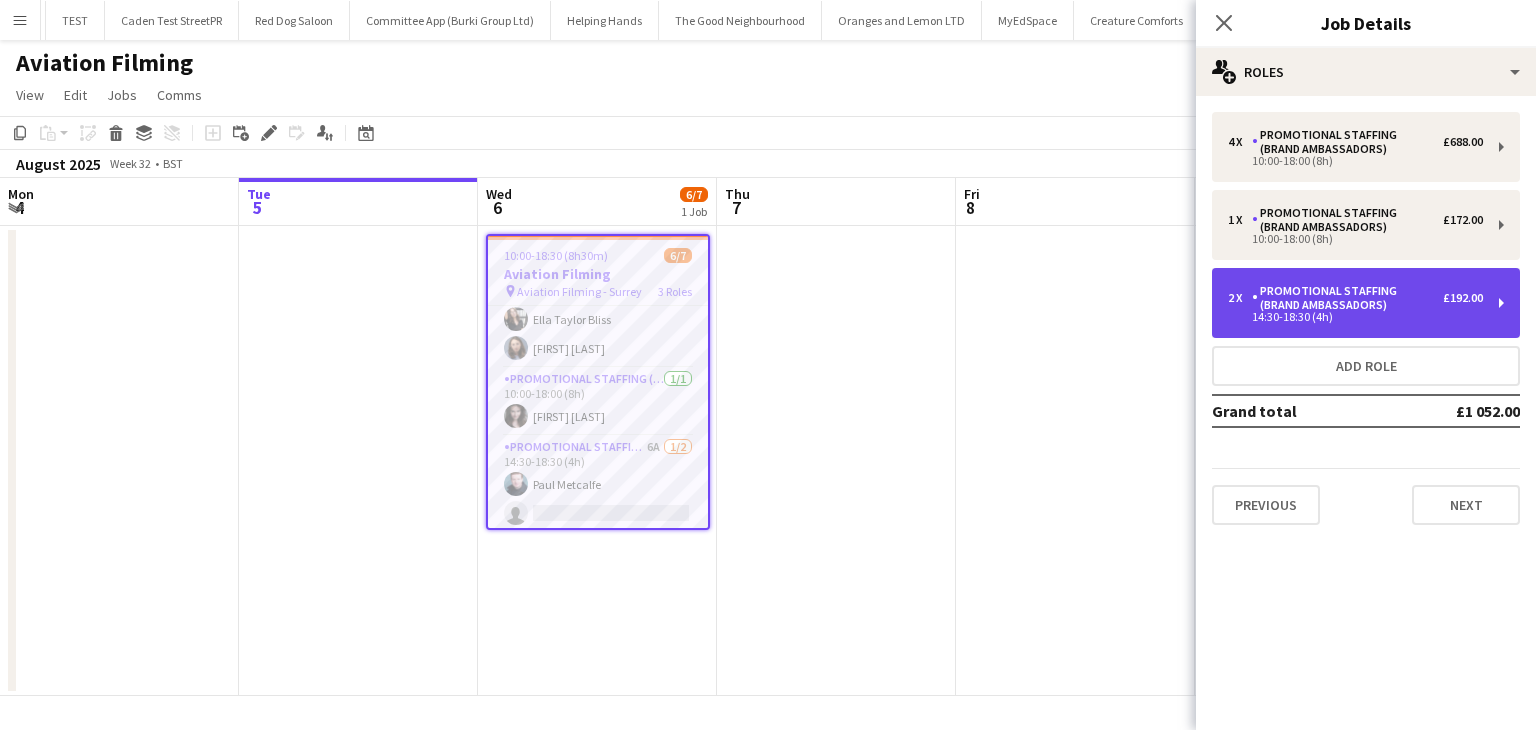 click on "Promotional Staffing (Brand Ambassadors)" at bounding box center (1347, 298) 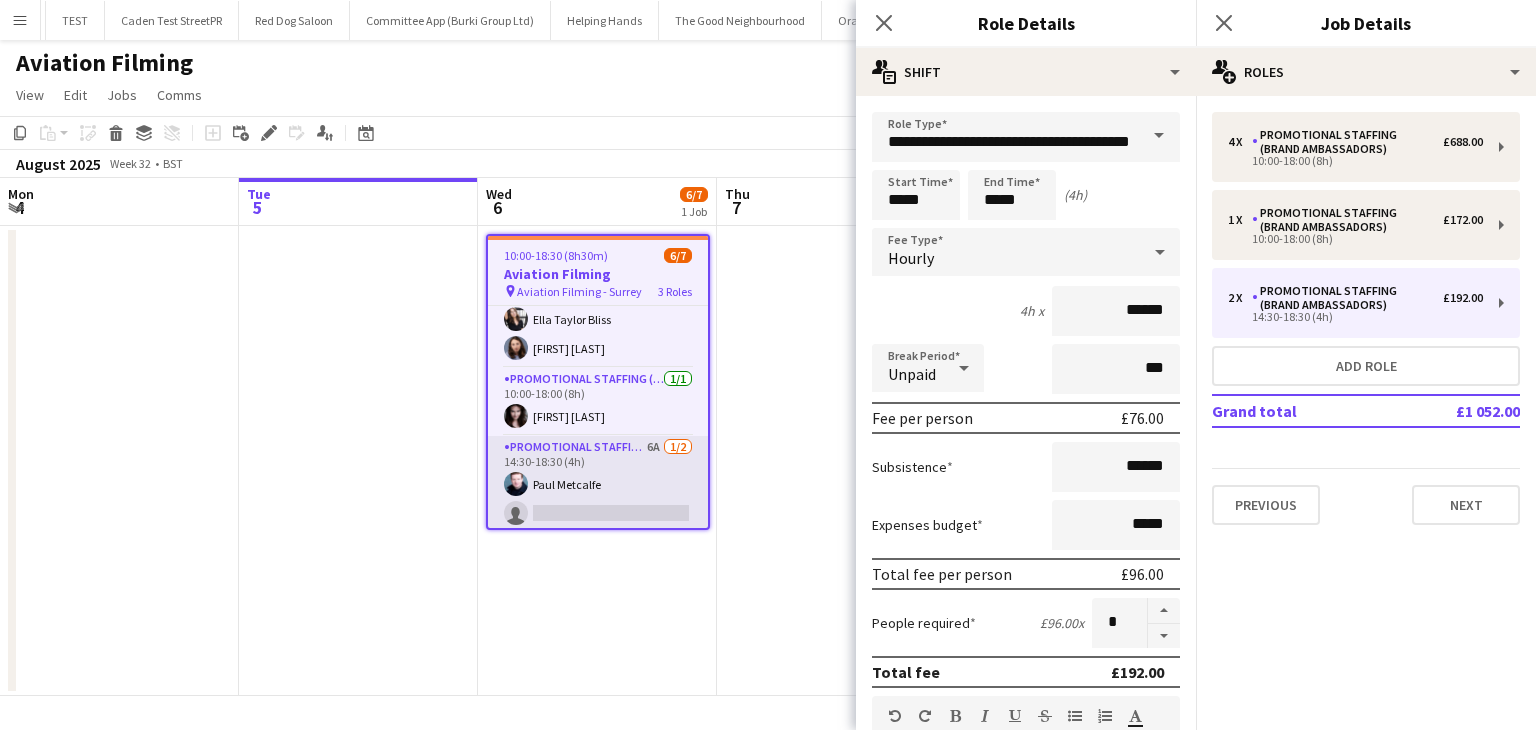 click on "Promotional Staffing (Brand Ambassadors)   6A   1/2   [TIME]-[TIME] ([DURATION]h)
[FIRST] [LAST]
single-neutral-actions" at bounding box center [598, 484] 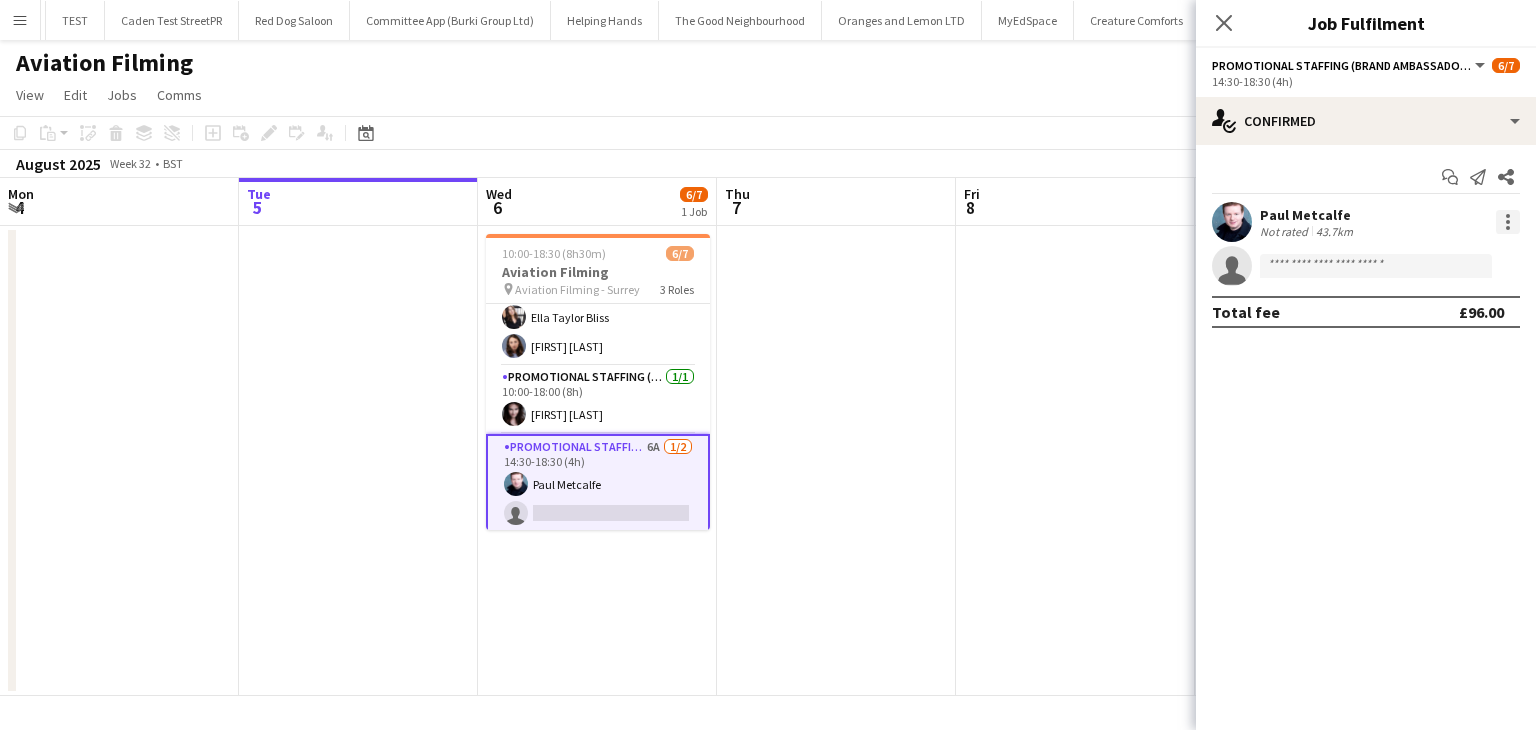 click at bounding box center (1508, 228) 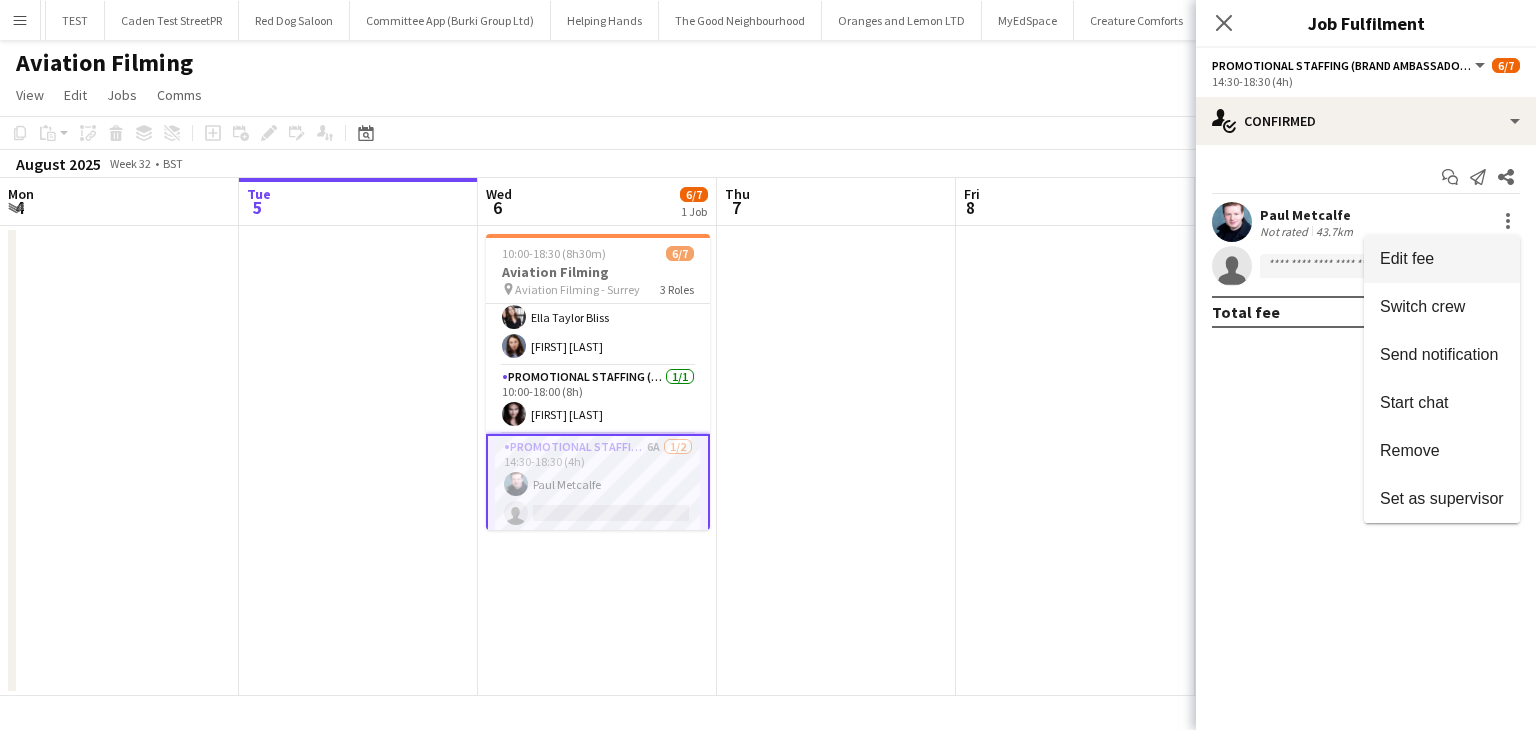 click on "Edit fee" at bounding box center [1442, 259] 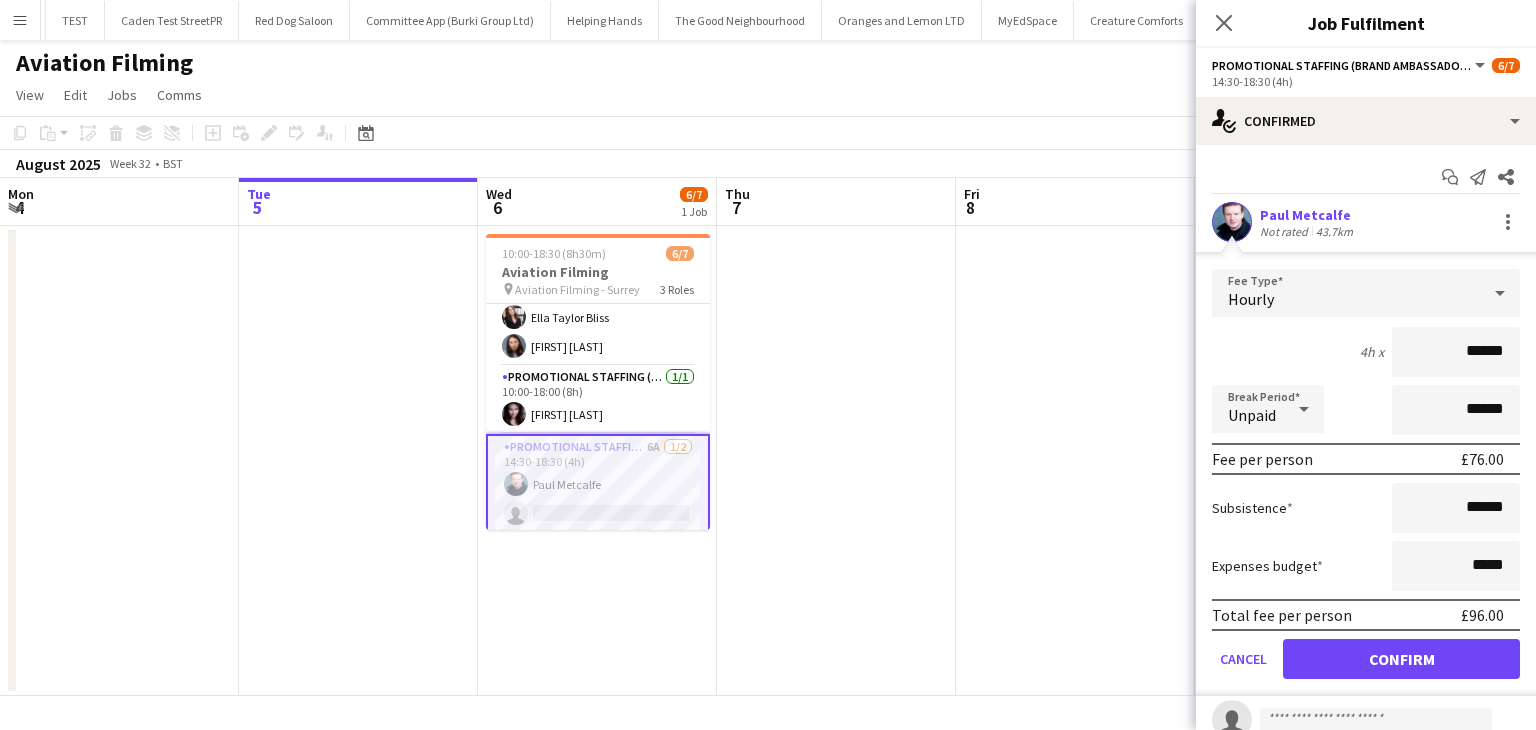 click at bounding box center (1075, 461) 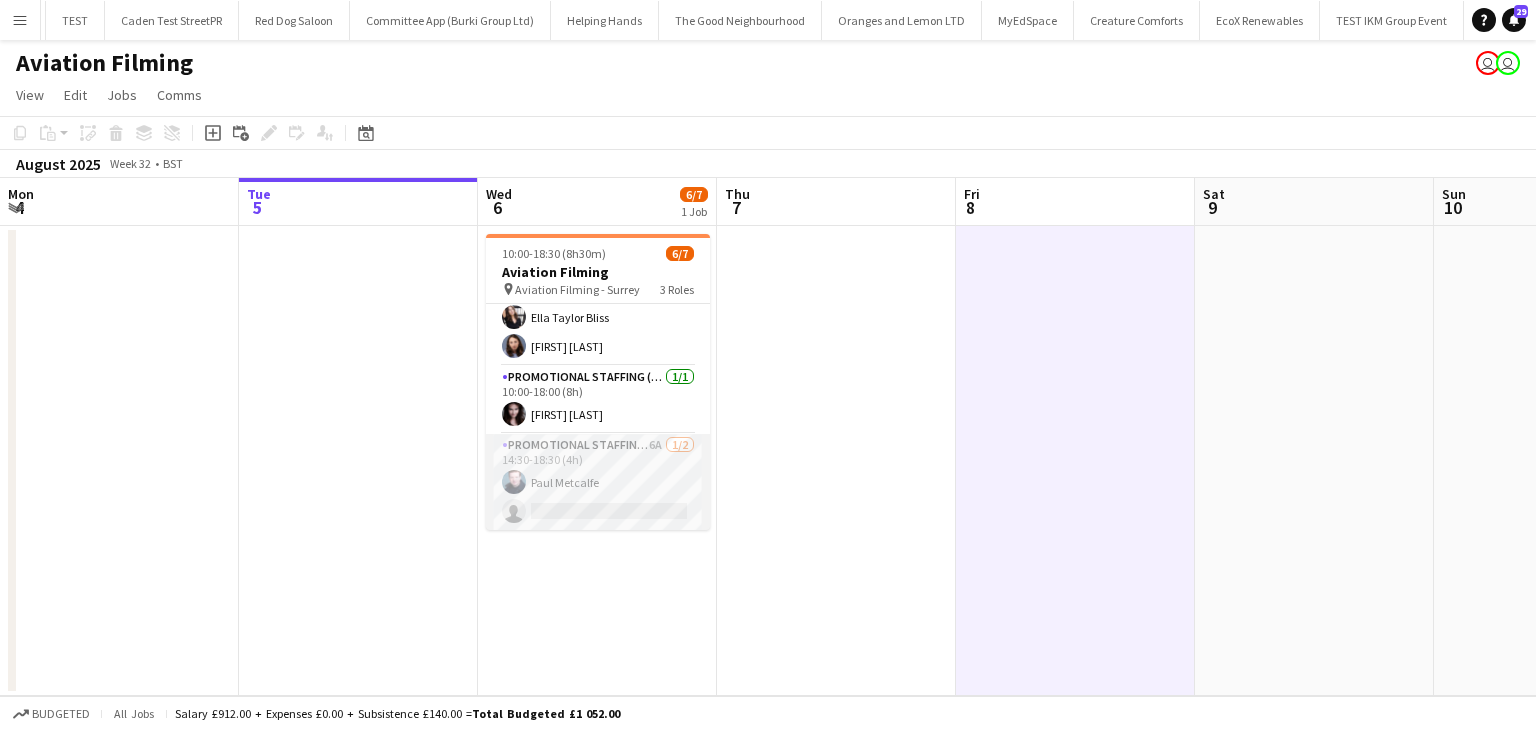 click at bounding box center [514, 482] 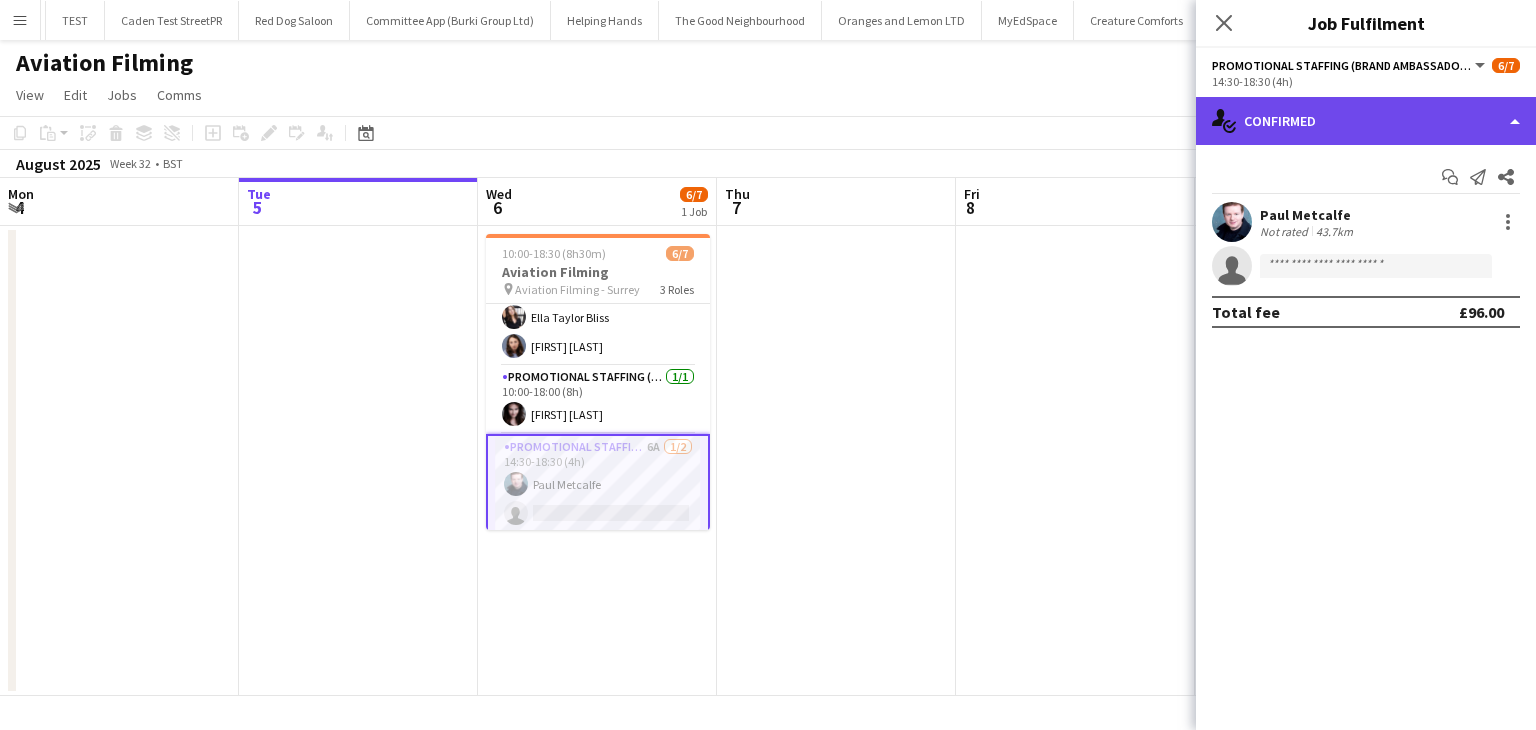 click on "single-neutral-actions-check-2
Confirmed" 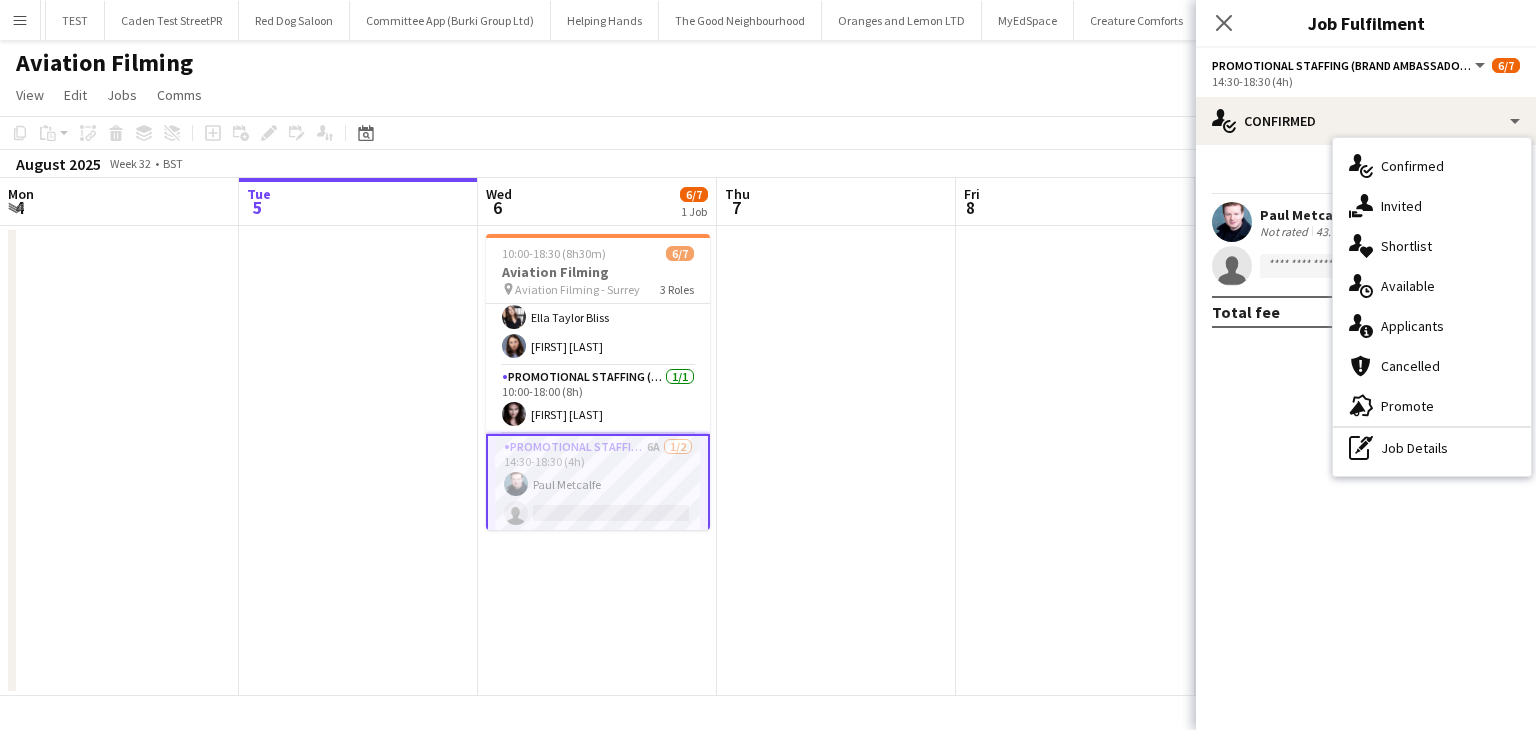 click at bounding box center (836, 461) 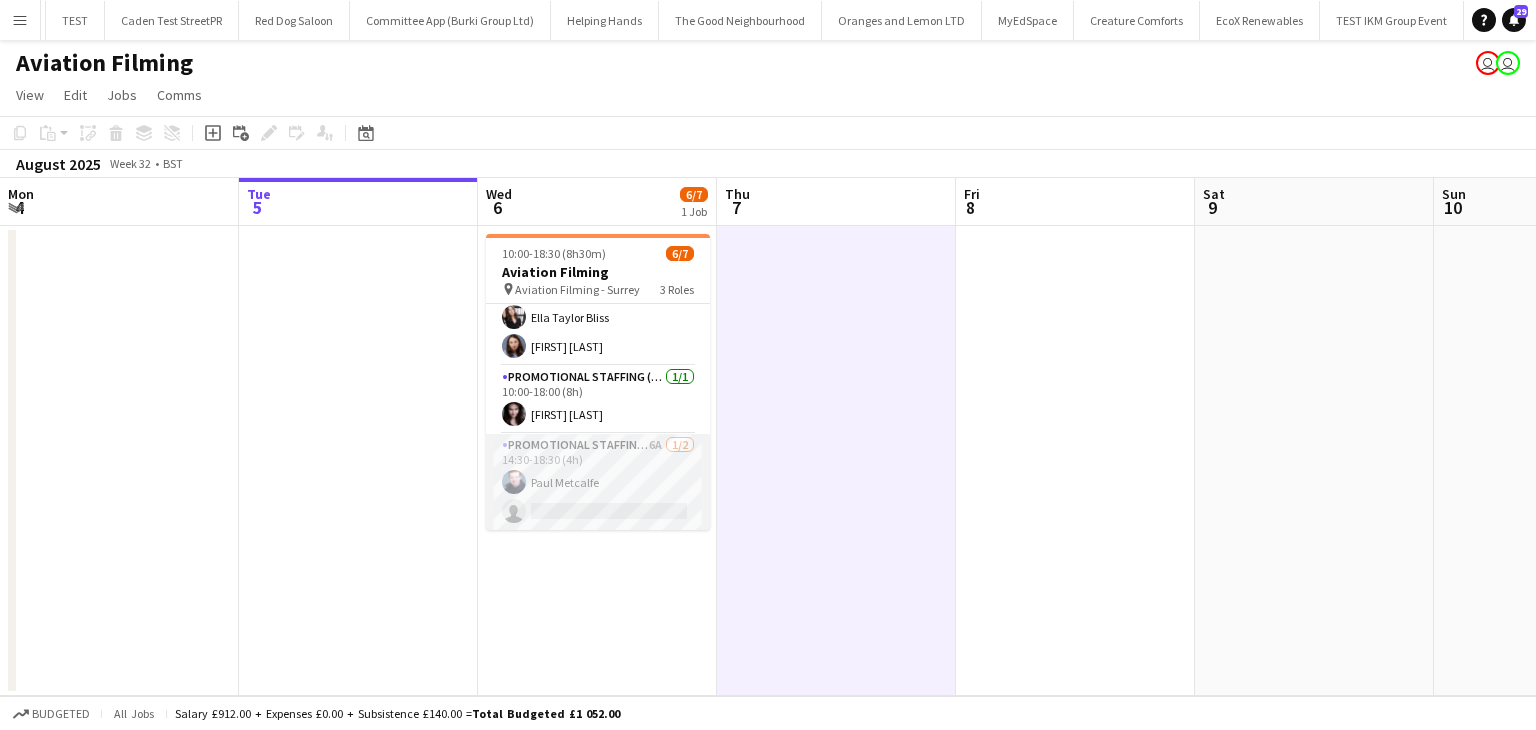 click on "Promotional Staffing (Brand Ambassadors)   6A   1/2   [TIME]-[TIME] ([DURATION]h)
[FIRST] [LAST]
single-neutral-actions" at bounding box center [598, 482] 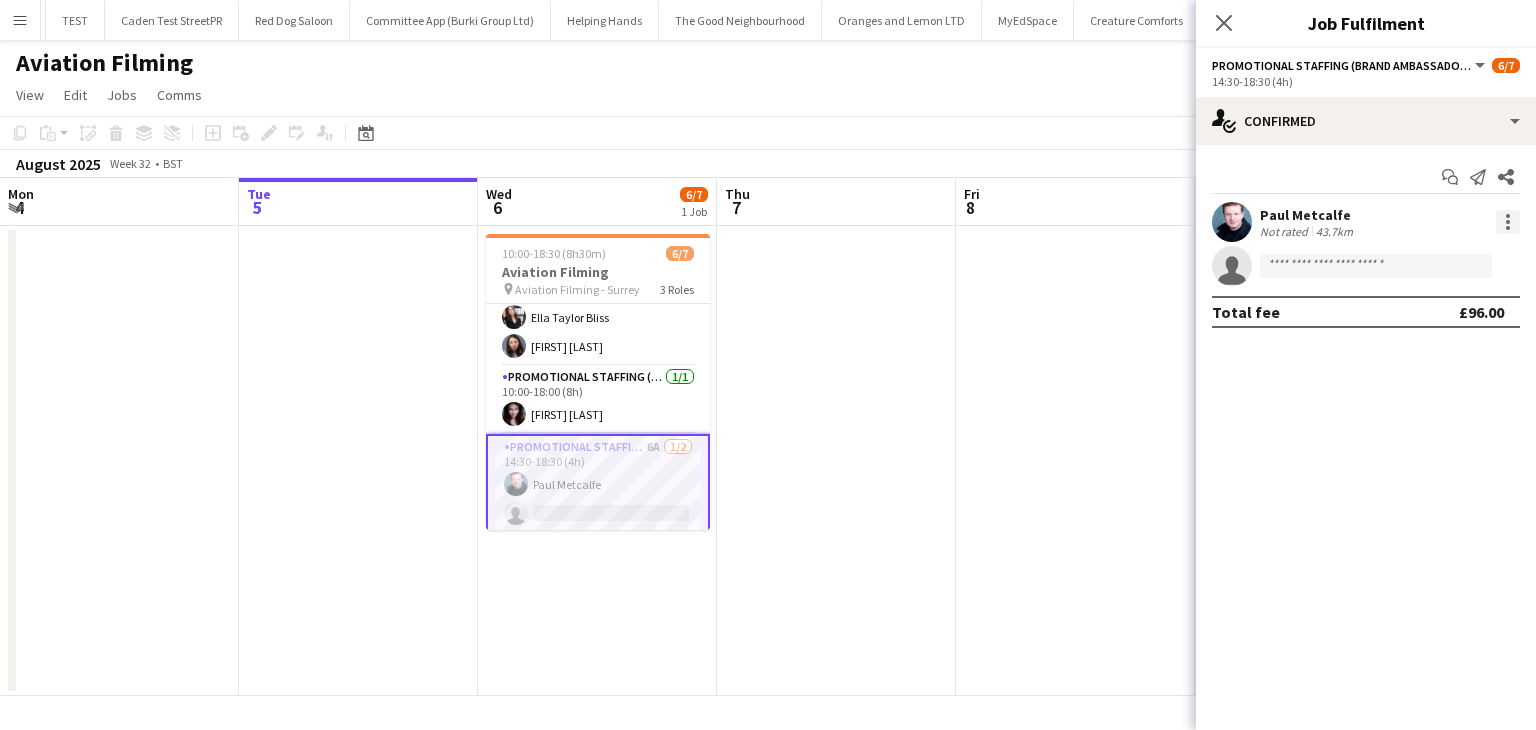 click at bounding box center [1508, 228] 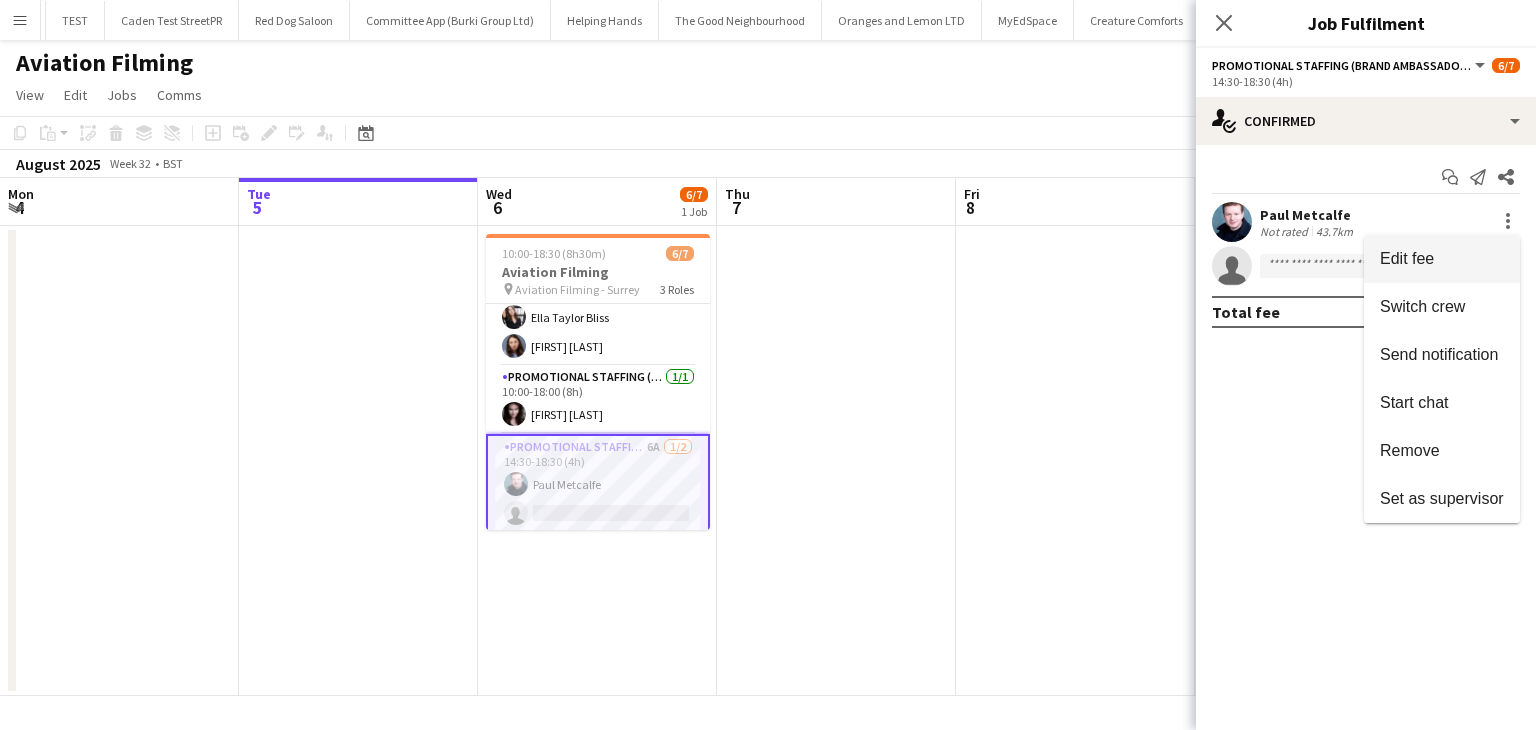 click on "Edit fee" at bounding box center (1442, 259) 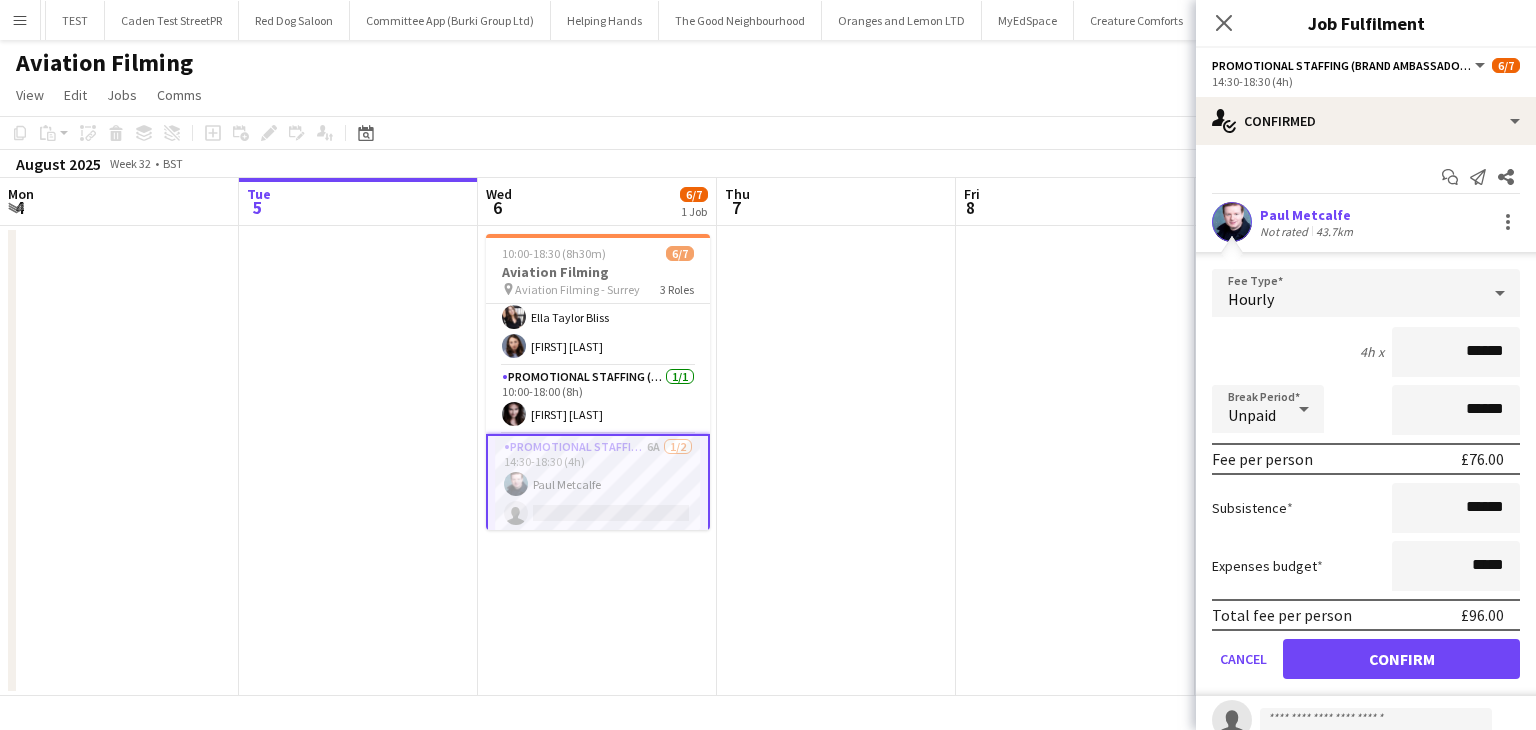 click at bounding box center [1075, 461] 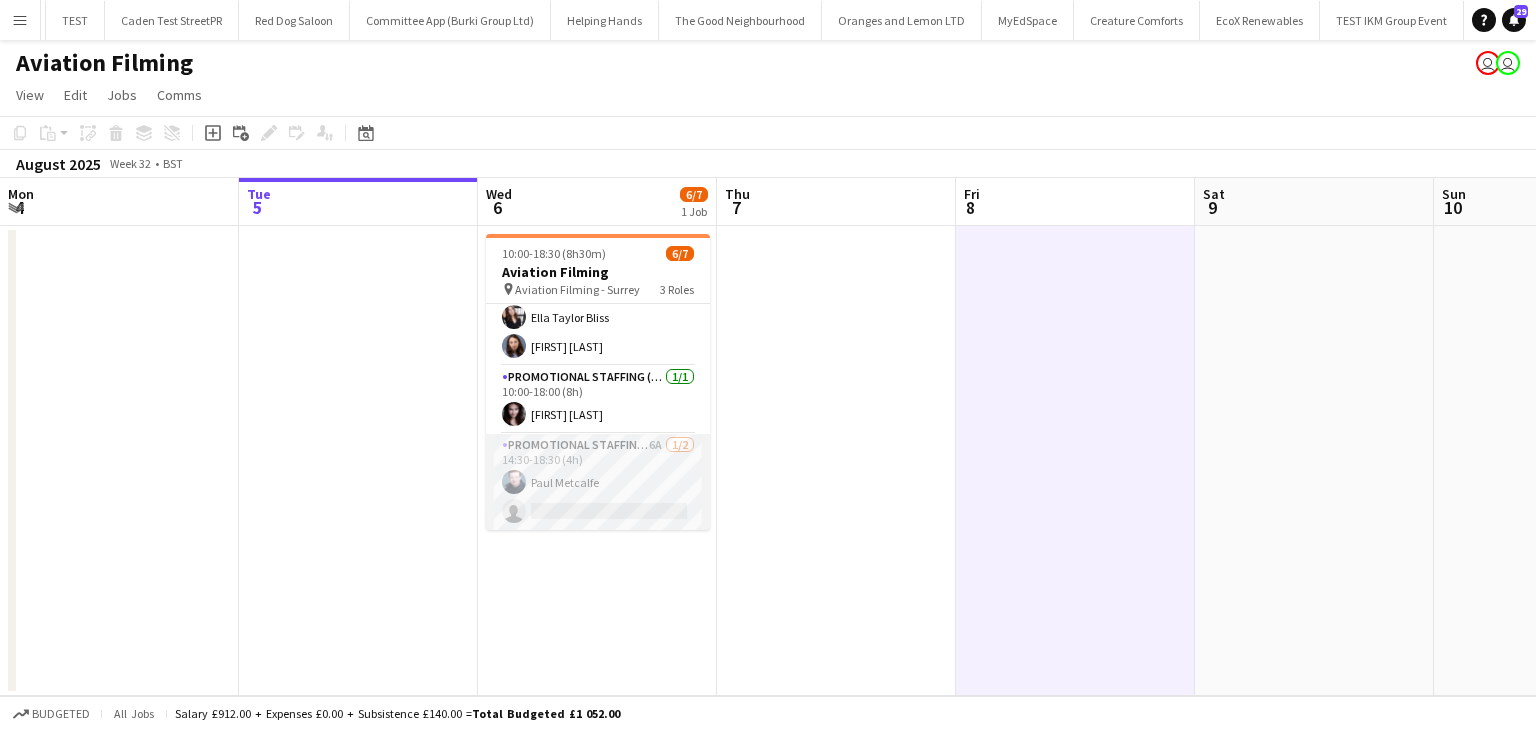 click on "Promotional Staffing (Brand Ambassadors)   6A   1/2   [TIME]-[TIME] ([DURATION]h)
[FIRST] [LAST]
single-neutral-actions" at bounding box center [598, 482] 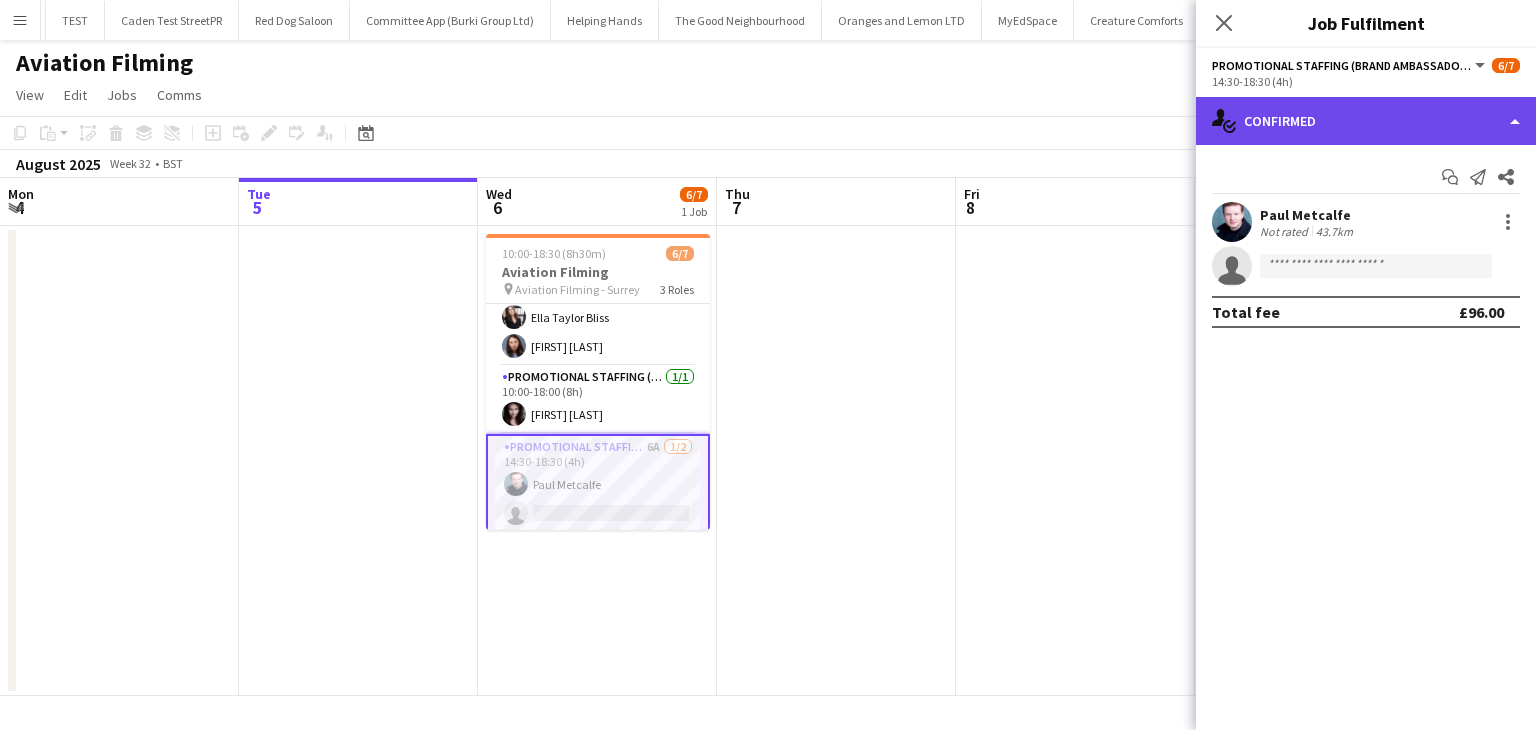 click on "single-neutral-actions-check-2
Confirmed" 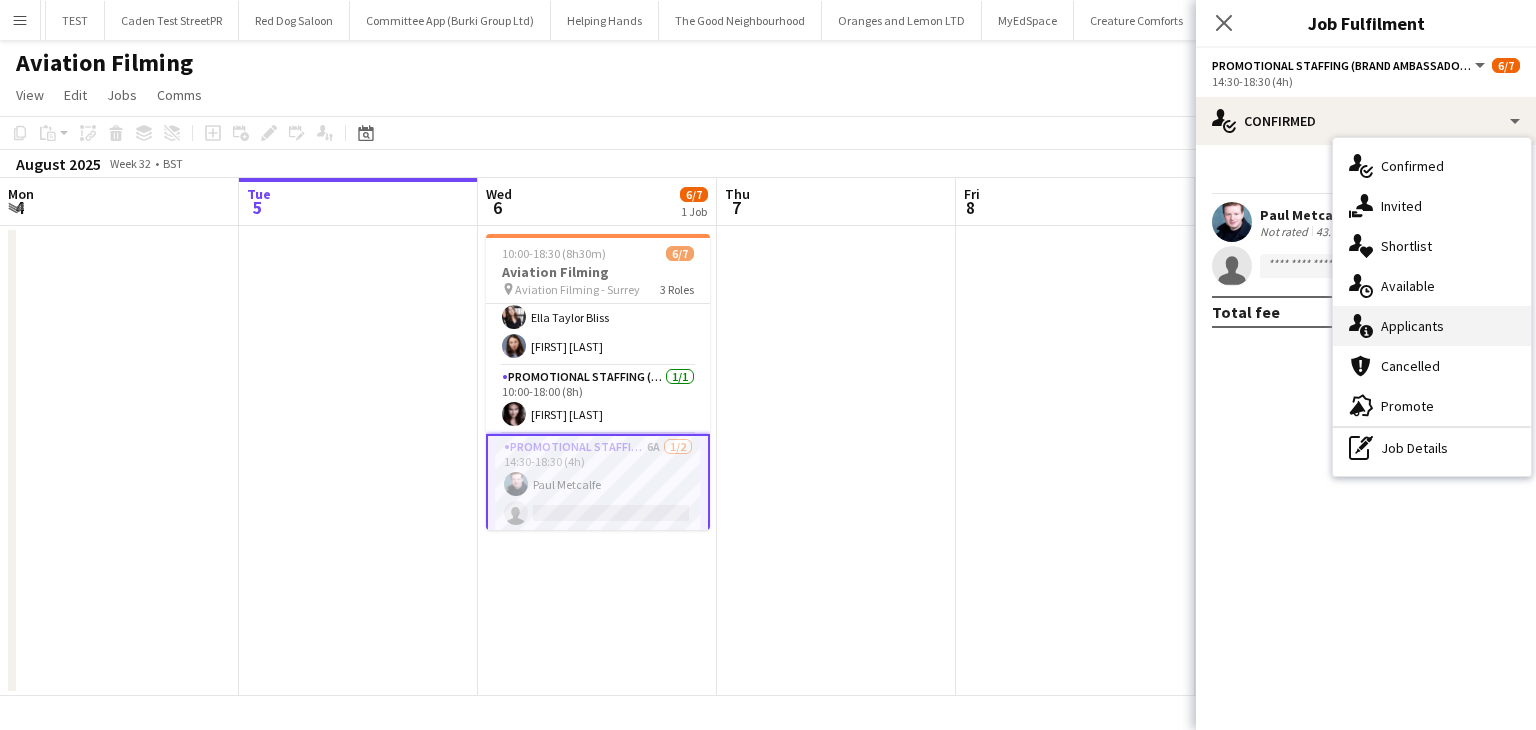 click on "single-neutral-actions-information
Applicants" at bounding box center (1432, 326) 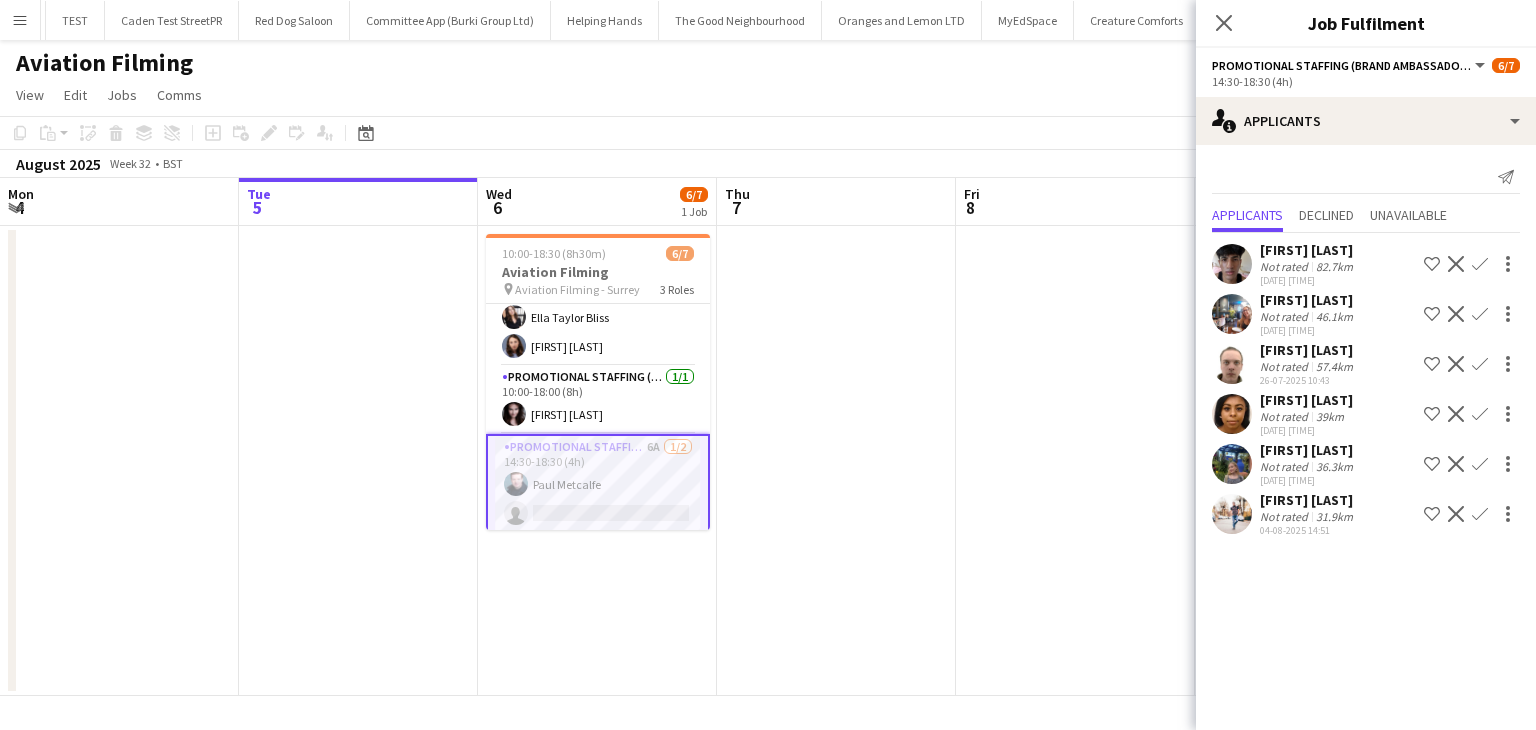 click 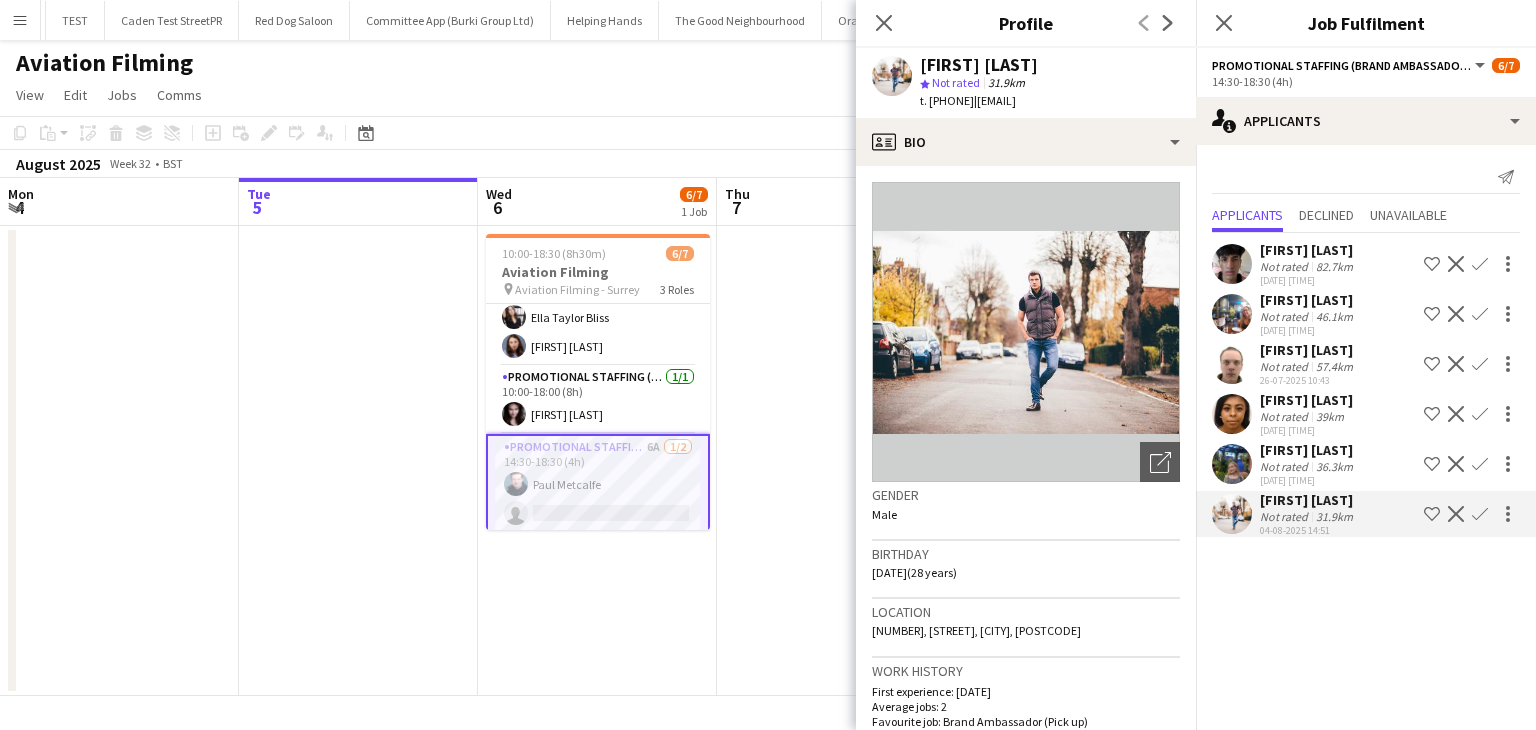 click 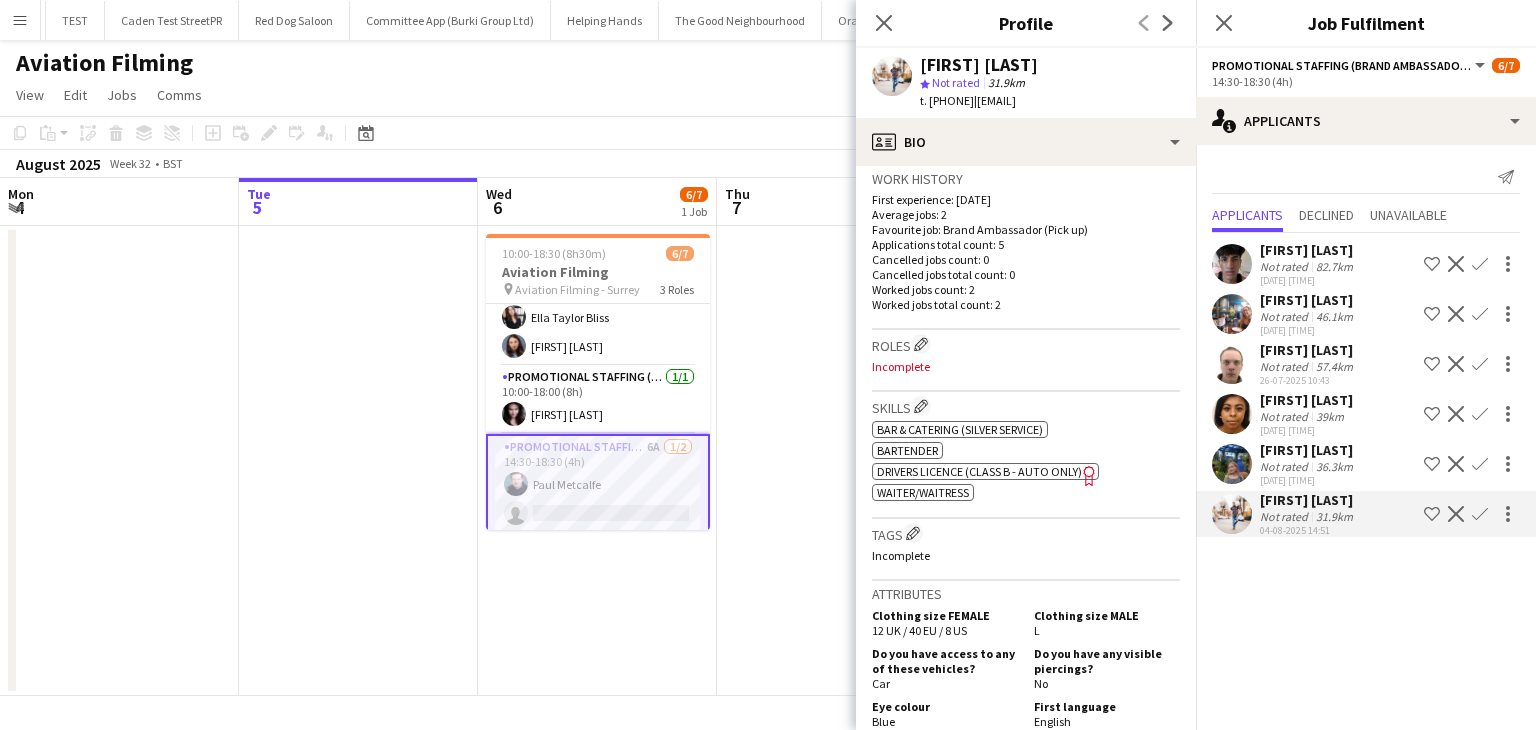 scroll, scrollTop: 786, scrollLeft: 0, axis: vertical 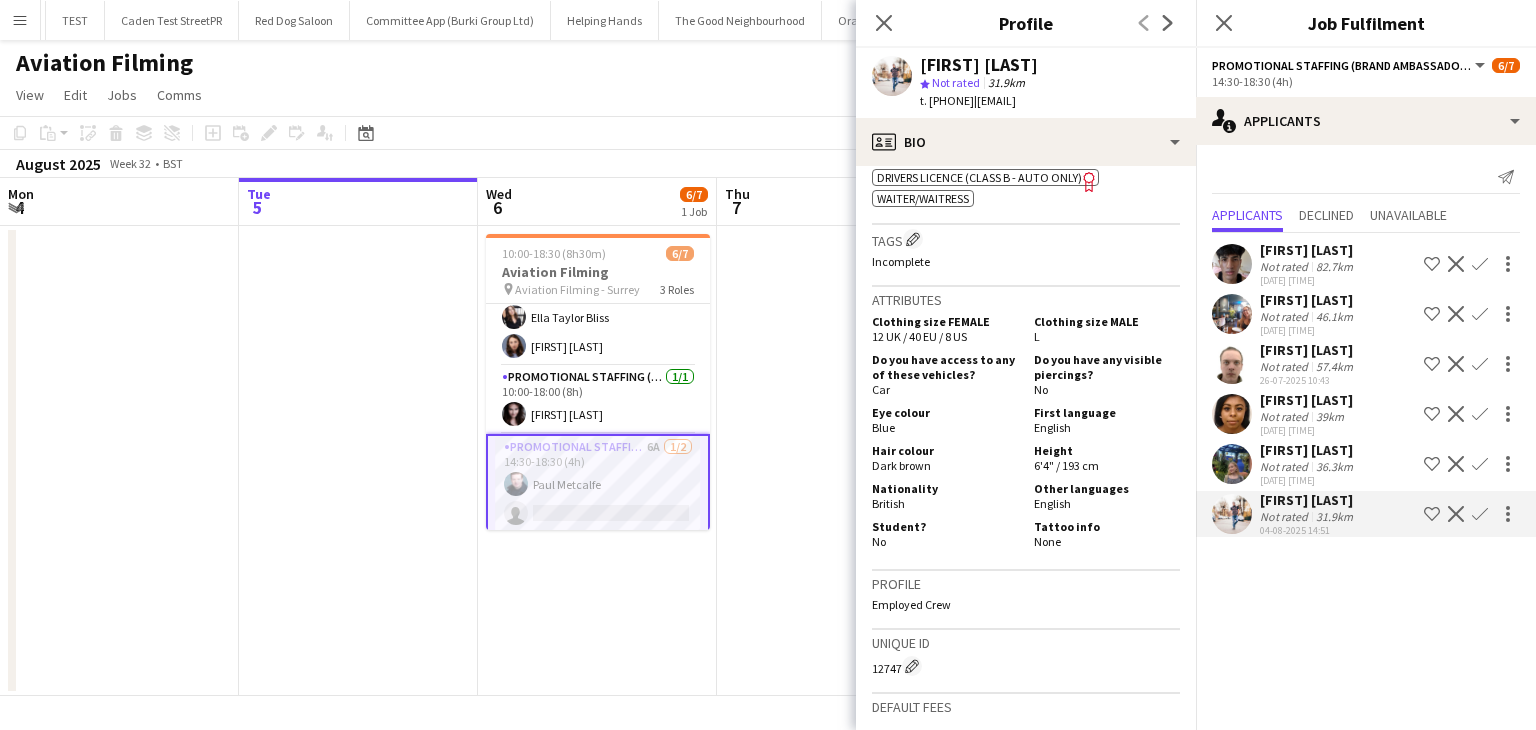 click 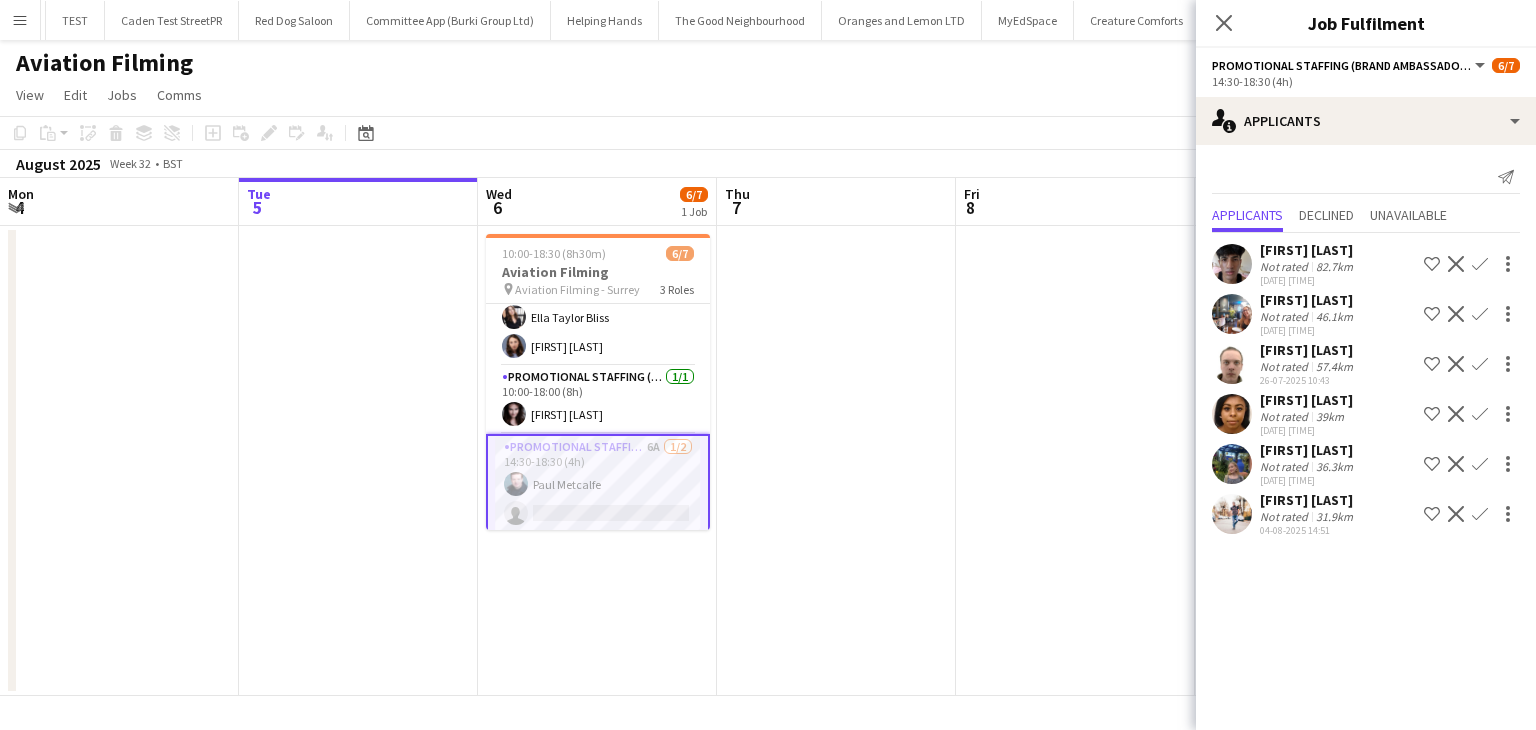 click at bounding box center [1232, 364] 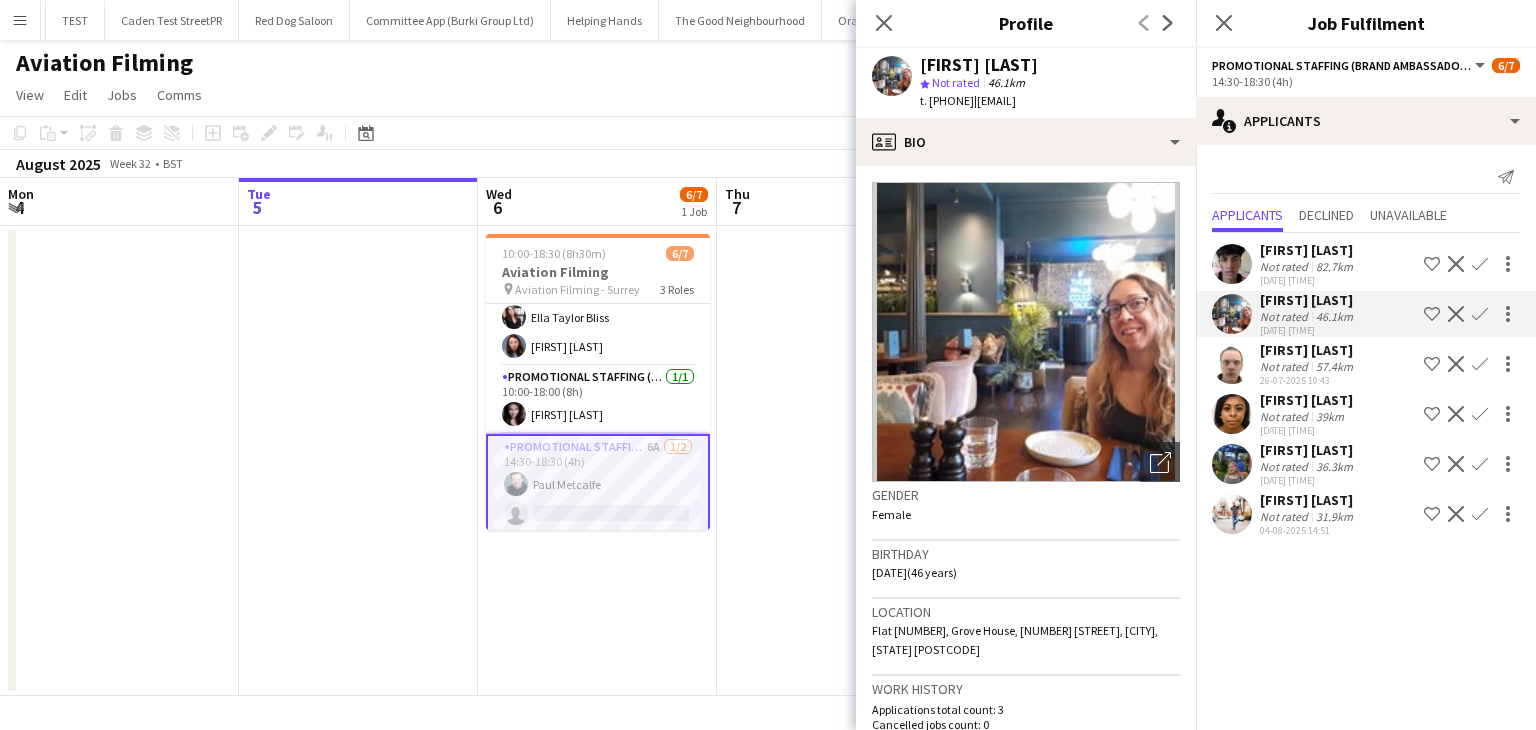 click at bounding box center (836, 461) 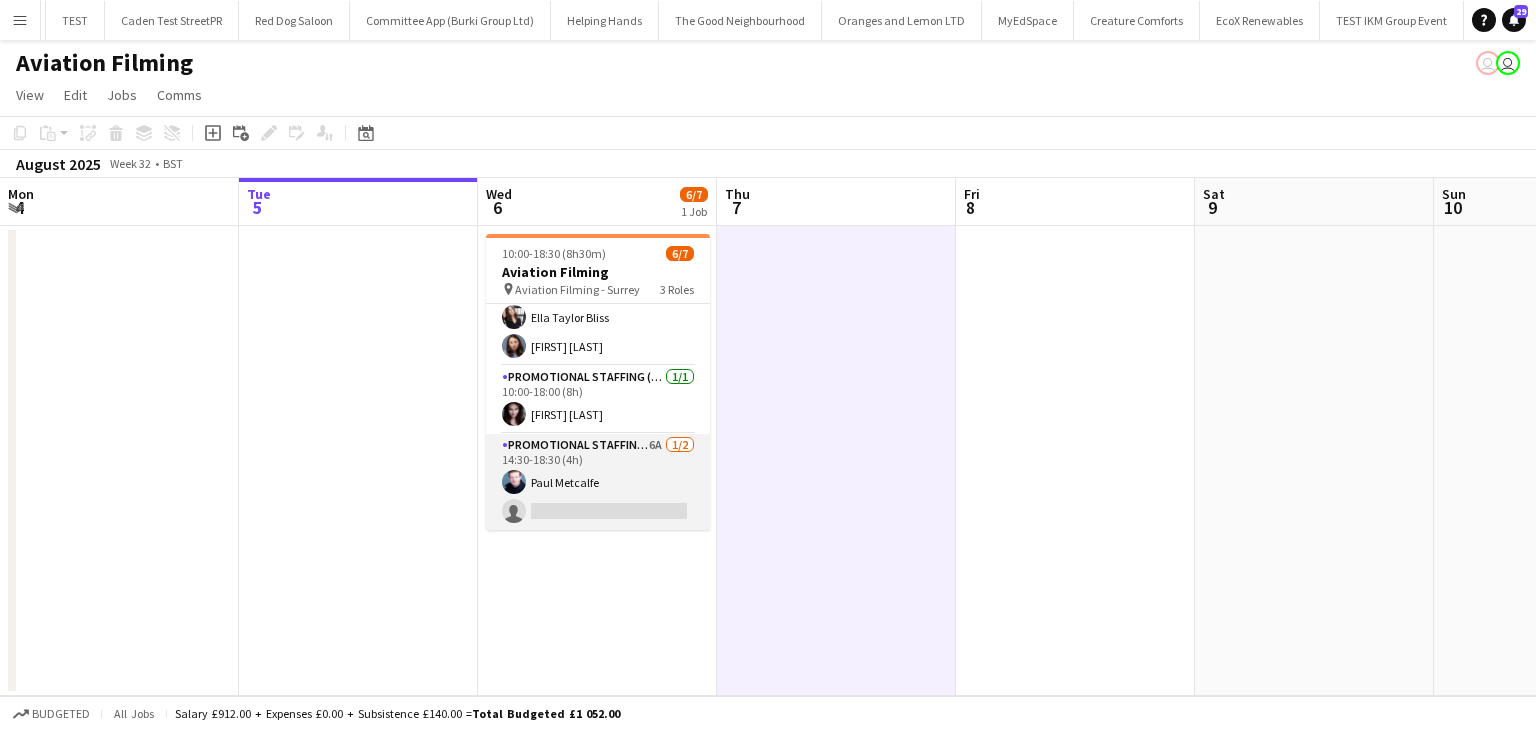 click on "Promotional Staffing (Brand Ambassadors)   6A   1/2   [TIME]-[TIME] ([DURATION]h)
[FIRST] [LAST]
single-neutral-actions" at bounding box center [598, 482] 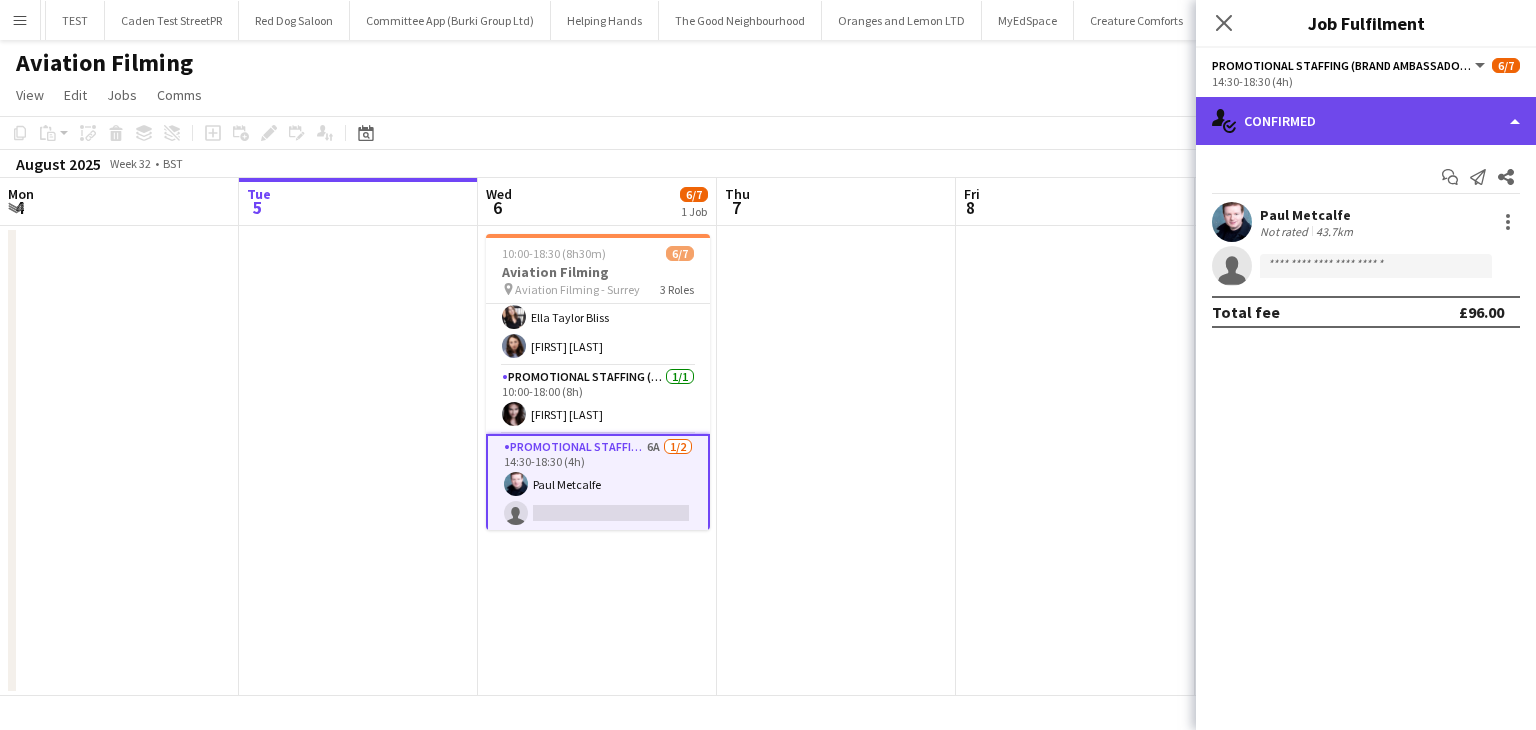 click on "single-neutral-actions-check-2
Confirmed" 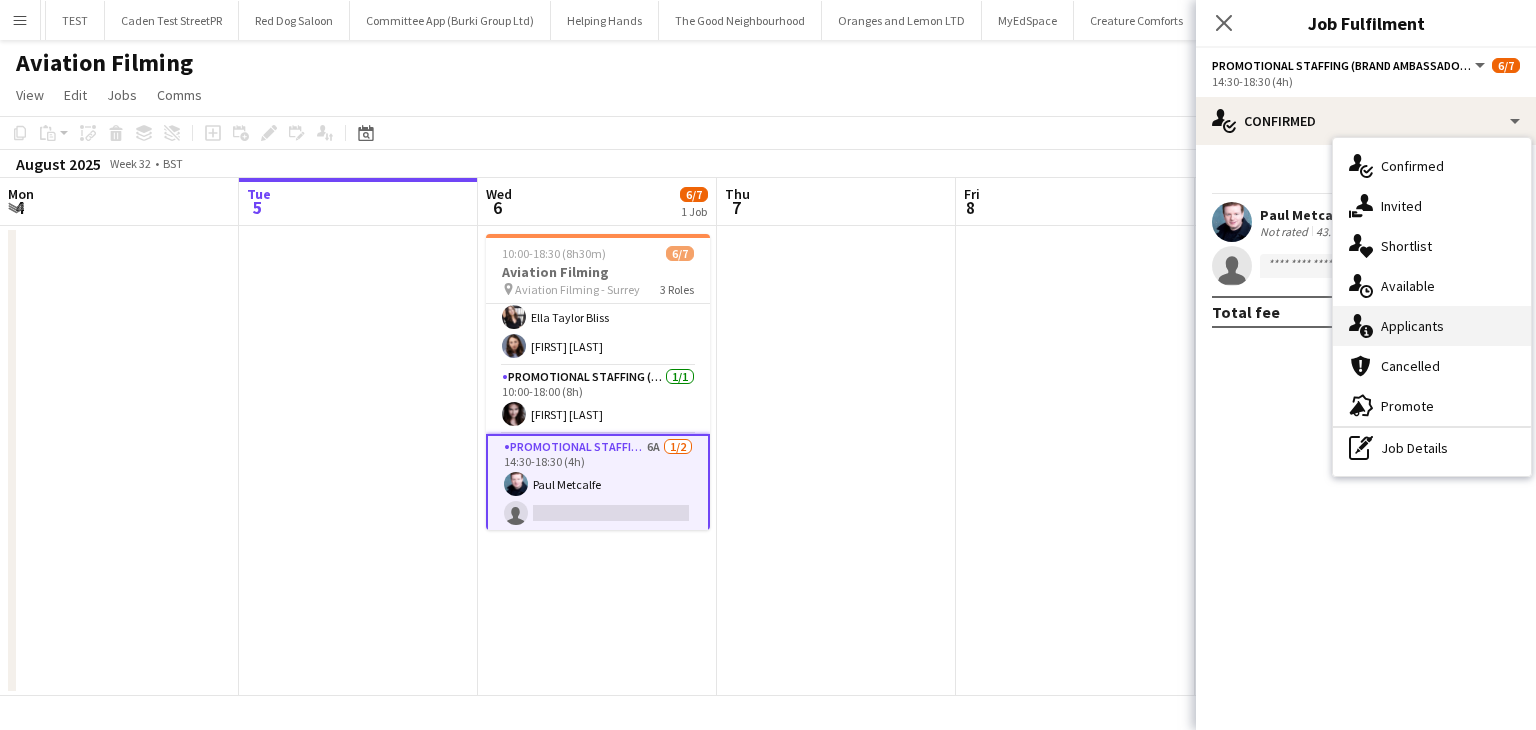 click on "single-neutral-actions-information
Applicants" at bounding box center (1432, 326) 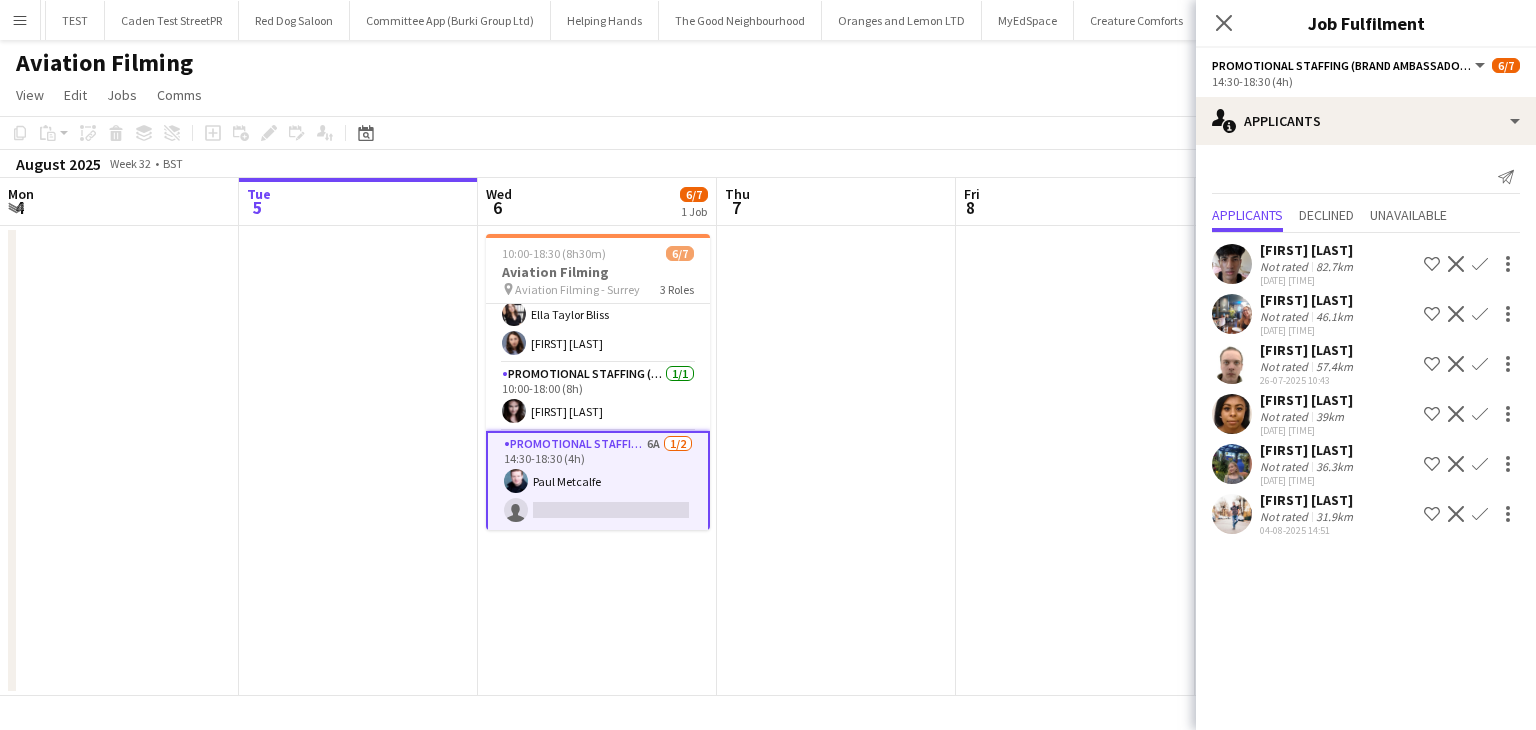 click on "Promotional Staffing (Brand Ambassadors)   6A   1/2   [TIME]-[TIME] ([DURATION]h)
[FIRST] [LAST]
single-neutral-actions" at bounding box center (598, 481) 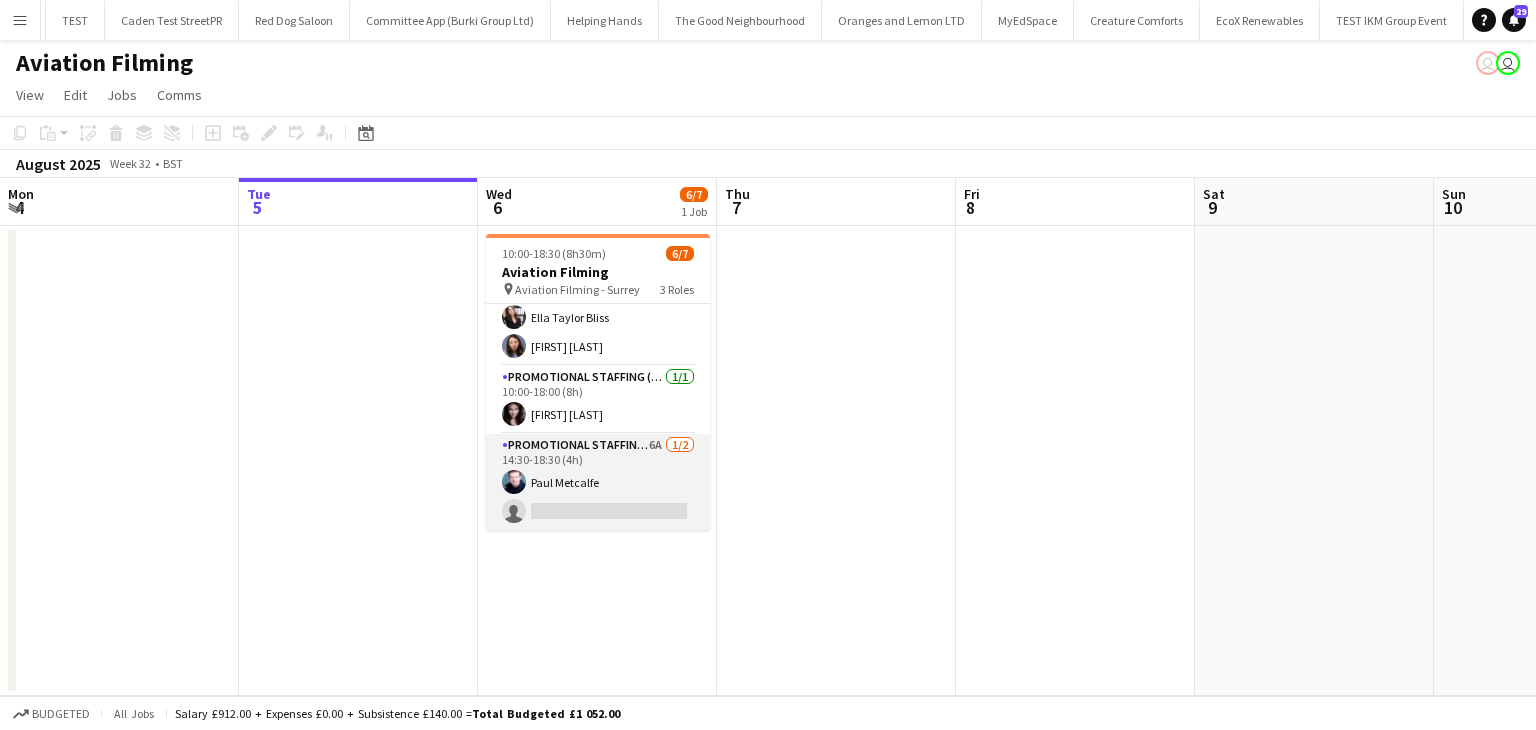 click on "Promotional Staffing (Brand Ambassadors)   6A   1/2   [TIME]-[TIME] ([DURATION]h)
[FIRST] [LAST]
single-neutral-actions" at bounding box center (598, 482) 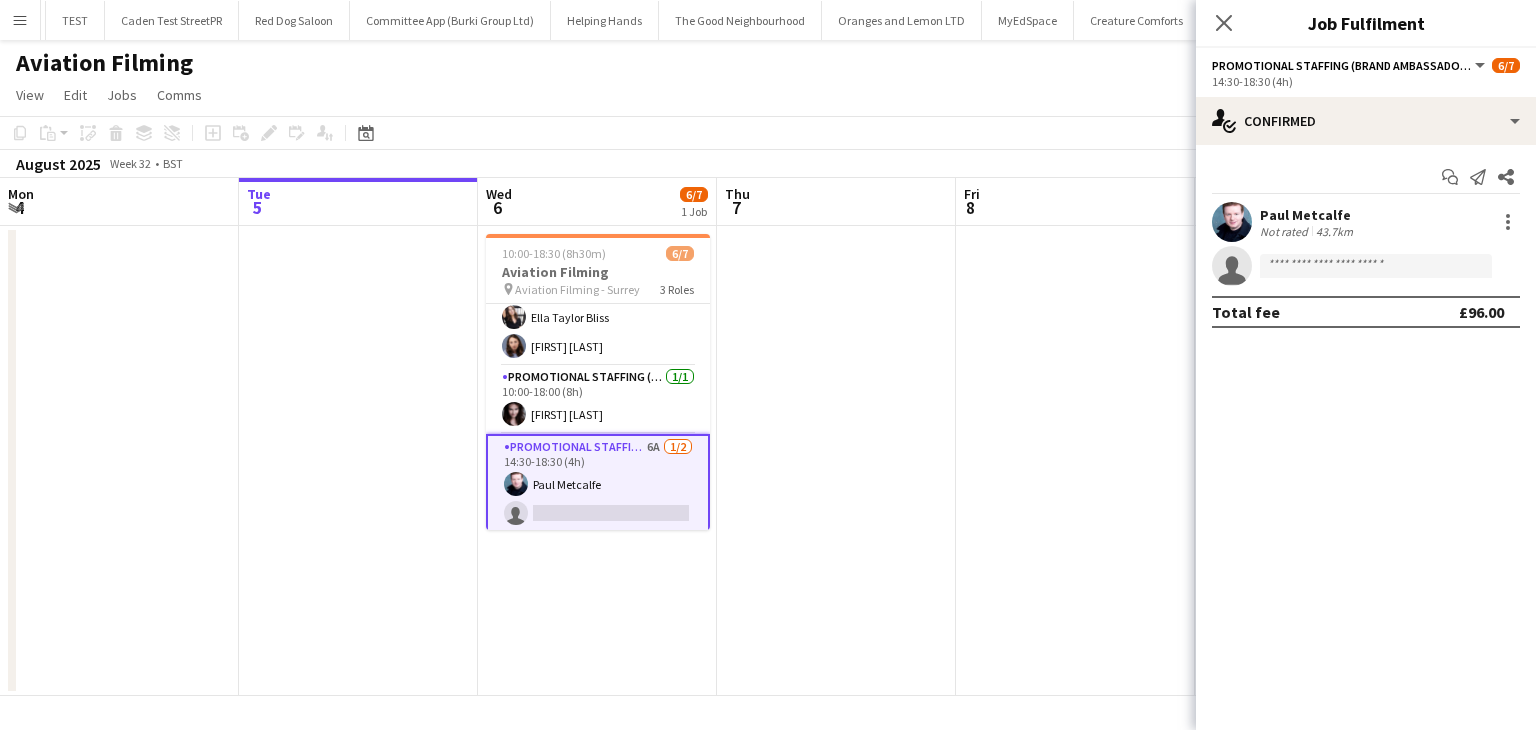 scroll, scrollTop: 96, scrollLeft: 0, axis: vertical 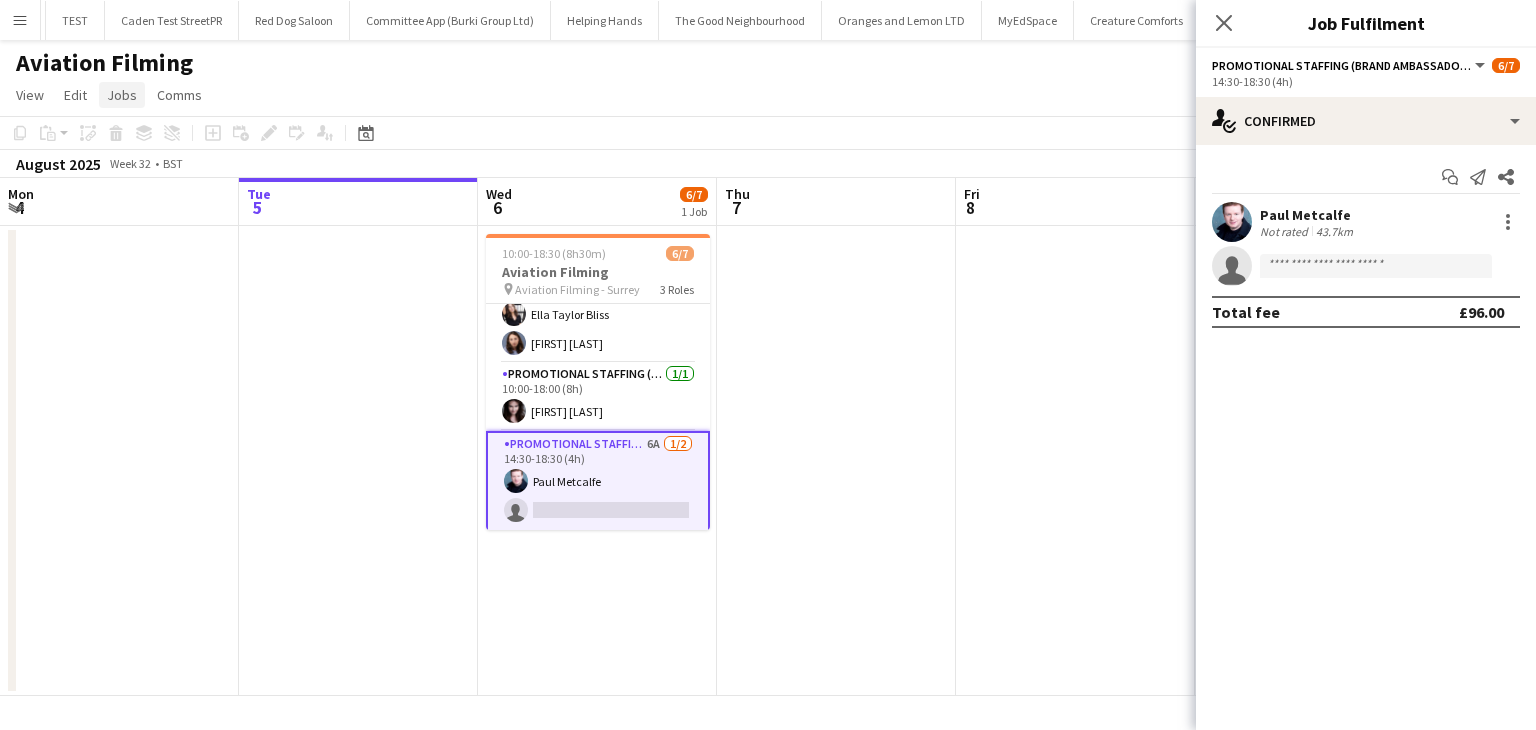 click on "Jobs" 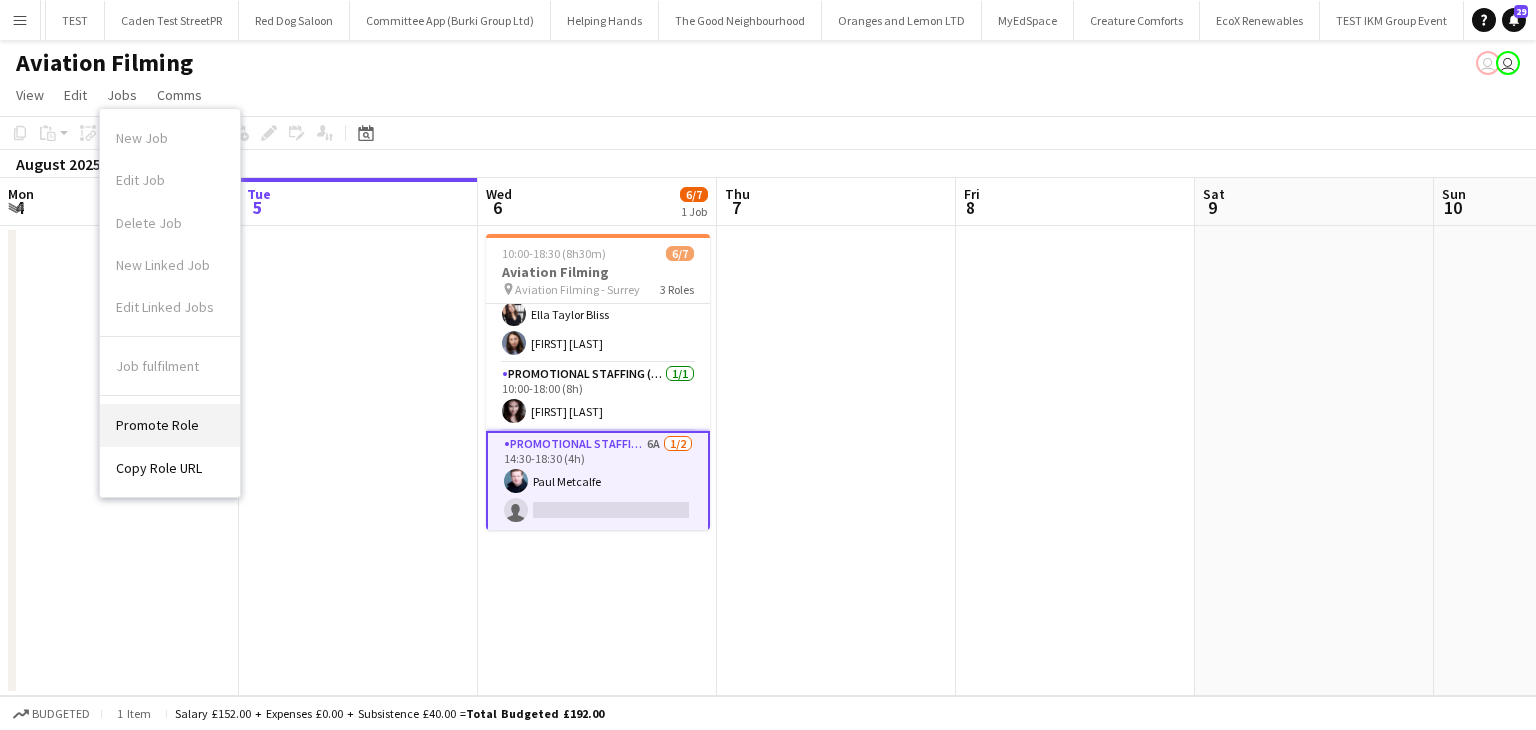 click on "Promote Role" at bounding box center (157, 425) 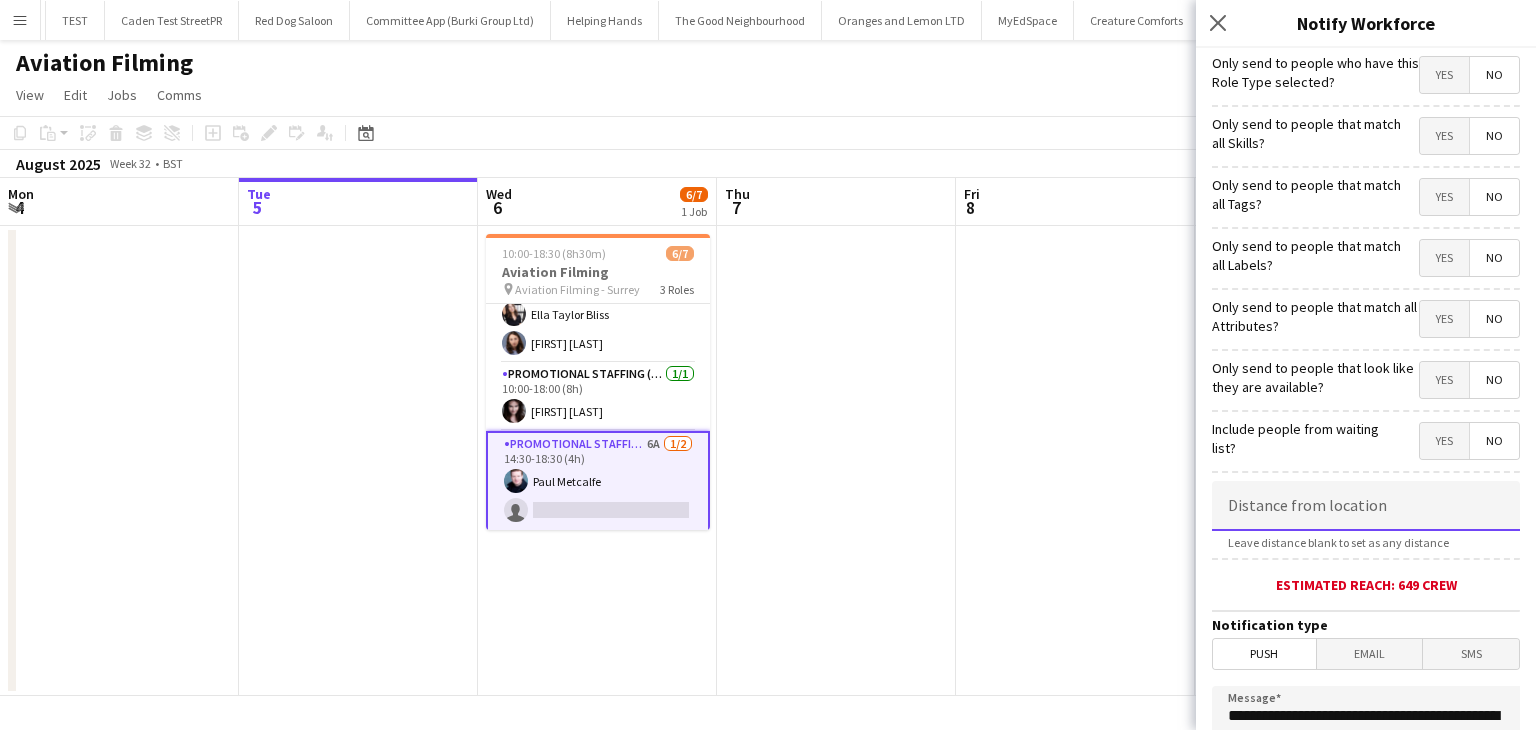 click 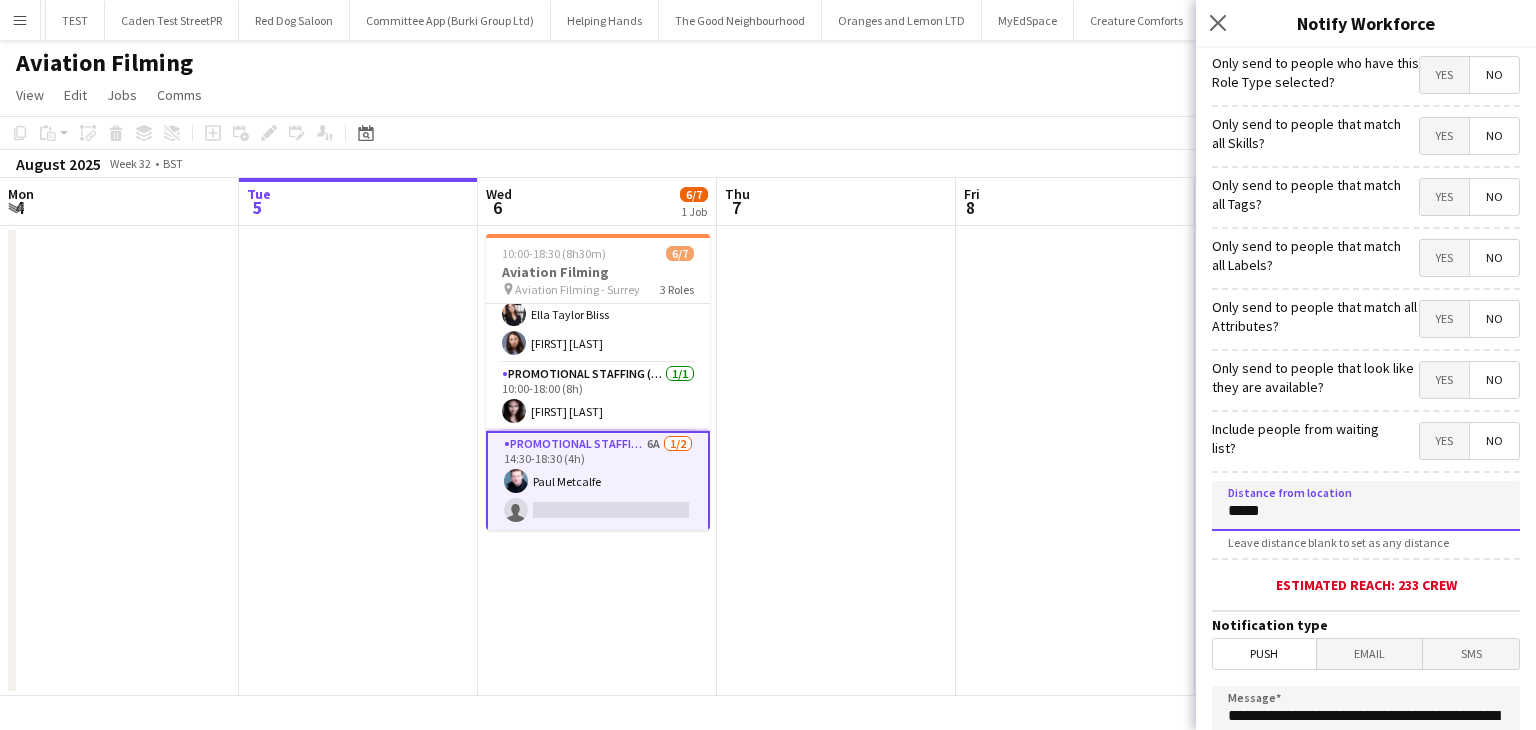 scroll, scrollTop: 371, scrollLeft: 0, axis: vertical 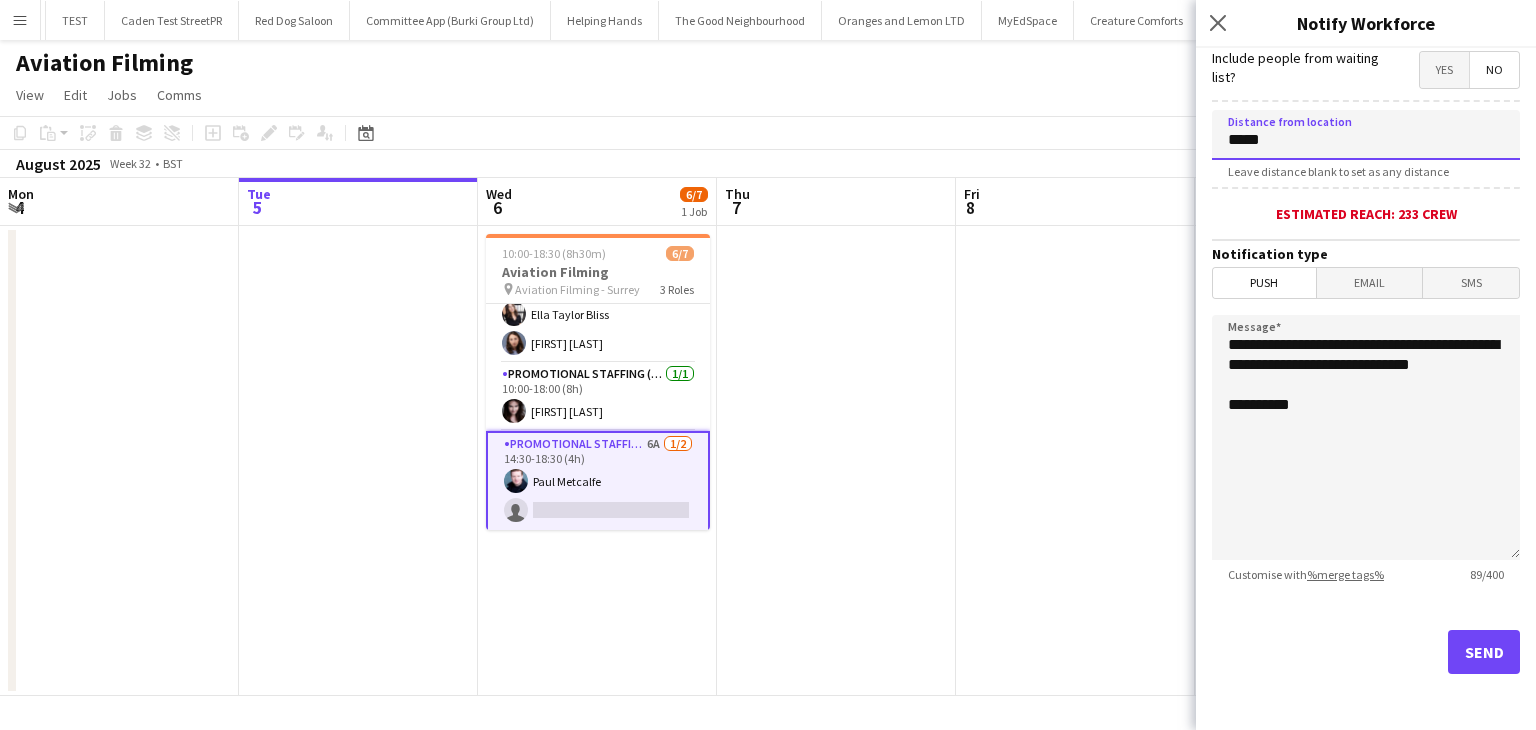 type on "*****" 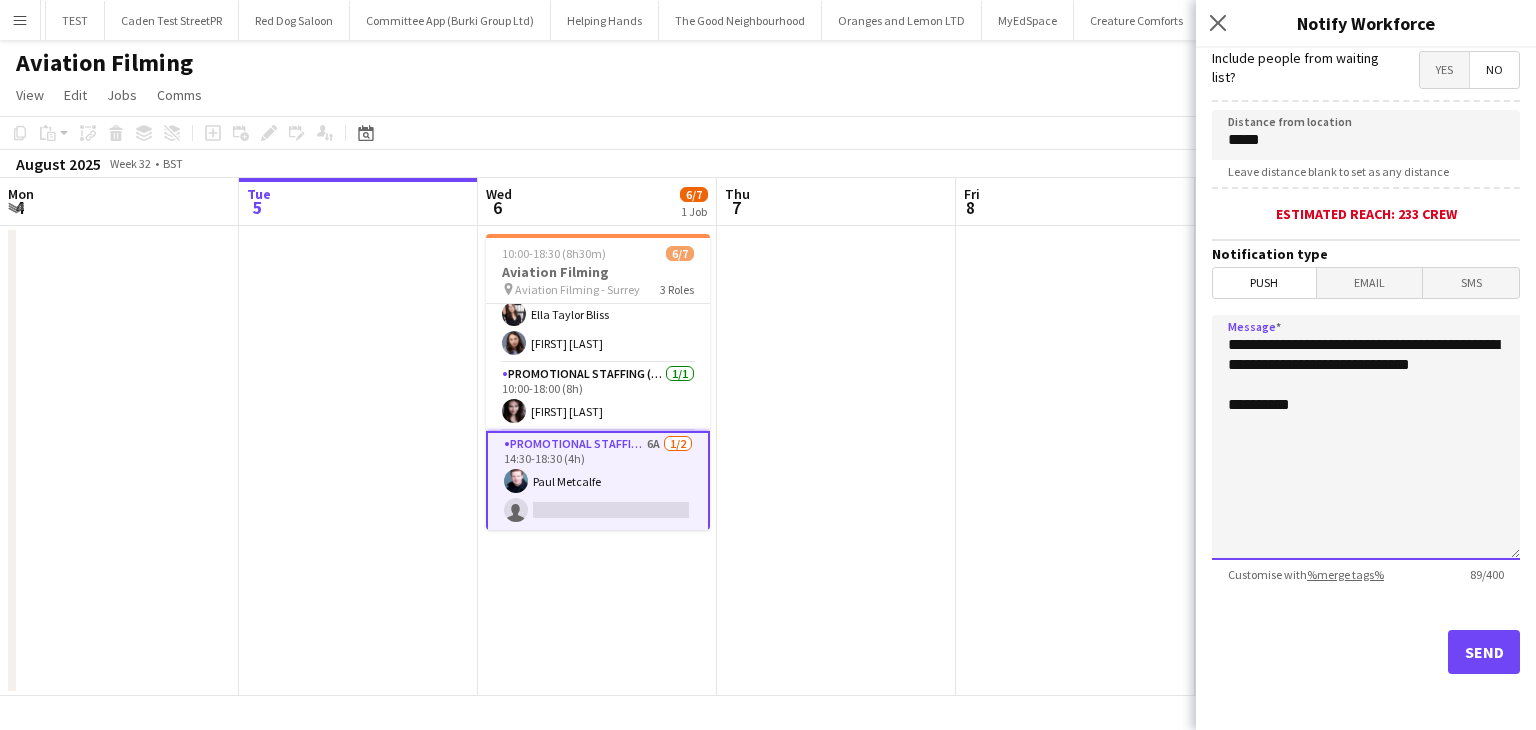 drag, startPoint x: 1324, startPoint y: 395, endPoint x: 1194, endPoint y: 346, distance: 138.92804 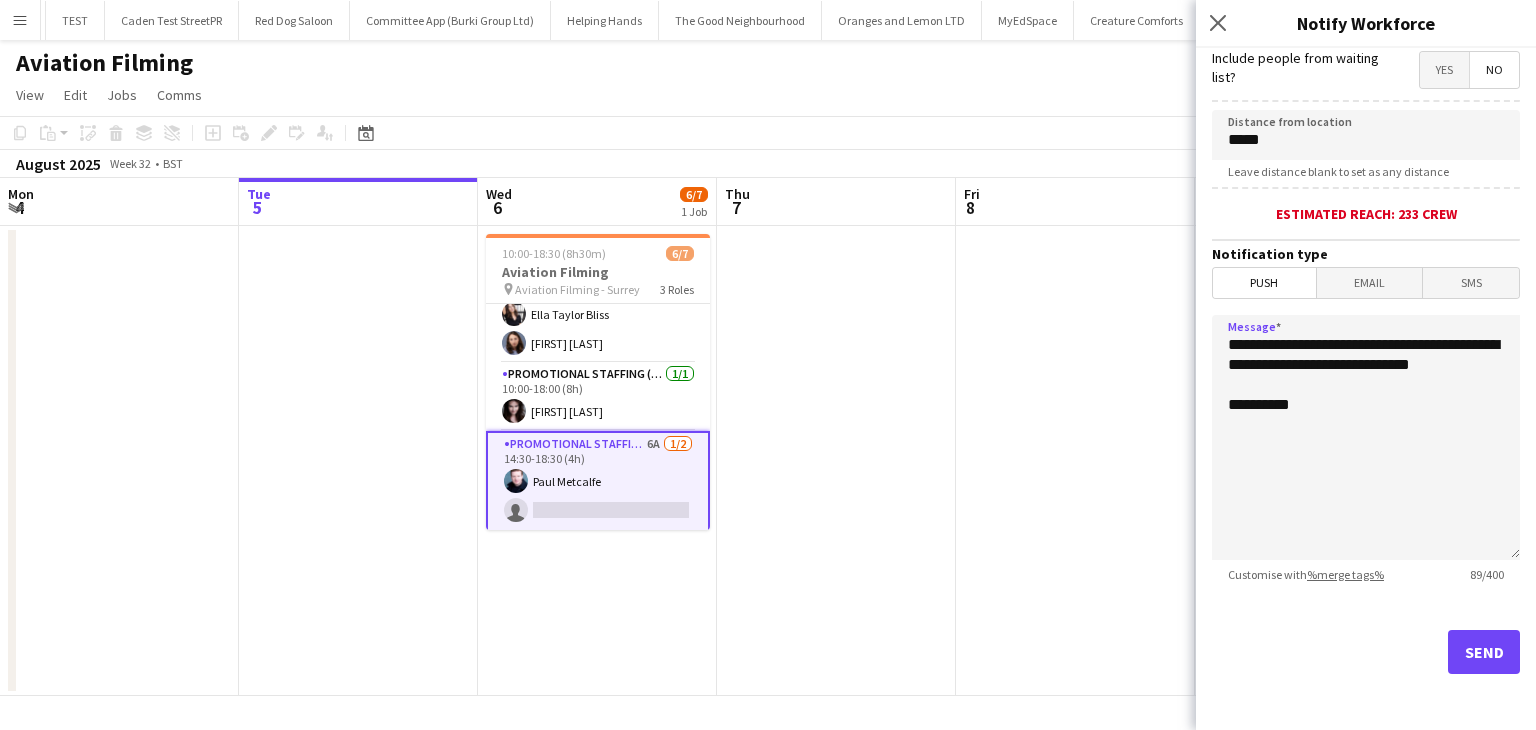 click at bounding box center [1075, 461] 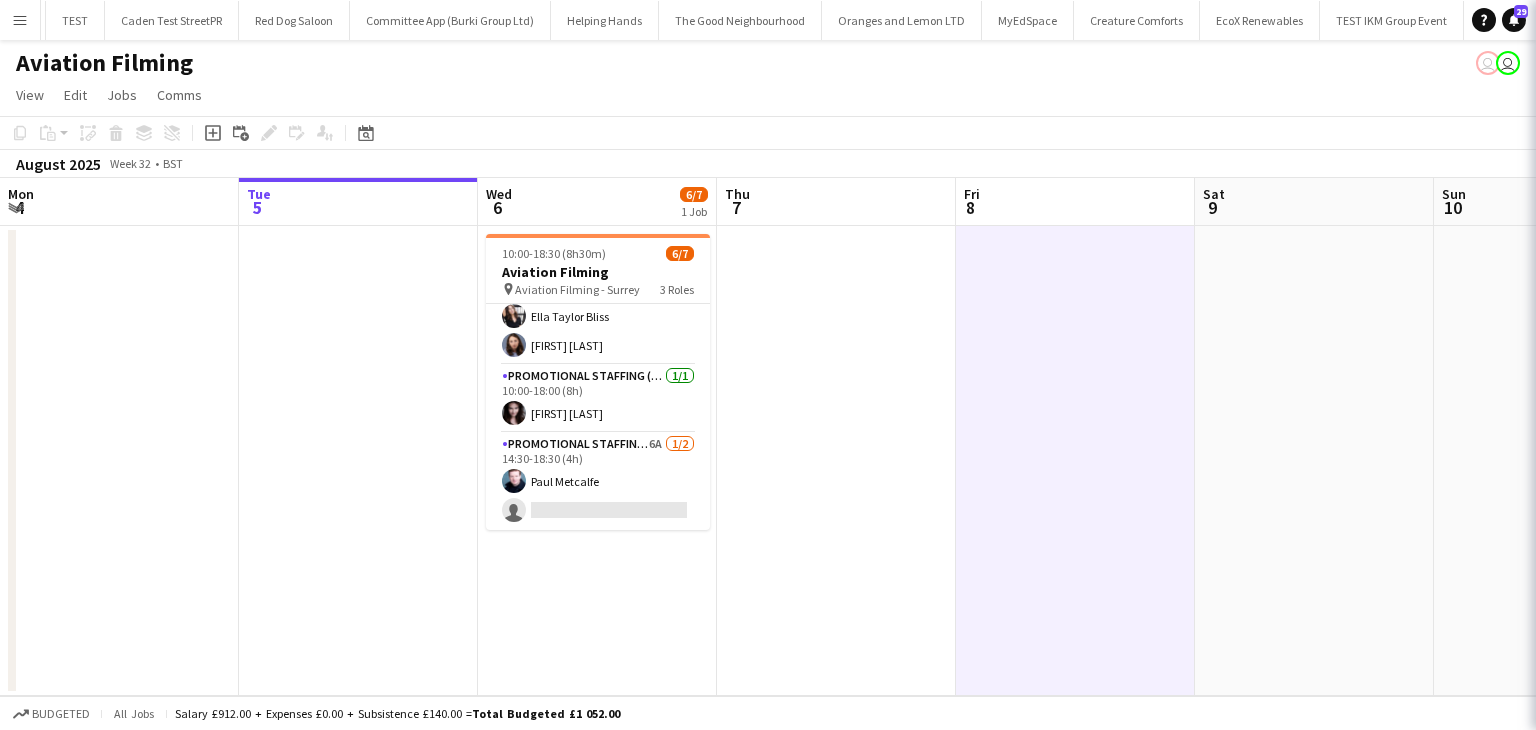 scroll, scrollTop: 93, scrollLeft: 0, axis: vertical 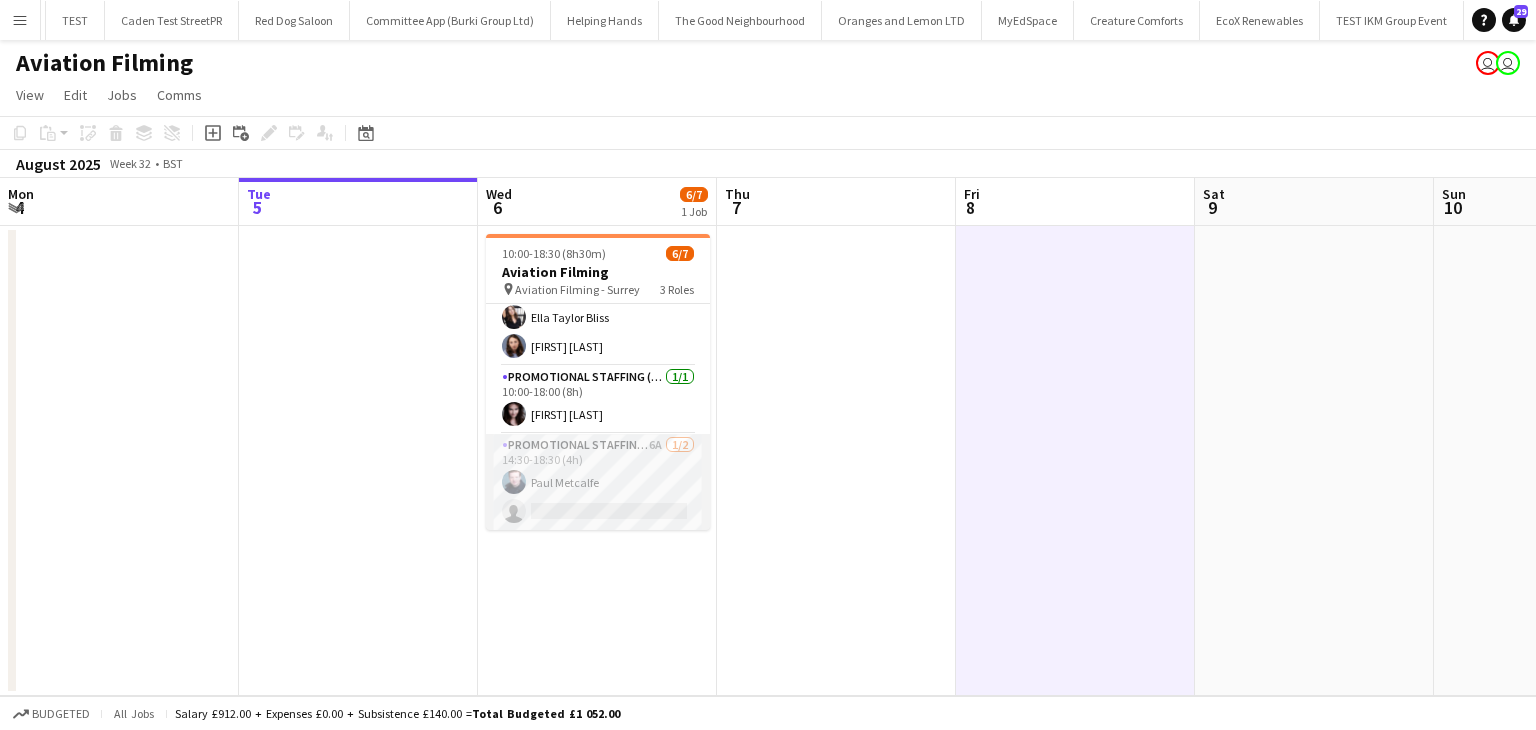click on "Promotional Staffing (Brand Ambassadors)   6A   1/2   [TIME]-[TIME] ([DURATION]h)
[FIRST] [LAST]
single-neutral-actions" at bounding box center [598, 482] 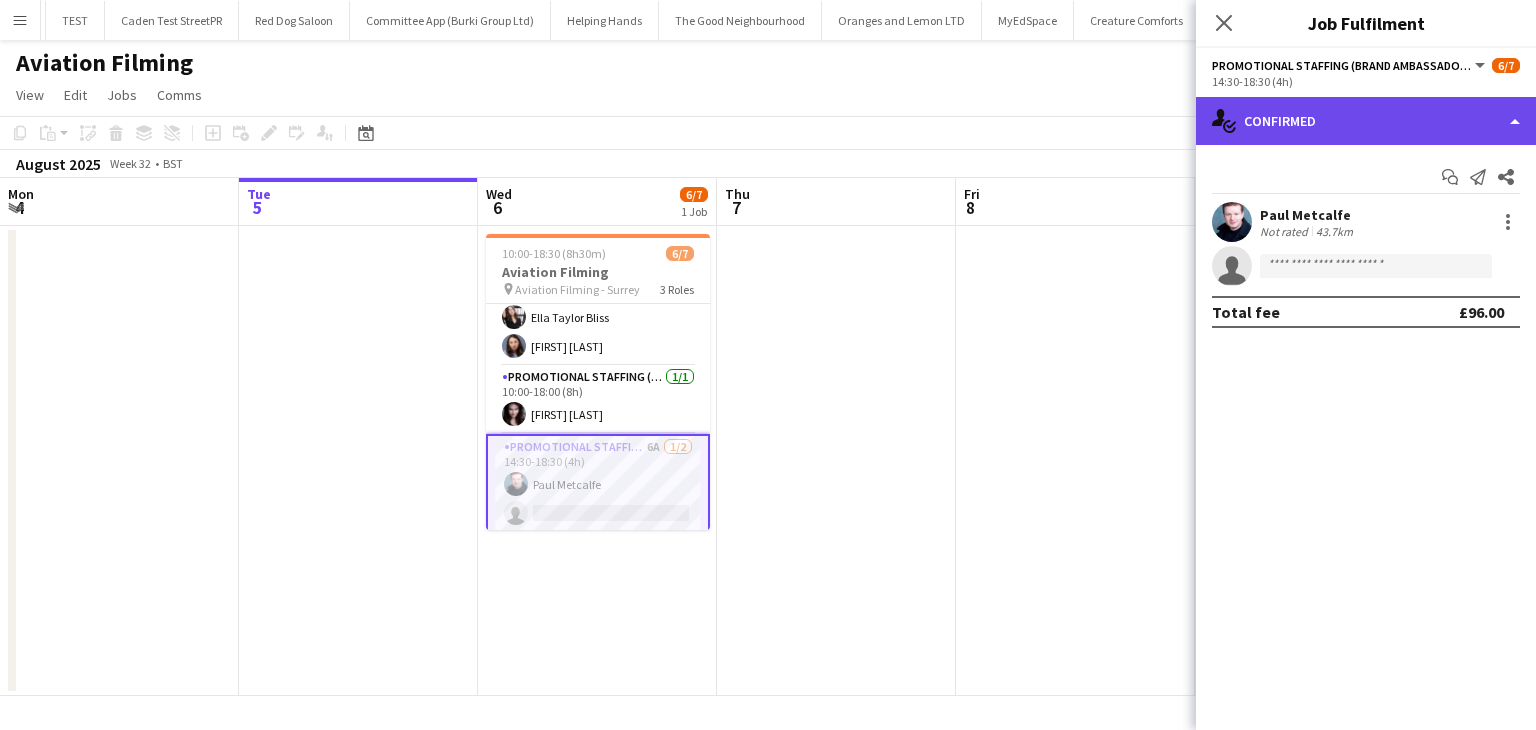 click on "single-neutral-actions-check-2
Confirmed" 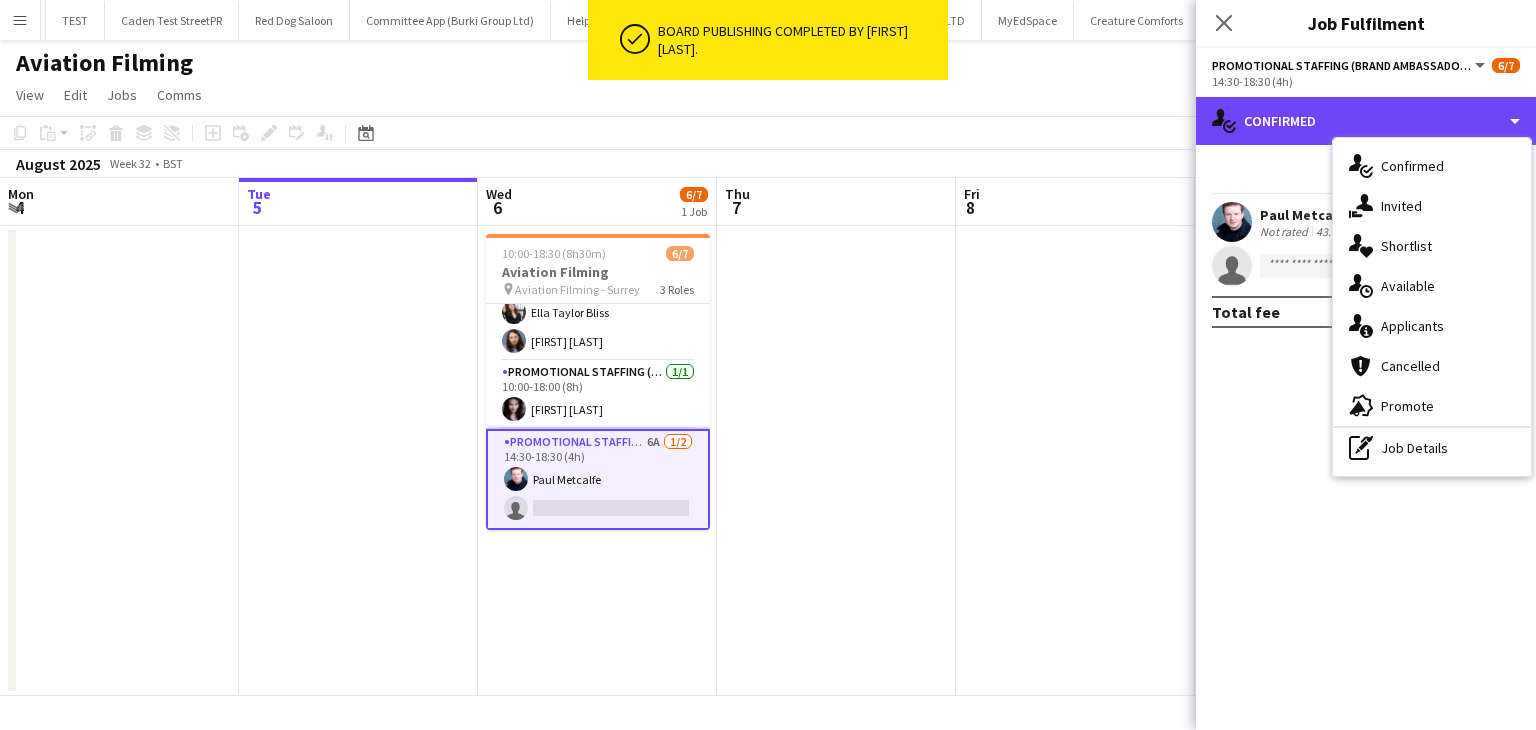 scroll, scrollTop: 96, scrollLeft: 0, axis: vertical 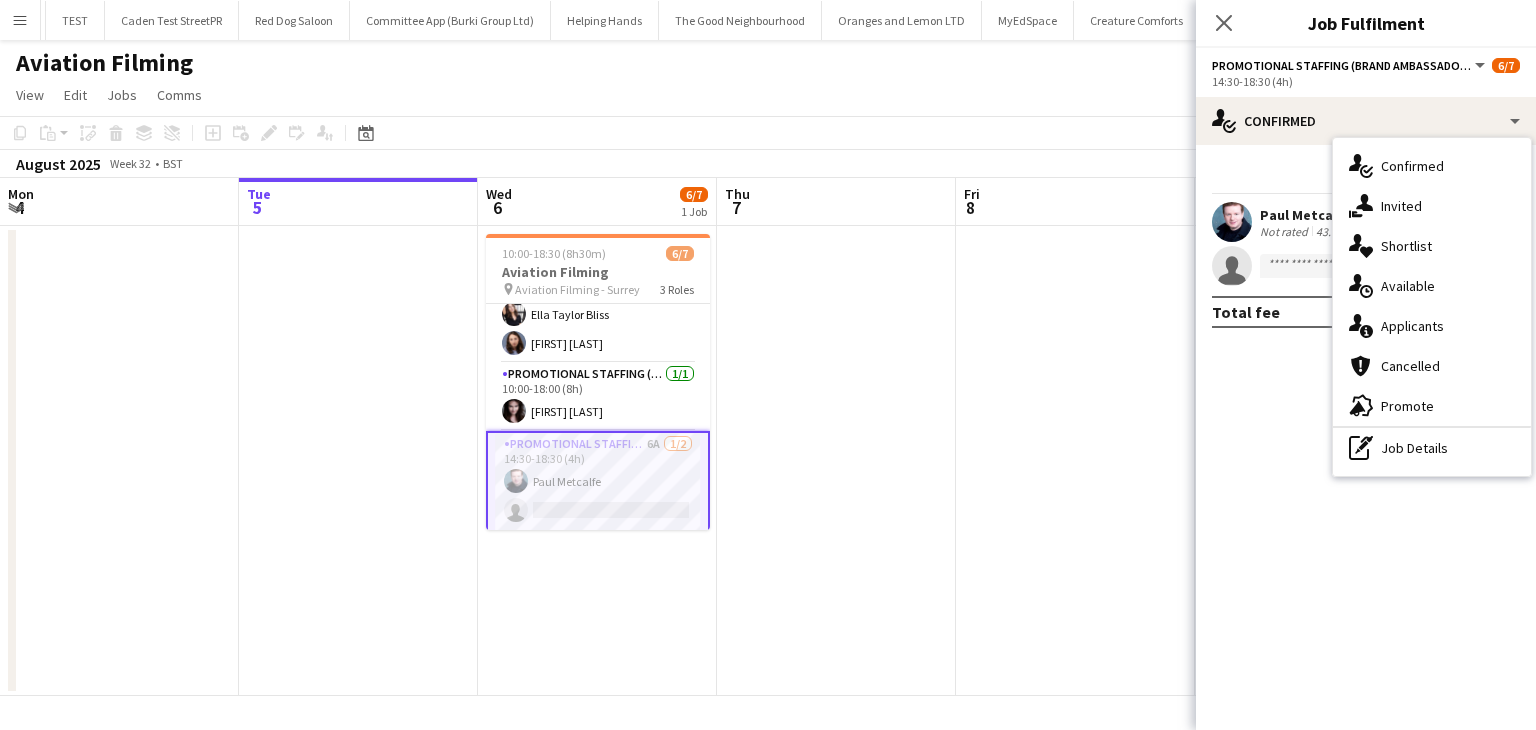 click on "Menu" at bounding box center (20, 20) 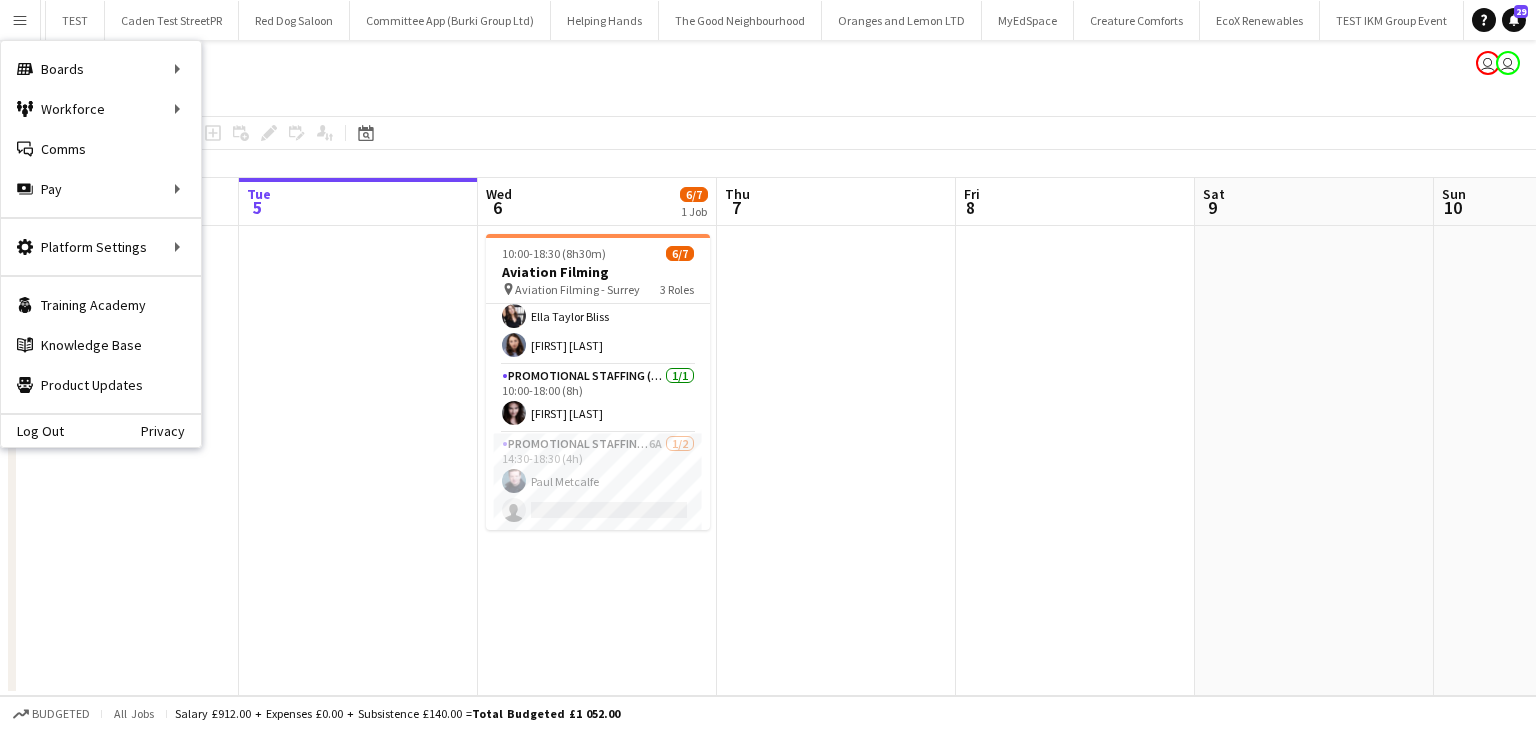 scroll, scrollTop: 93, scrollLeft: 0, axis: vertical 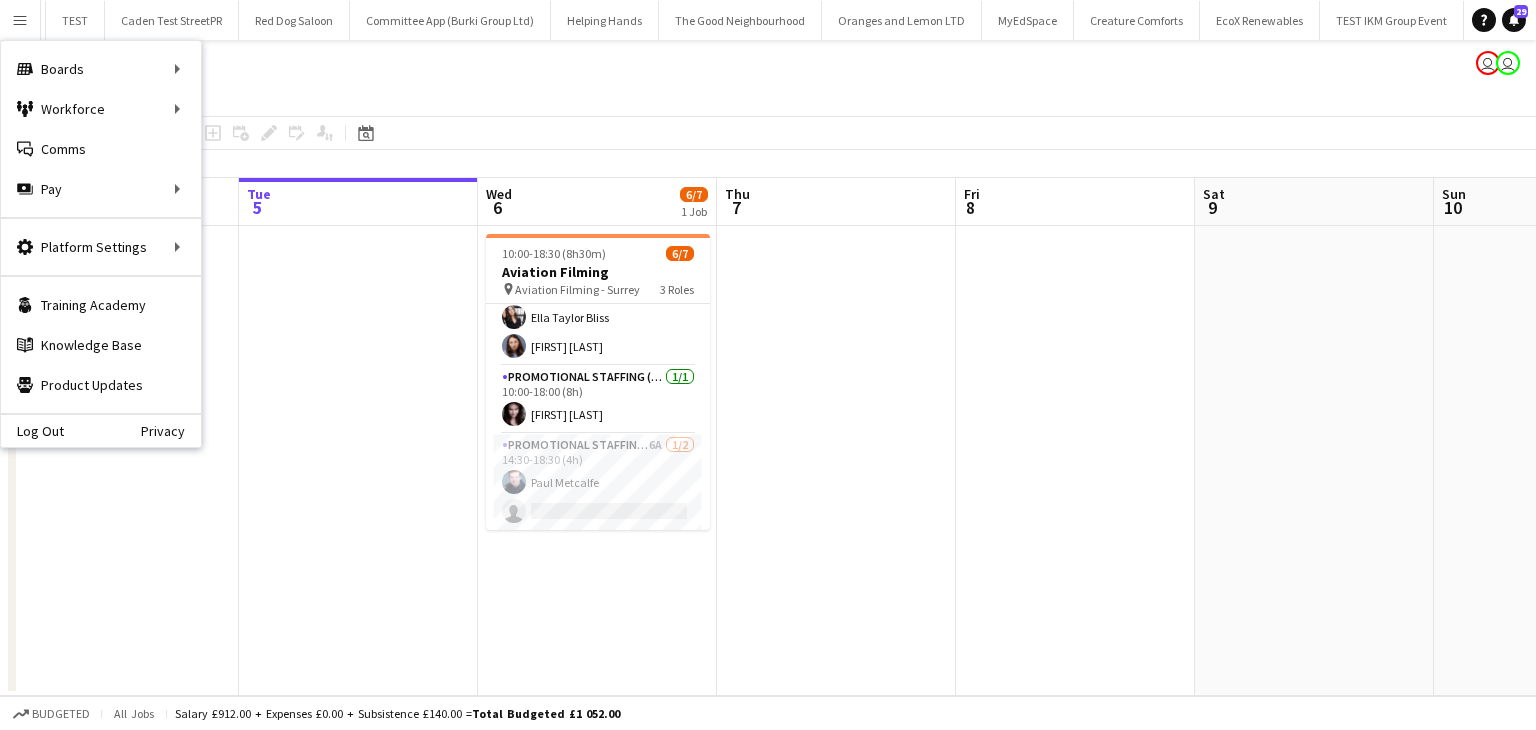 click on "View  Day view expanded Day view collapsed Month view Date picker Jump to today Expand Linked Jobs Collapse Linked Jobs  Edit  Copy Ctrl+C  Paste  Without Crew Ctrl+V With Crew Ctrl+Shift+V Paste as linked job  Group  Group Ungroup  Jobs  New Job Edit Job Delete Job New Linked Job Edit Linked Jobs Job fulfilment Promote Role Copy Role URL  Comms  Notify confirmed crew Create chat" 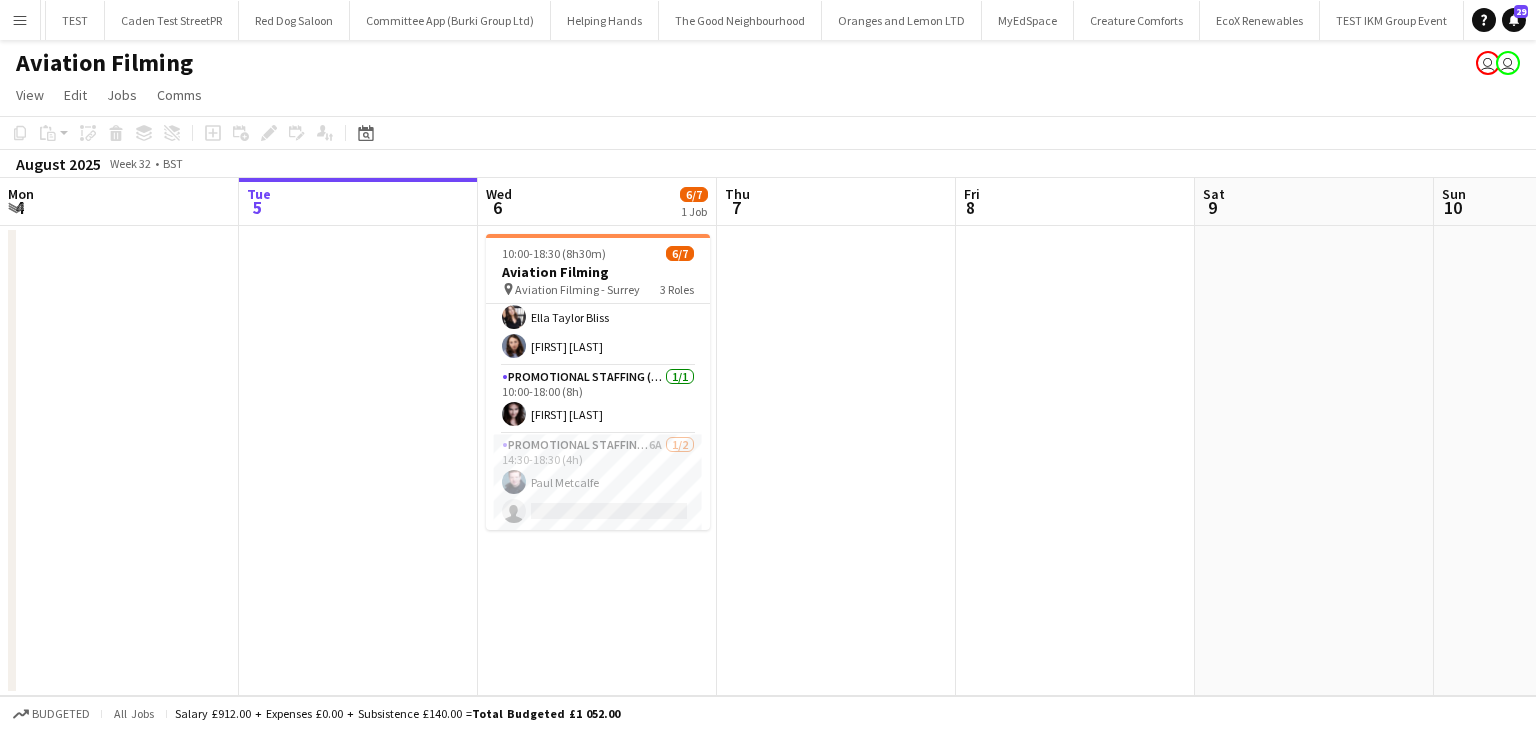 click on "Menu" at bounding box center (20, 20) 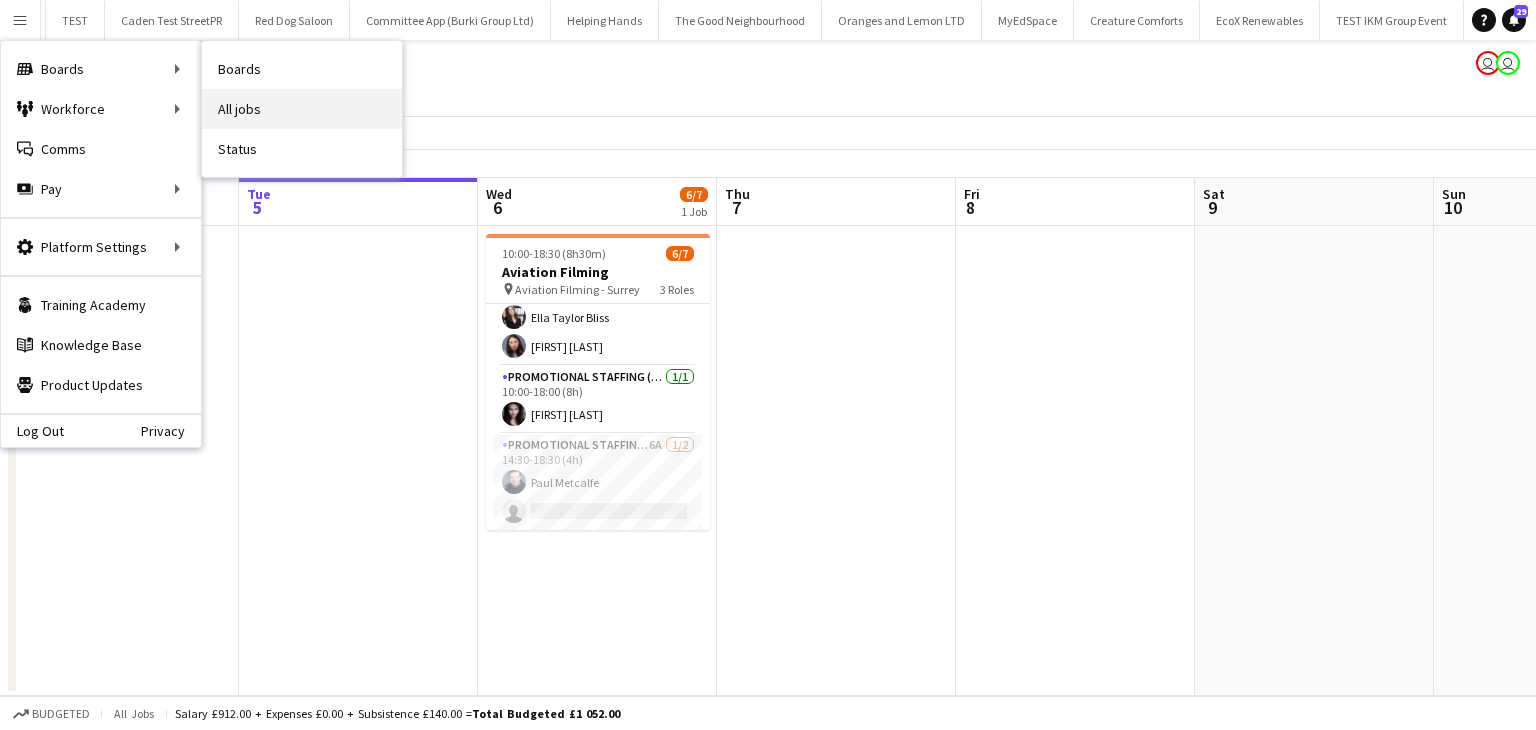 click on "All jobs" at bounding box center (302, 109) 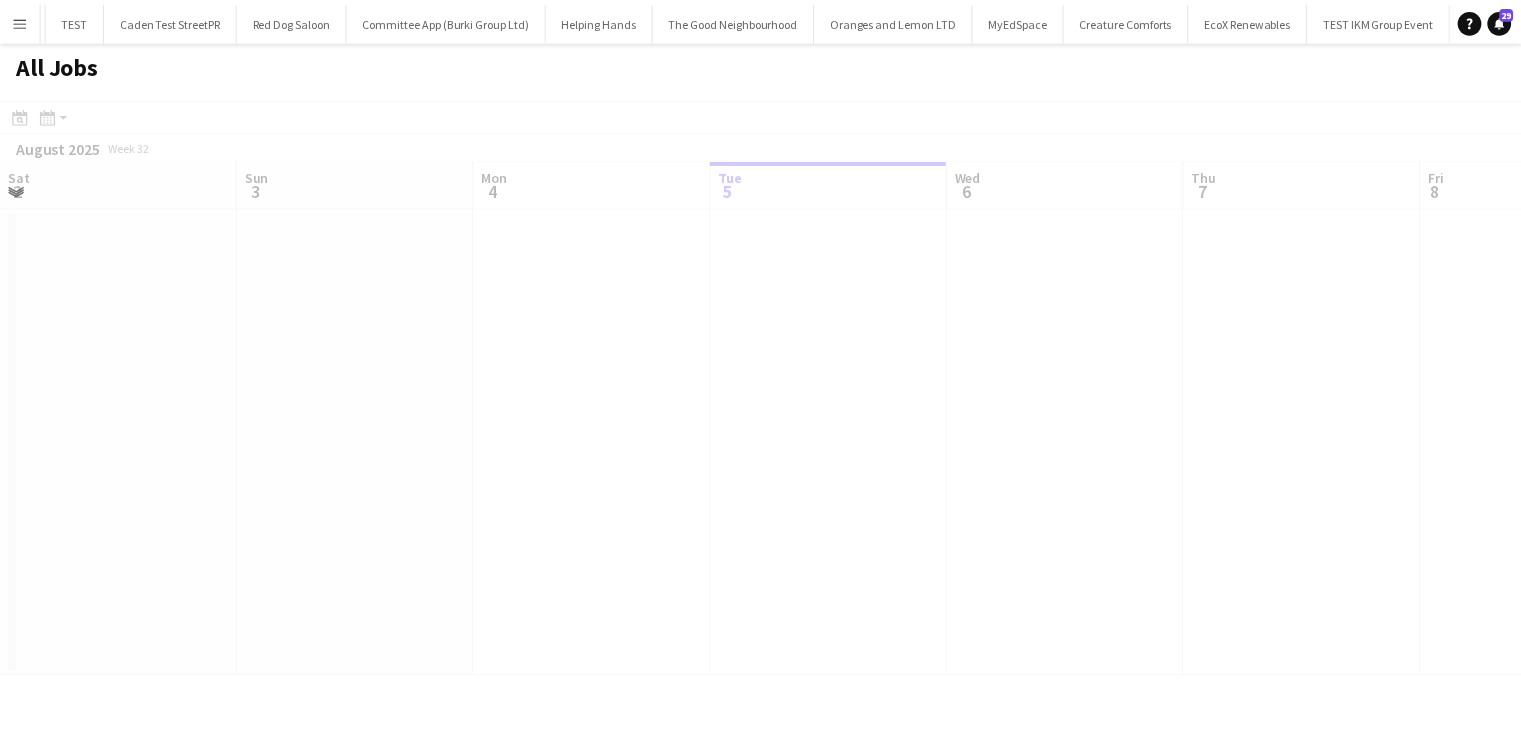 scroll, scrollTop: 0, scrollLeft: 478, axis: horizontal 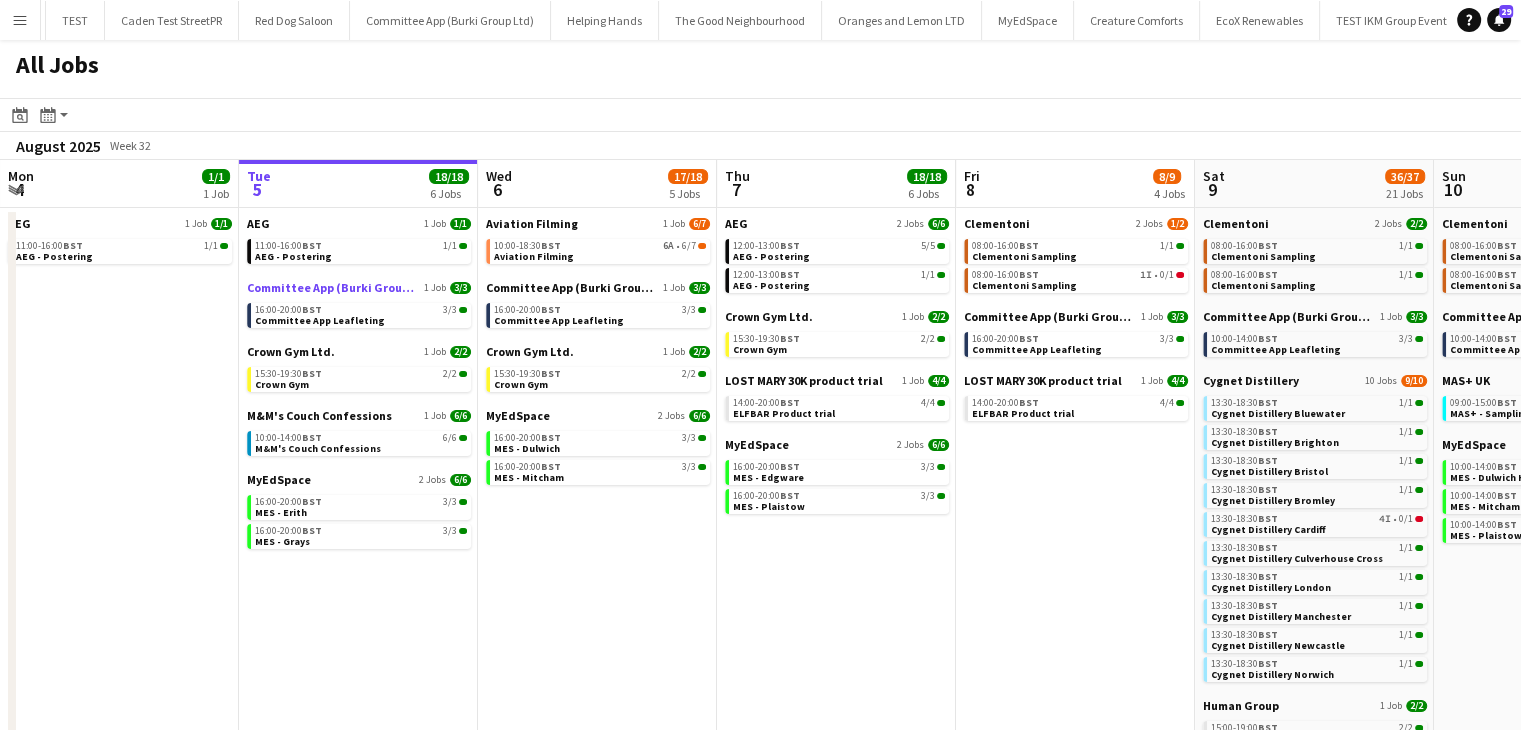 click on "Committee App (Burki Group Ltd)" at bounding box center (333, 287) 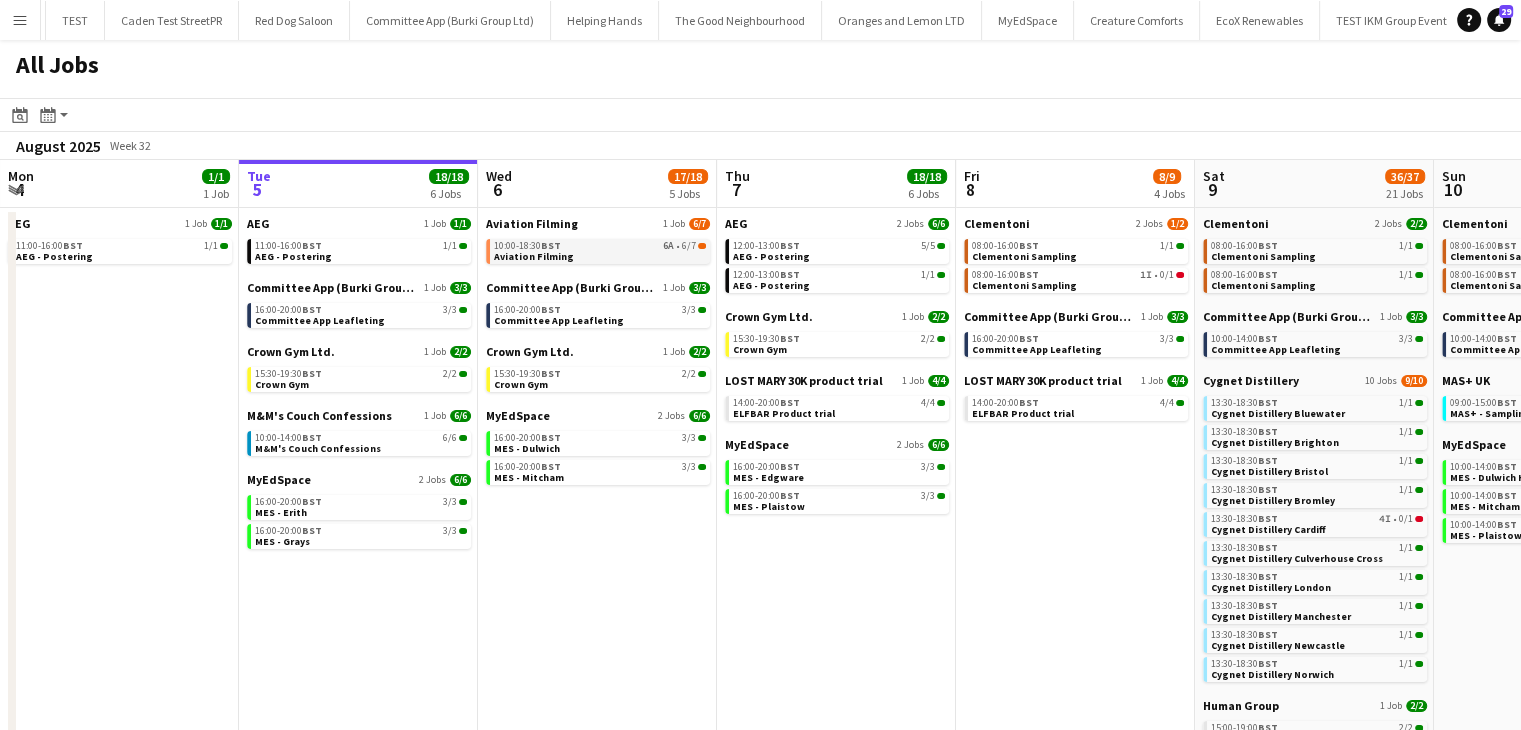 click on "Aviation Filming" at bounding box center [534, 256] 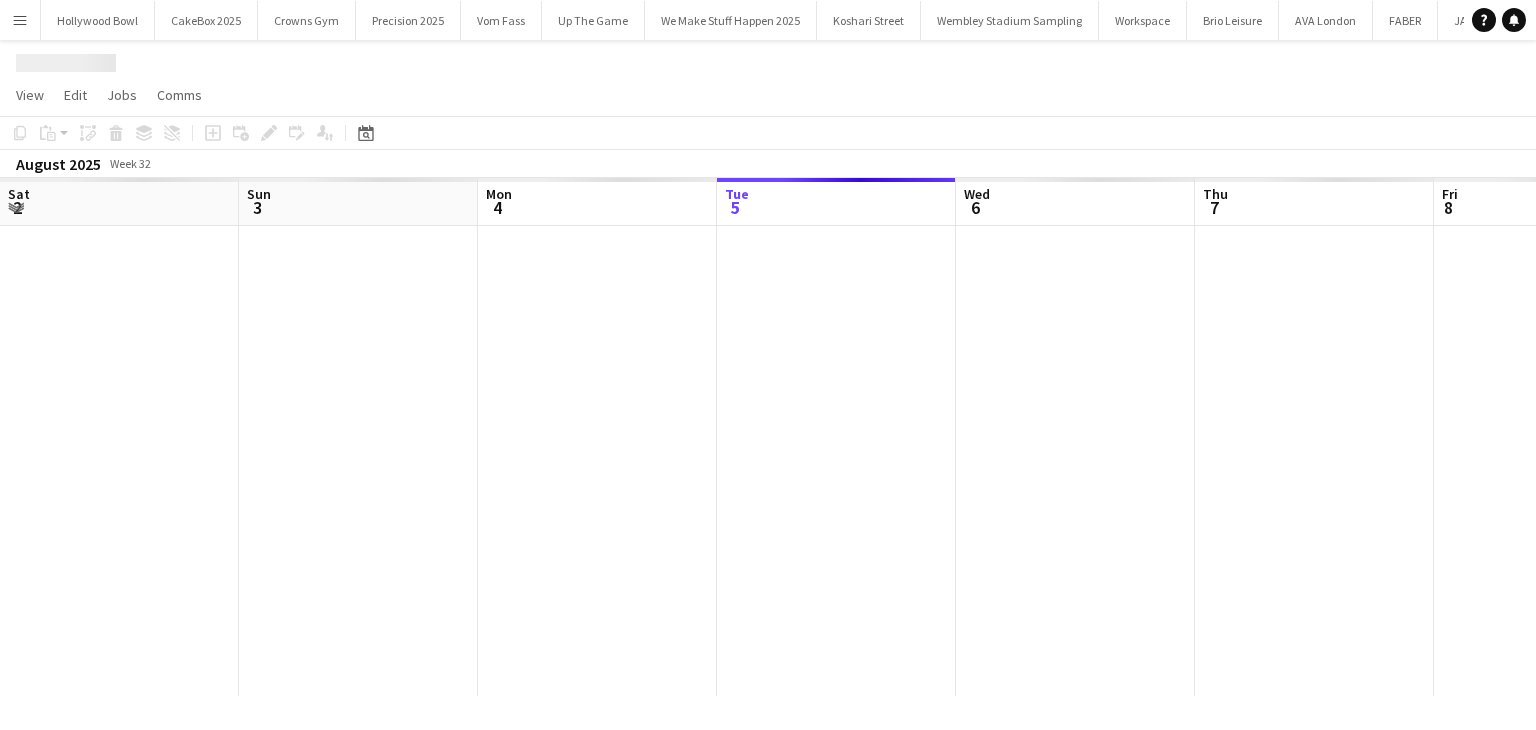 scroll, scrollTop: 0, scrollLeft: 0, axis: both 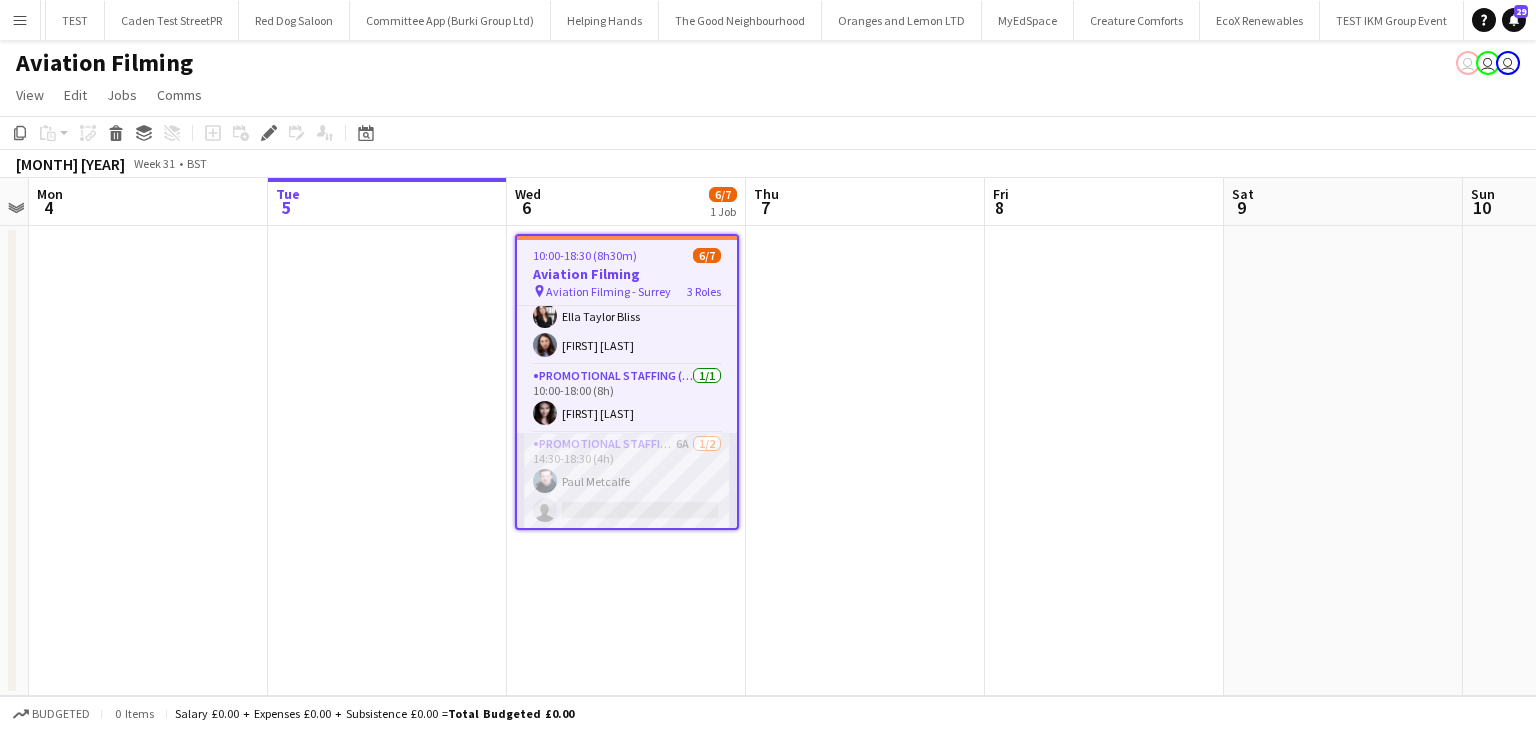 click on "Promotional Staffing (Brand Ambassadors)   6A   1/2   [TIME]-[TIME] ([DURATION]h)
[FIRST] [LAST]
single-neutral-actions" at bounding box center (627, 481) 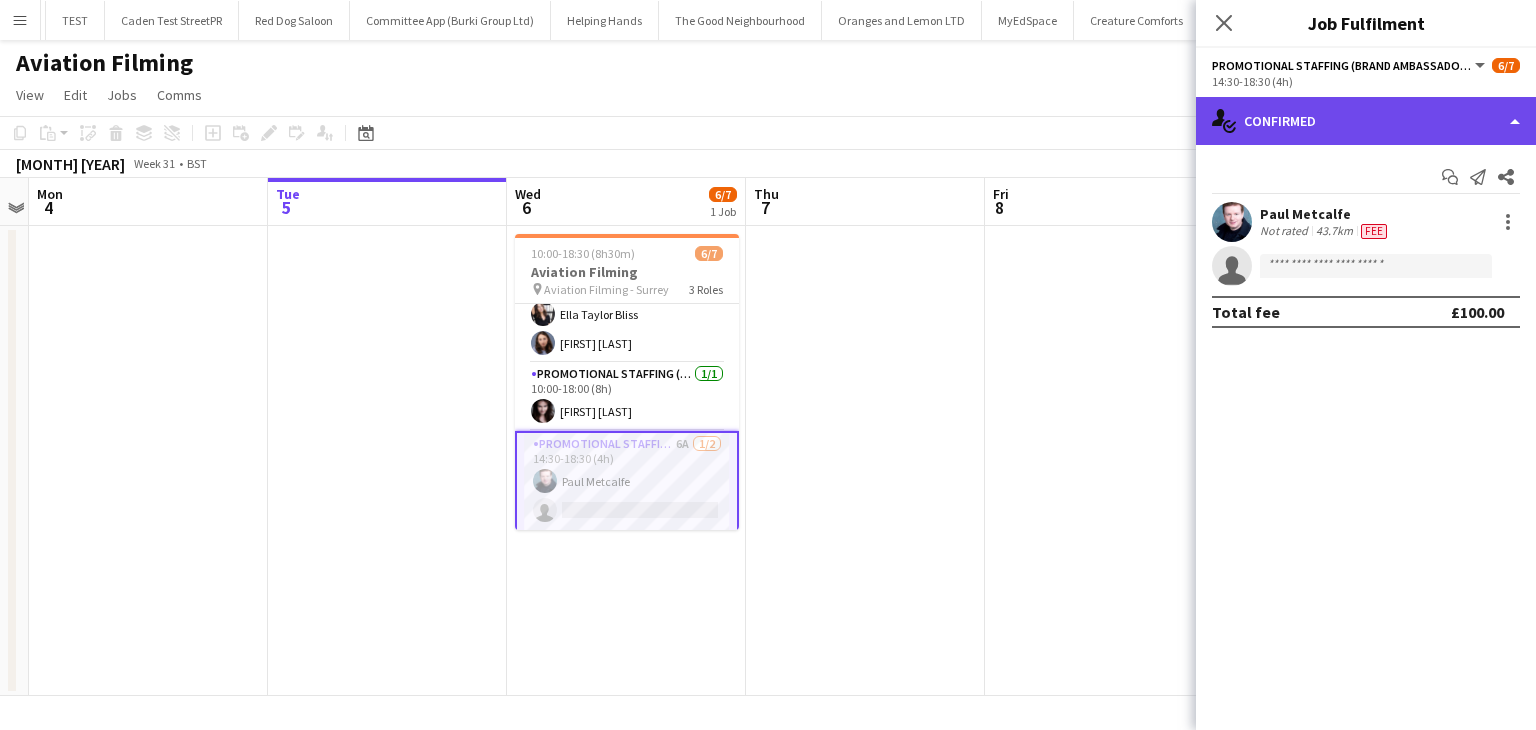 click on "single-neutral-actions-check-2
Confirmed" 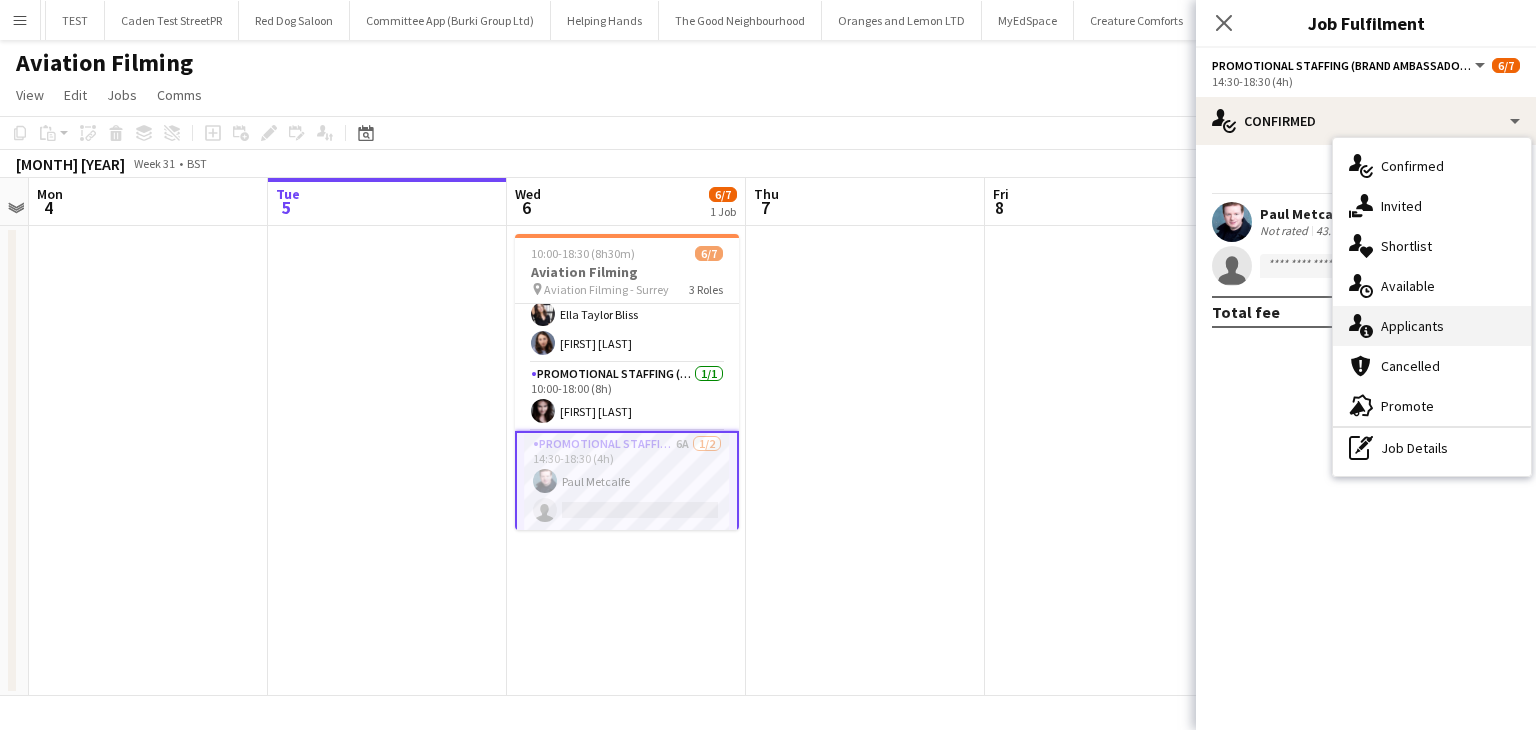 click on "single-neutral-actions-information
Applicants" at bounding box center (1432, 326) 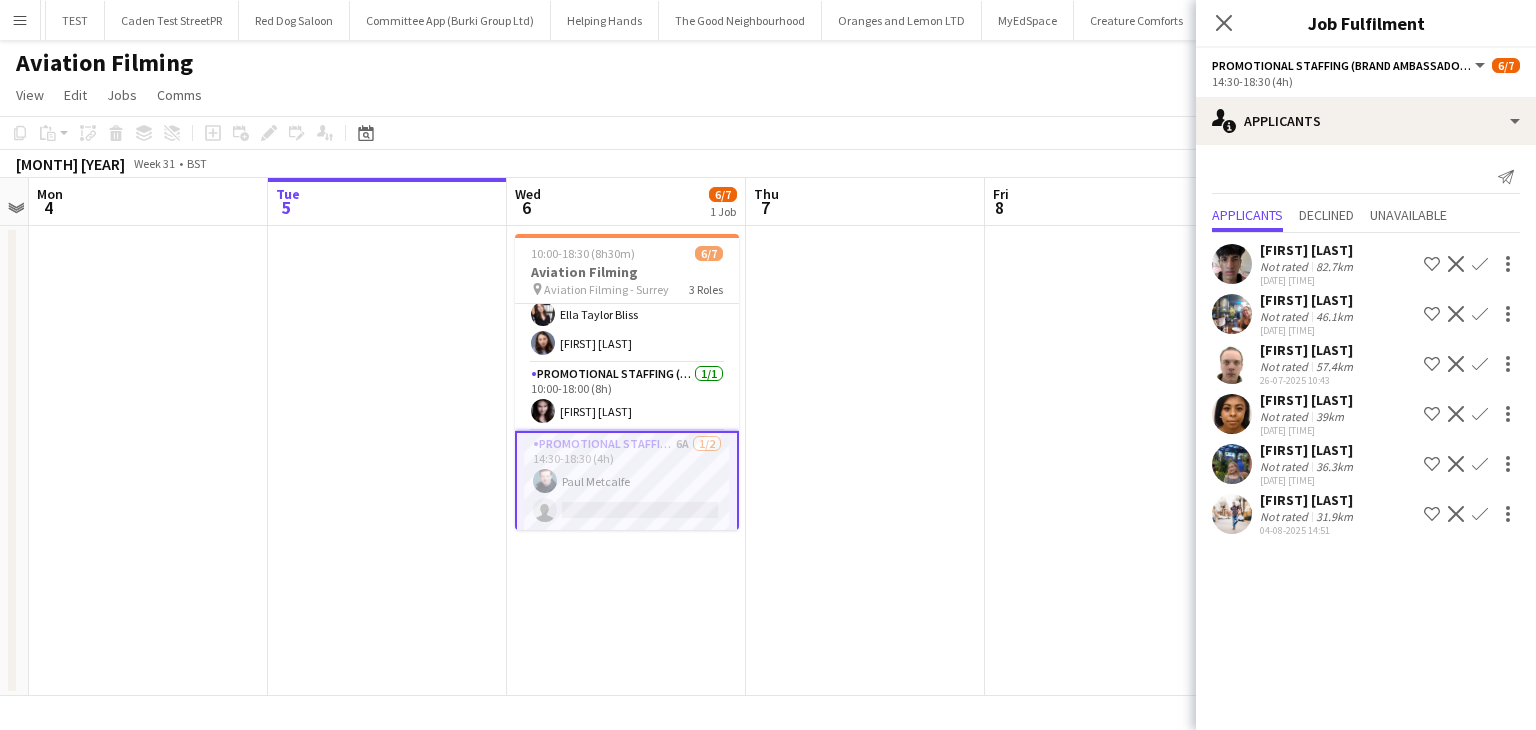 click at bounding box center [1232, 314] 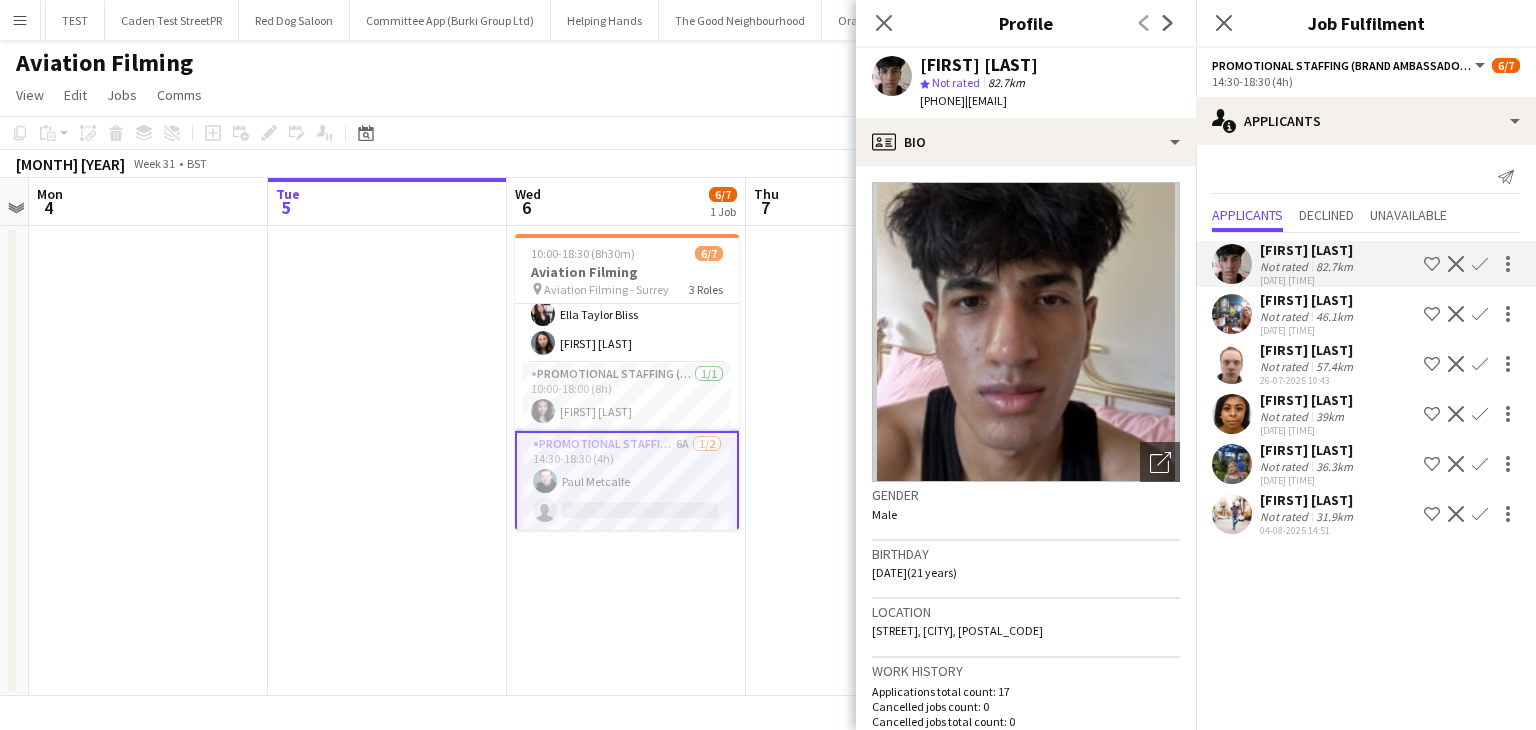 click at bounding box center (1232, 514) 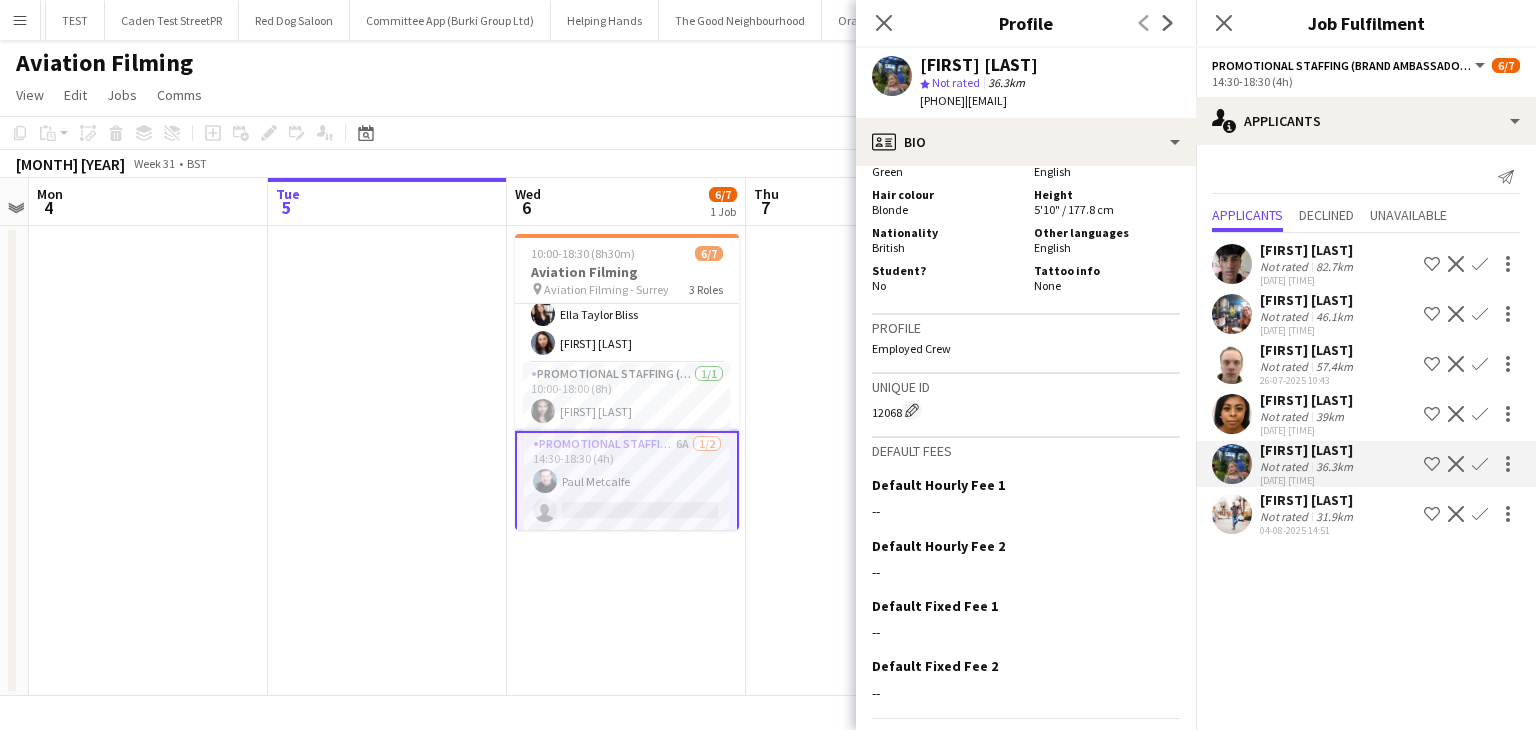 scroll, scrollTop: 1016, scrollLeft: 0, axis: vertical 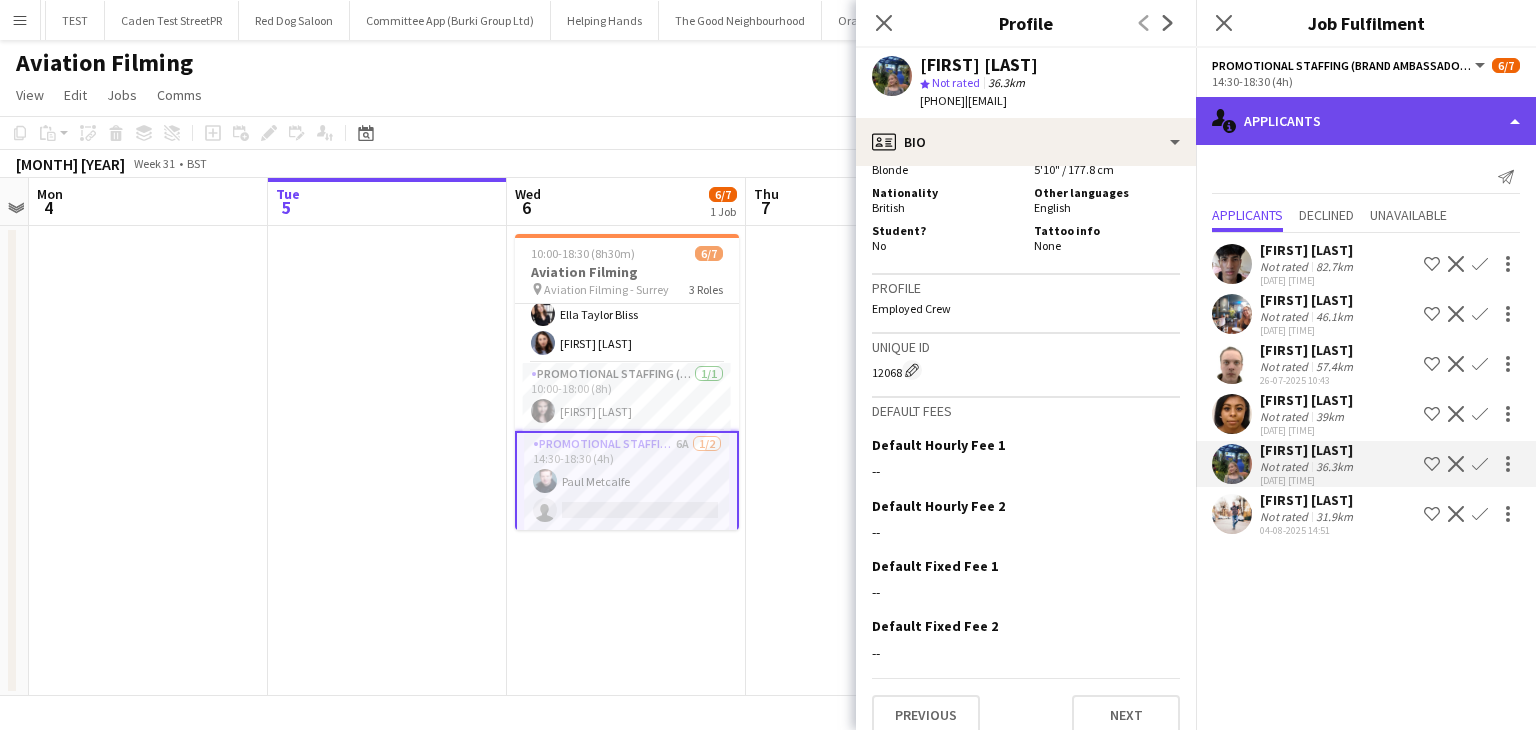 click on "single-neutral-actions-information
Applicants" 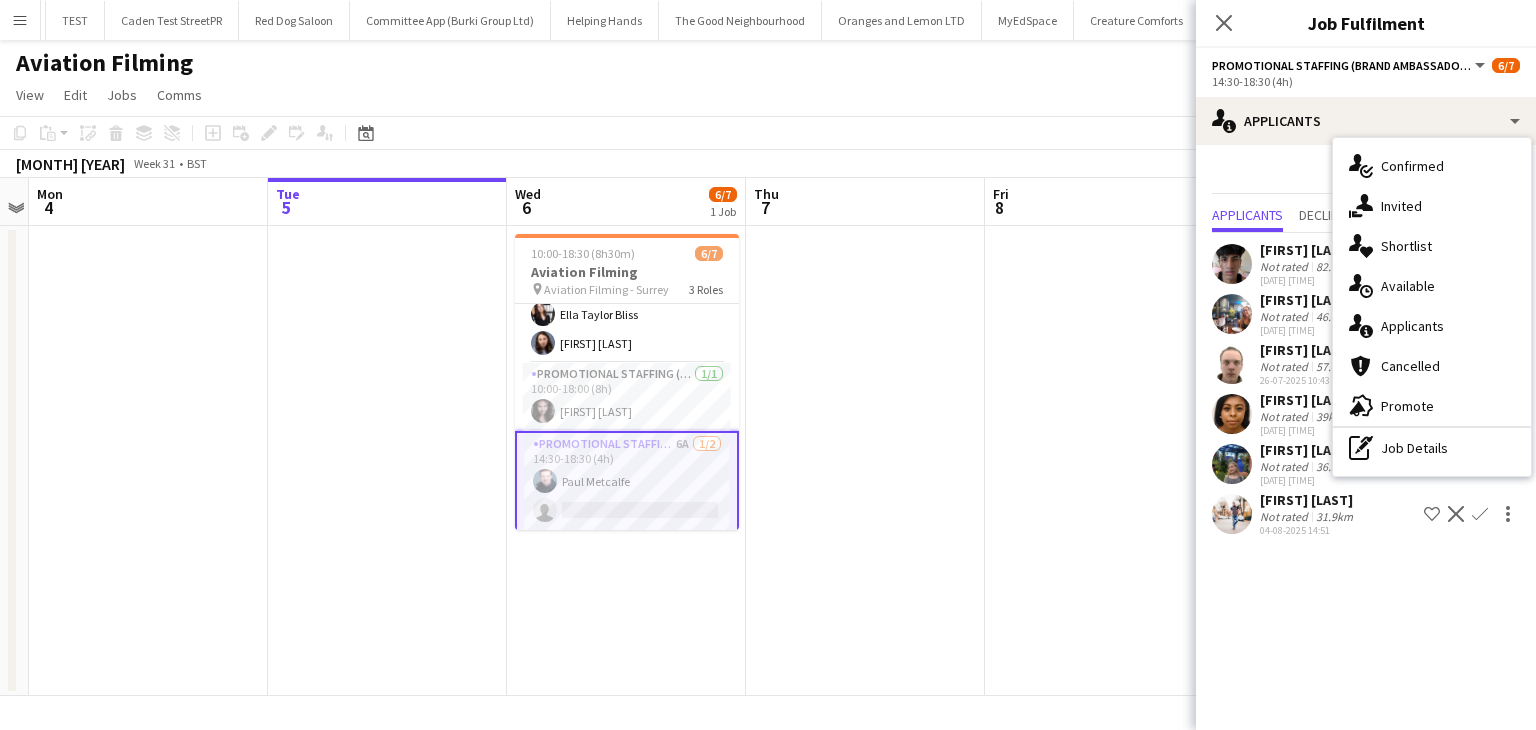 click on "View  Day view expanded Day view collapsed Month view Date picker Jump to today Expand Linked Jobs Collapse Linked Jobs  Edit  Copy Ctrl+C  Paste  Without Crew Ctrl+V With Crew Ctrl+Shift+V Paste as linked job  Group  Group Ungroup  Jobs  New Job Edit Job Delete Job New Linked Job Edit Linked Jobs Job fulfilment Promote Role Copy Role URL  Comms  Notify confirmed crew Create chat" 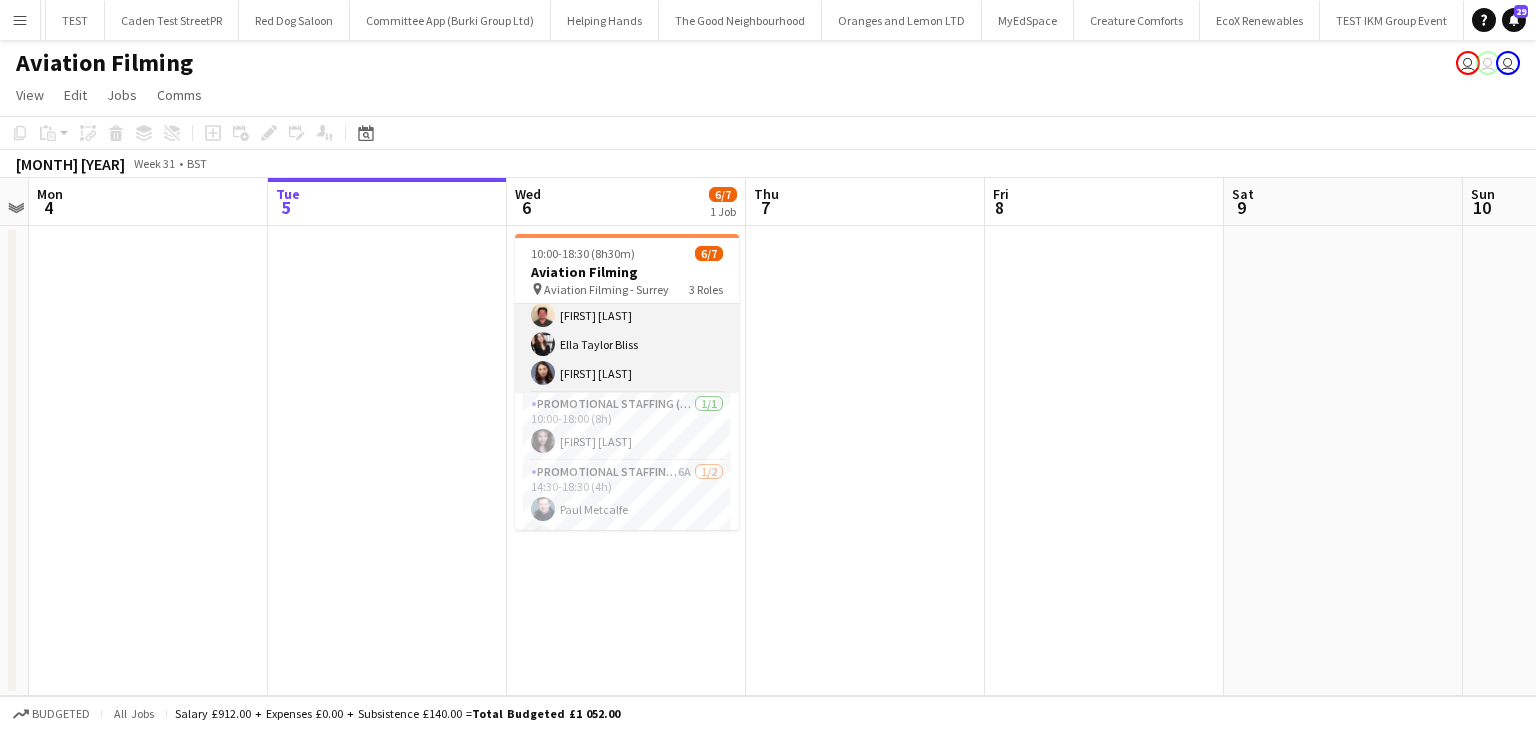 scroll, scrollTop: 93, scrollLeft: 0, axis: vertical 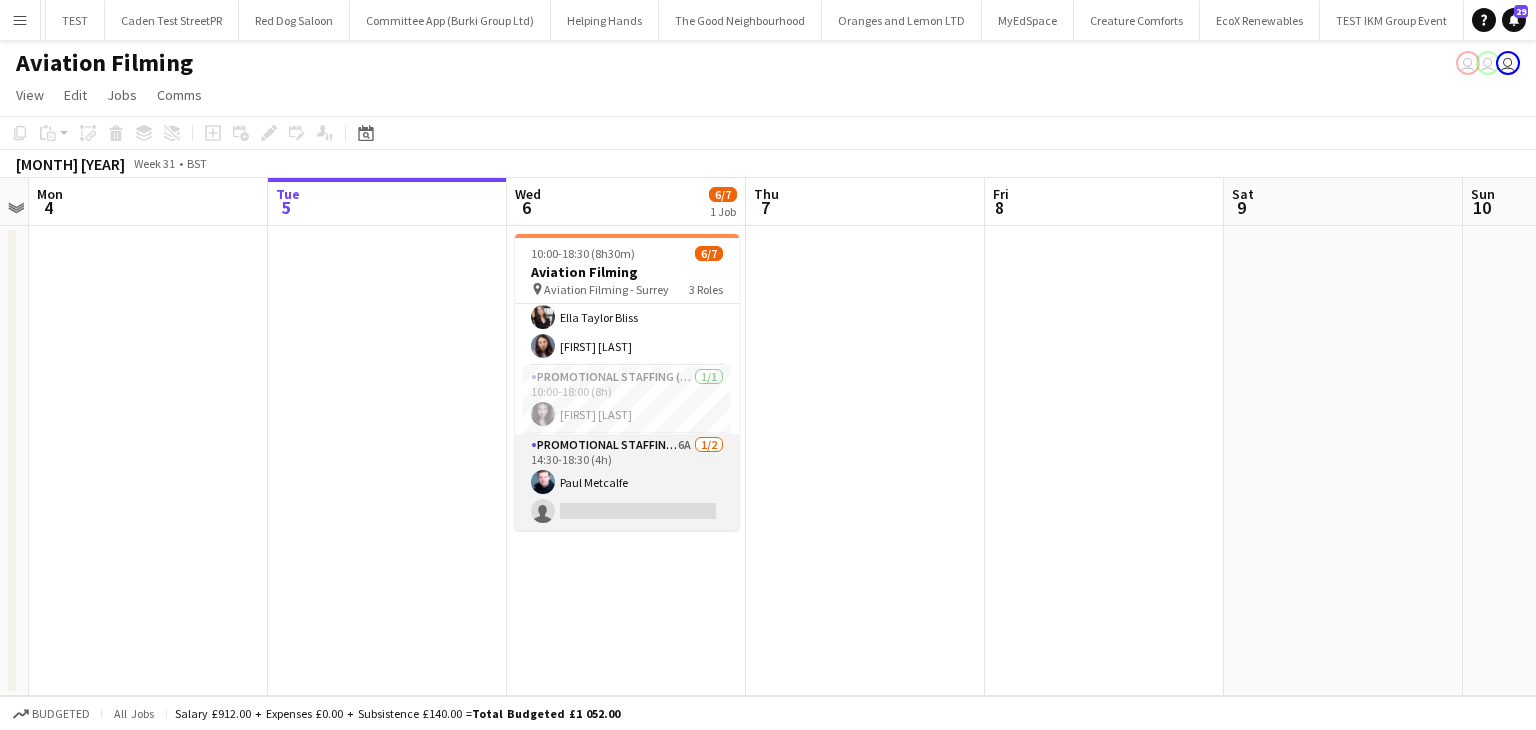 click on "Promotional Staffing (Brand Ambassadors)   6A   1/2   [TIME]-[TIME] ([DURATION]h)
[FIRST] [LAST]
single-neutral-actions" at bounding box center (627, 482) 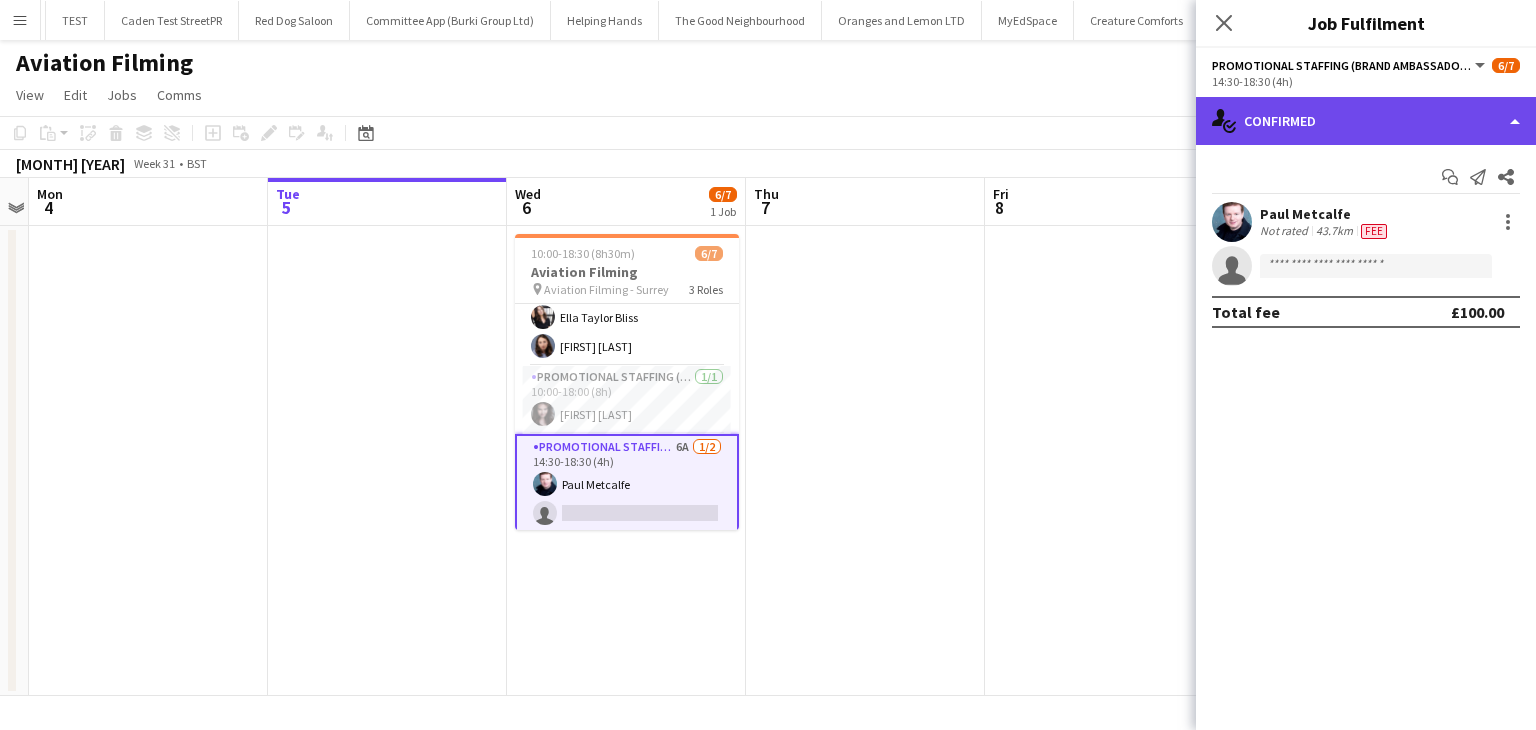click on "single-neutral-actions-check-2
Confirmed" 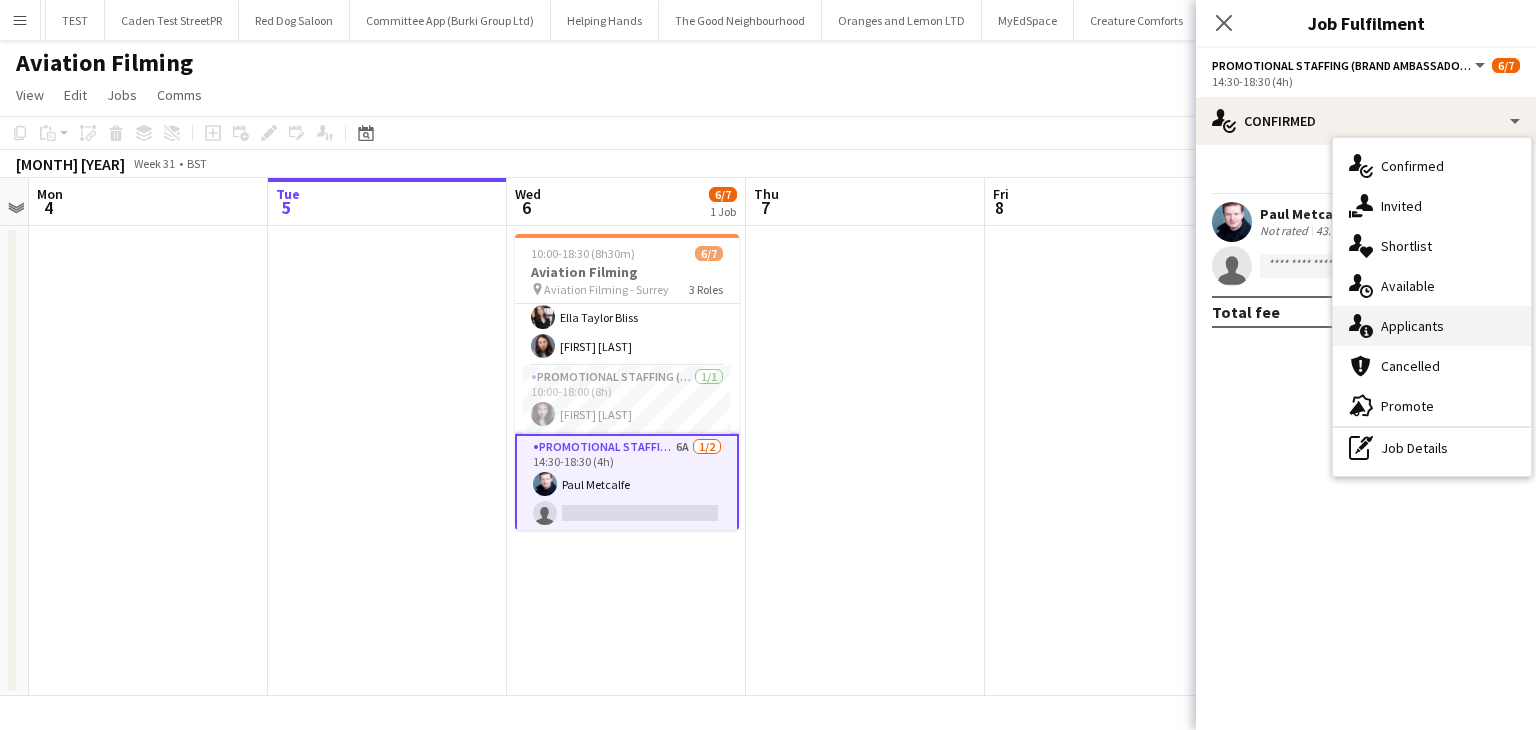 click on "single-neutral-actions-information" 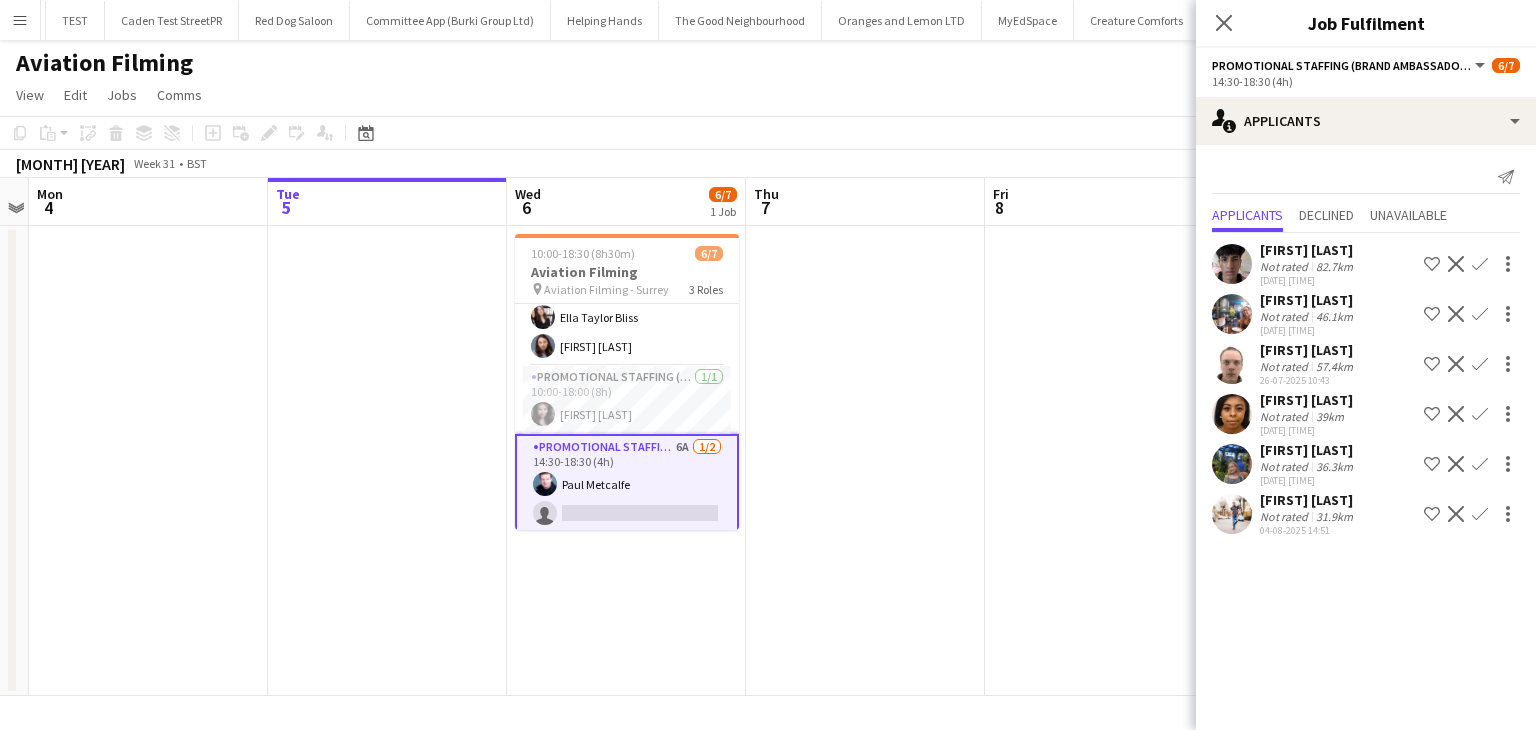 click at bounding box center (1104, 461) 